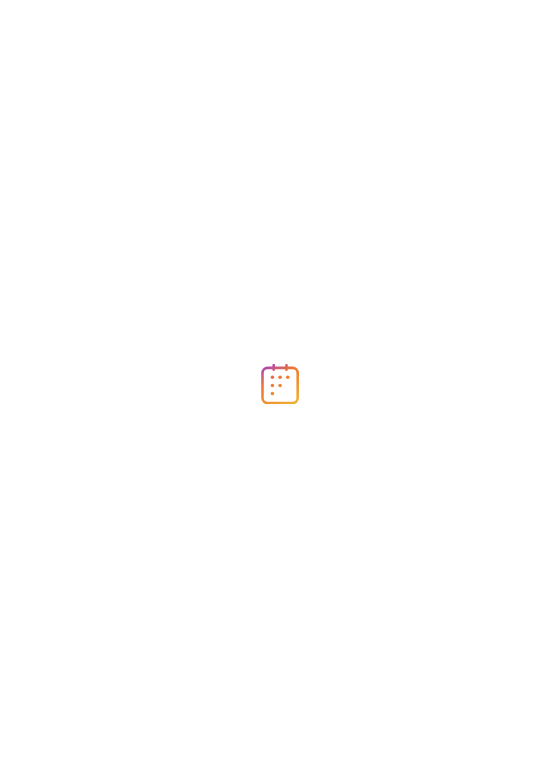 scroll, scrollTop: 0, scrollLeft: 0, axis: both 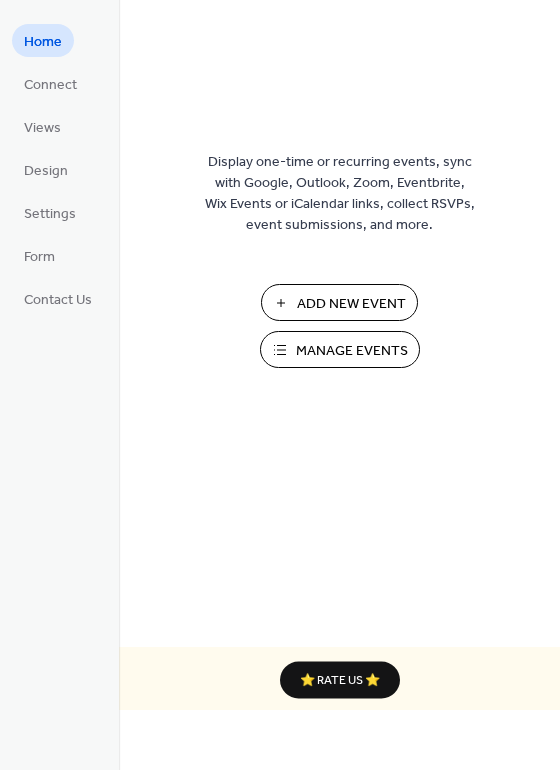 click on "Add New Event" at bounding box center [351, 304] 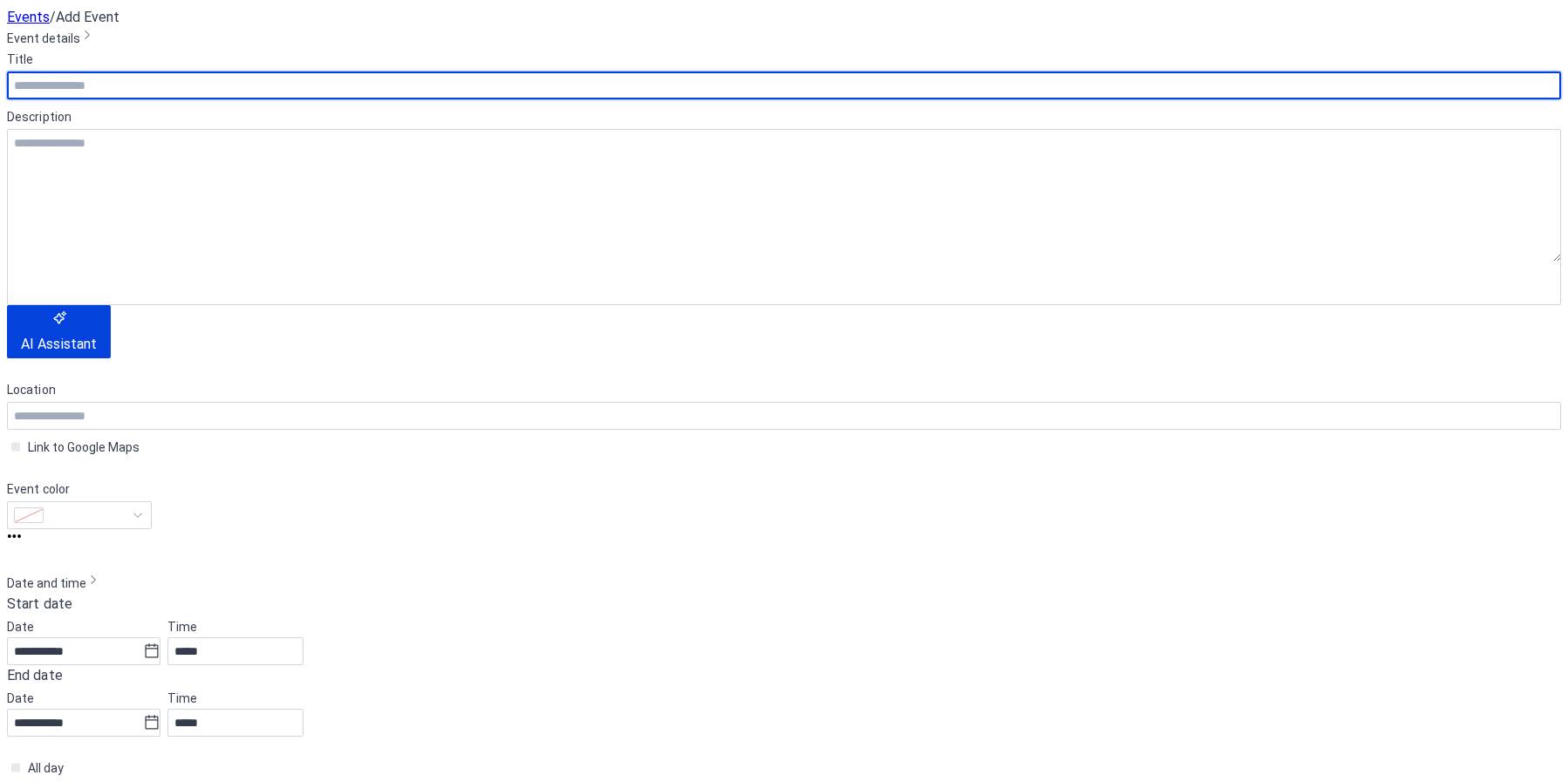 scroll, scrollTop: 0, scrollLeft: 0, axis: both 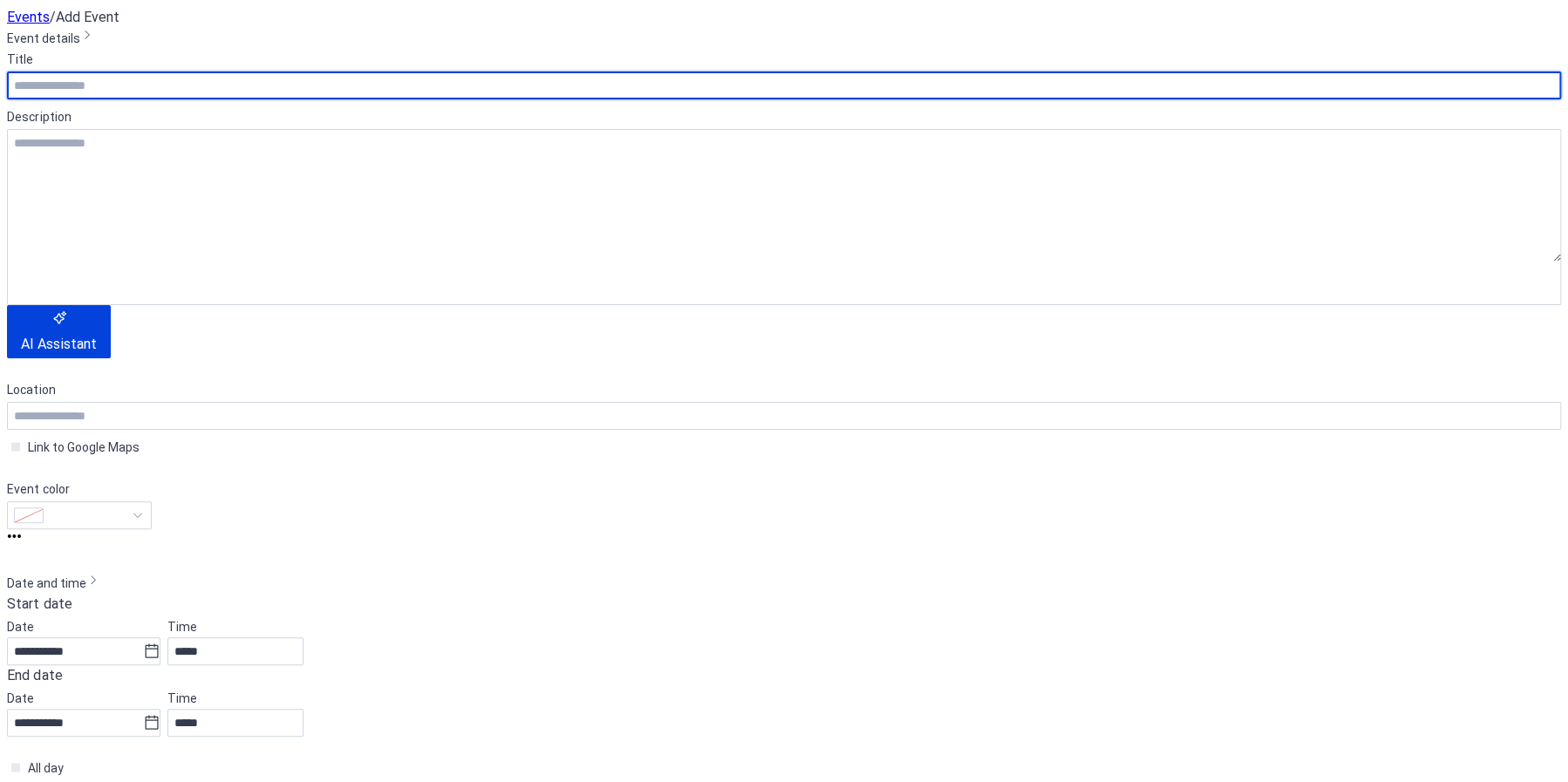 click at bounding box center (784, 85) 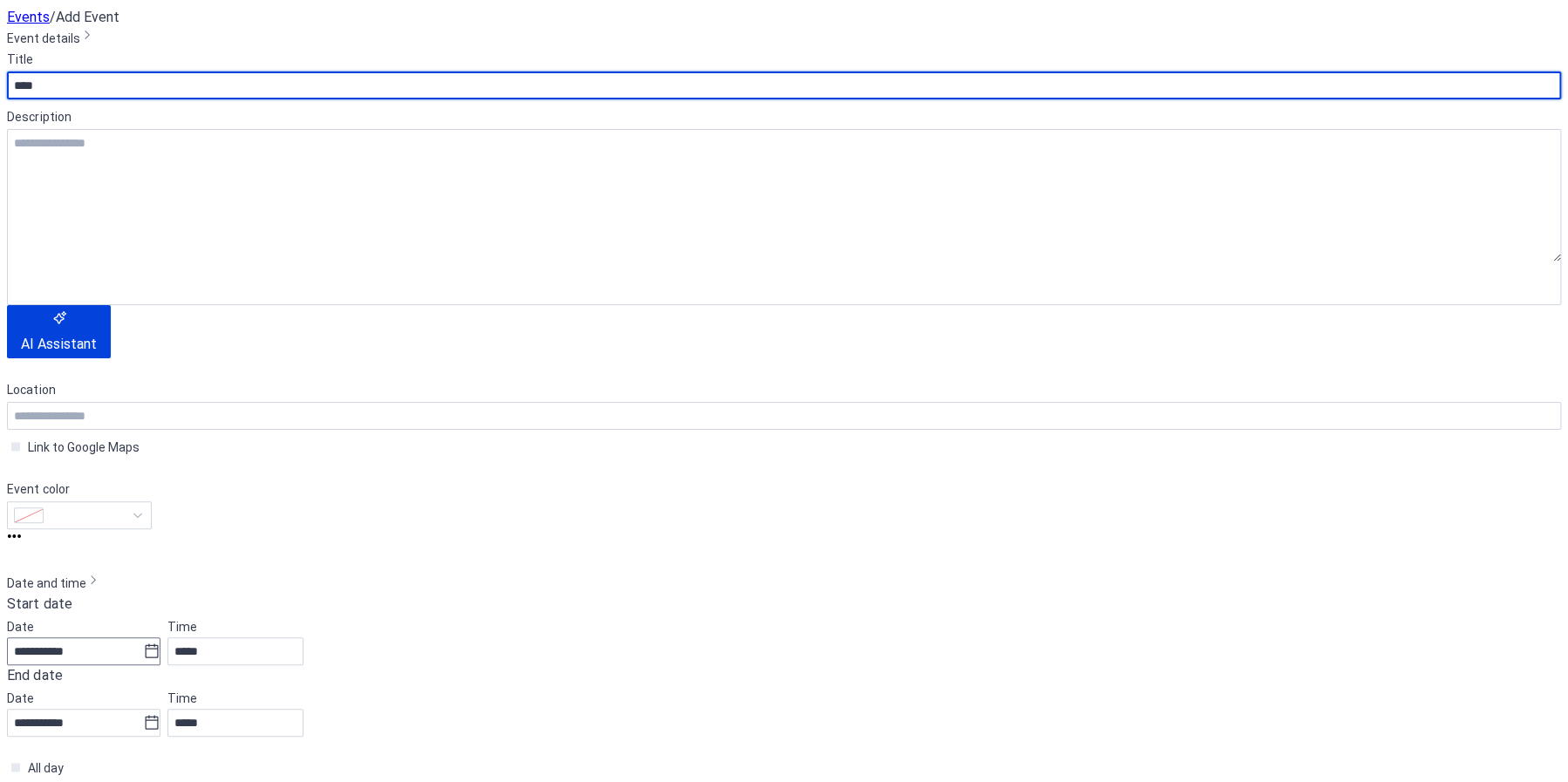 type on "****" 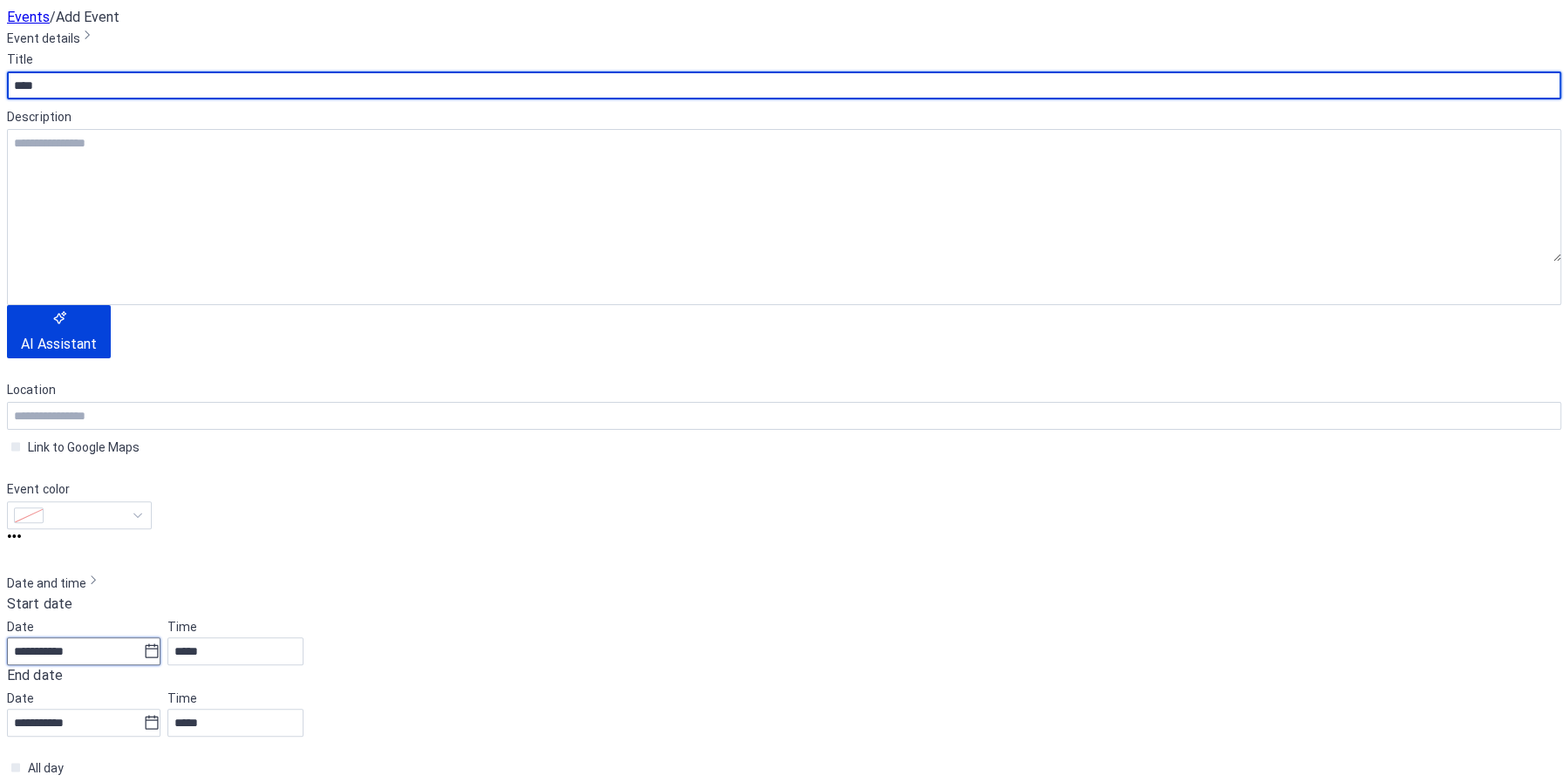 click on "**********" at bounding box center [75, 651] 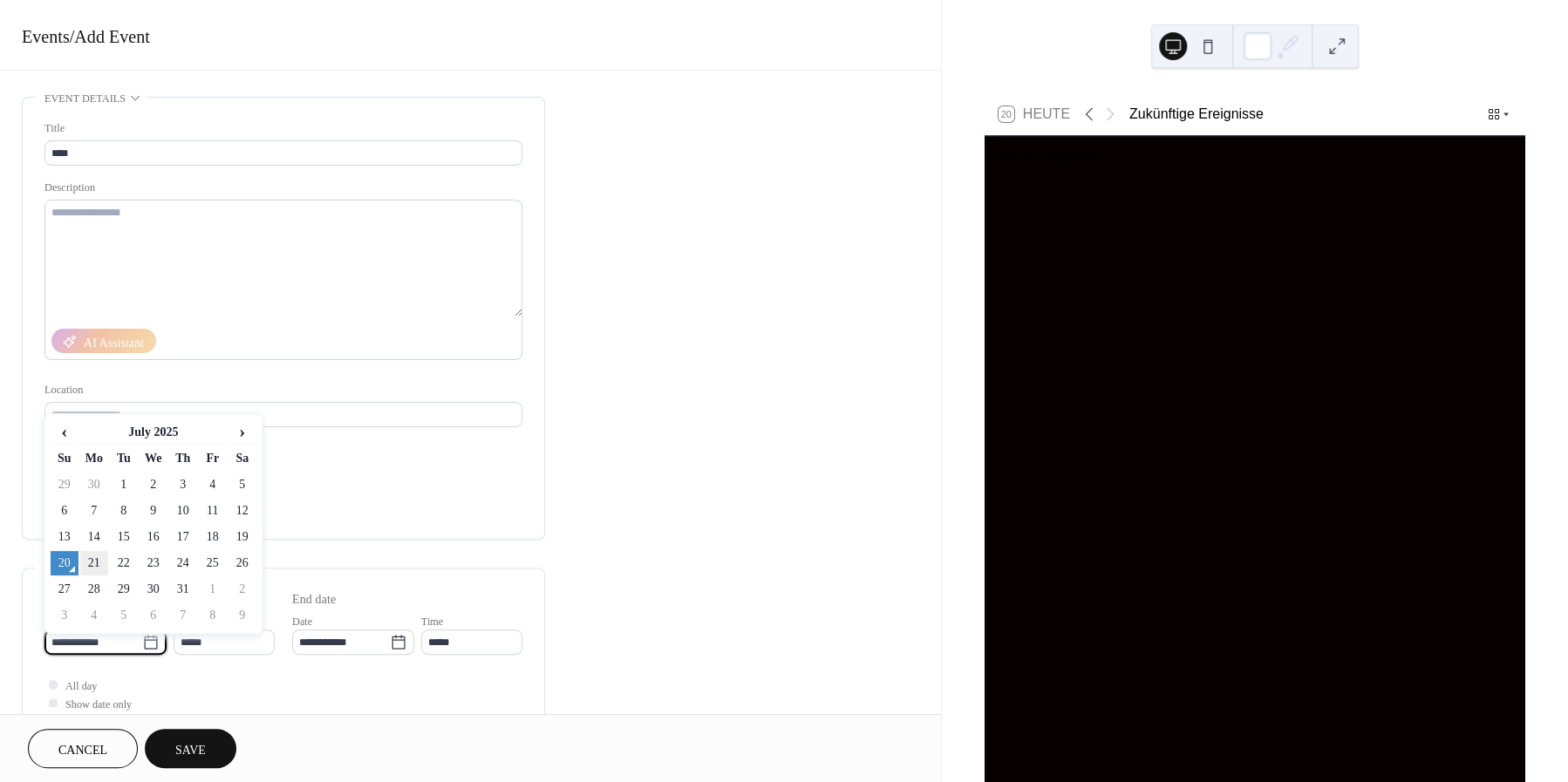 click on "21" at bounding box center (94, 563) 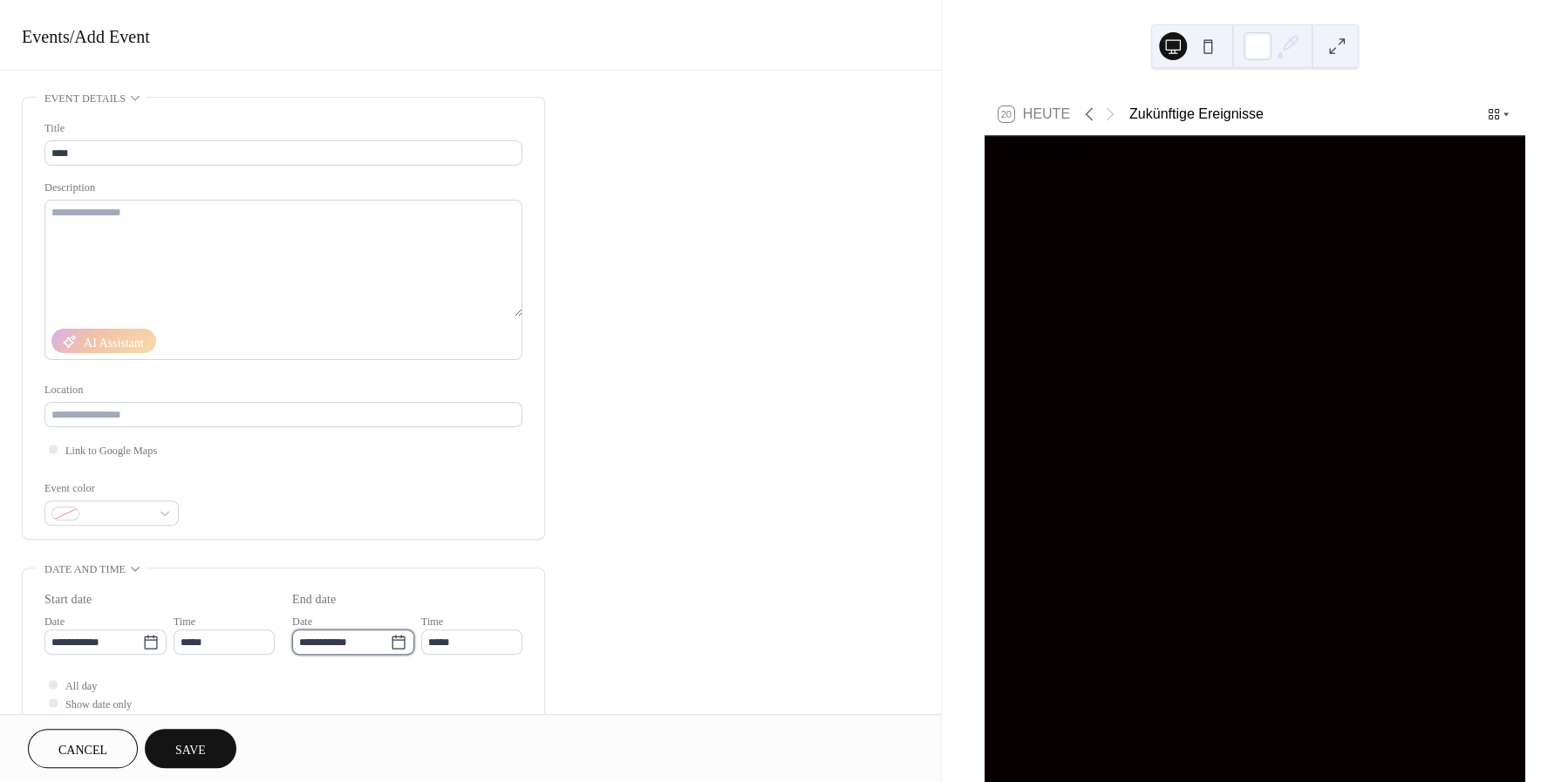 click on "**********" at bounding box center [341, 642] 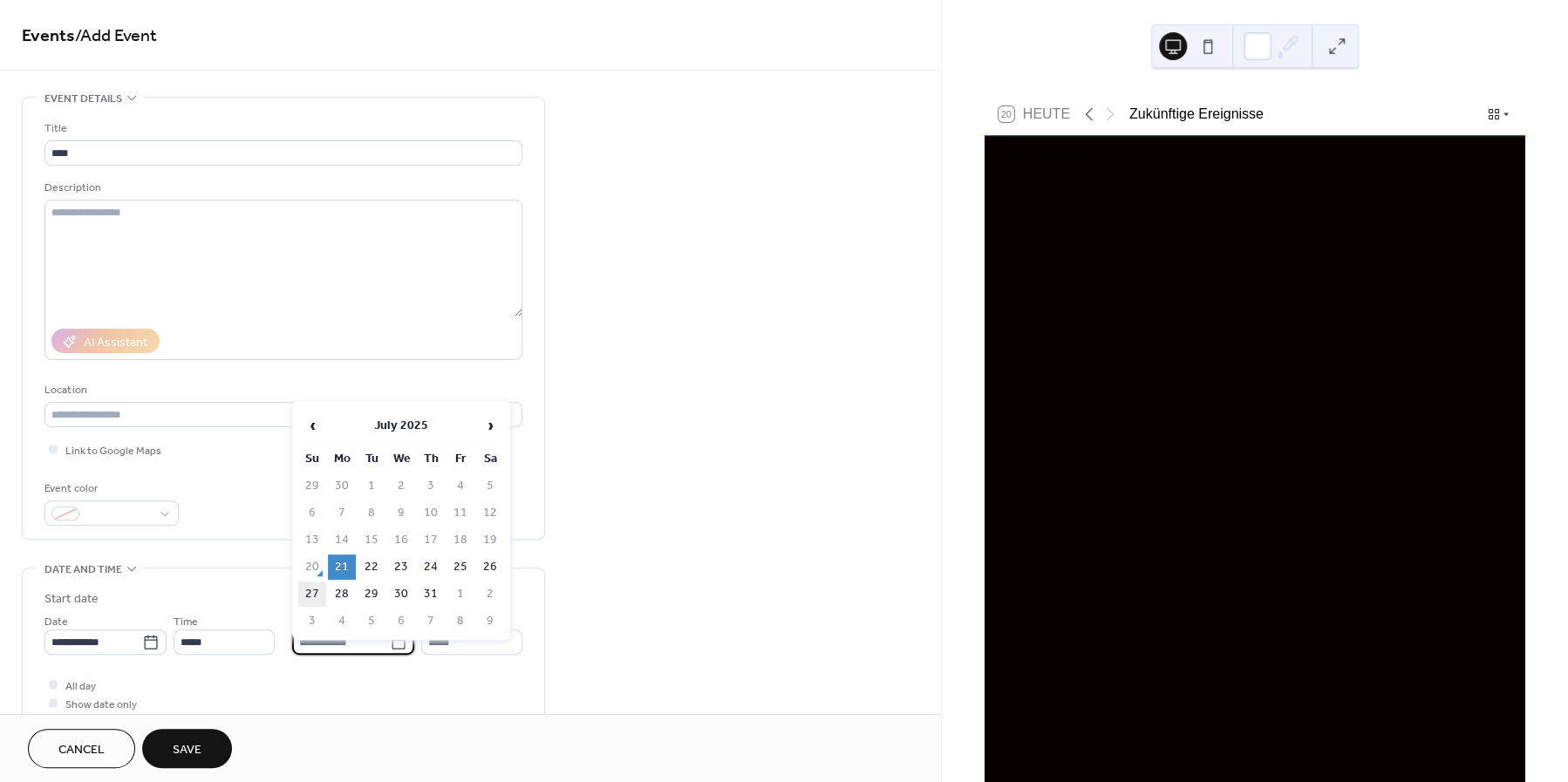 click on "27" at bounding box center (312, 594) 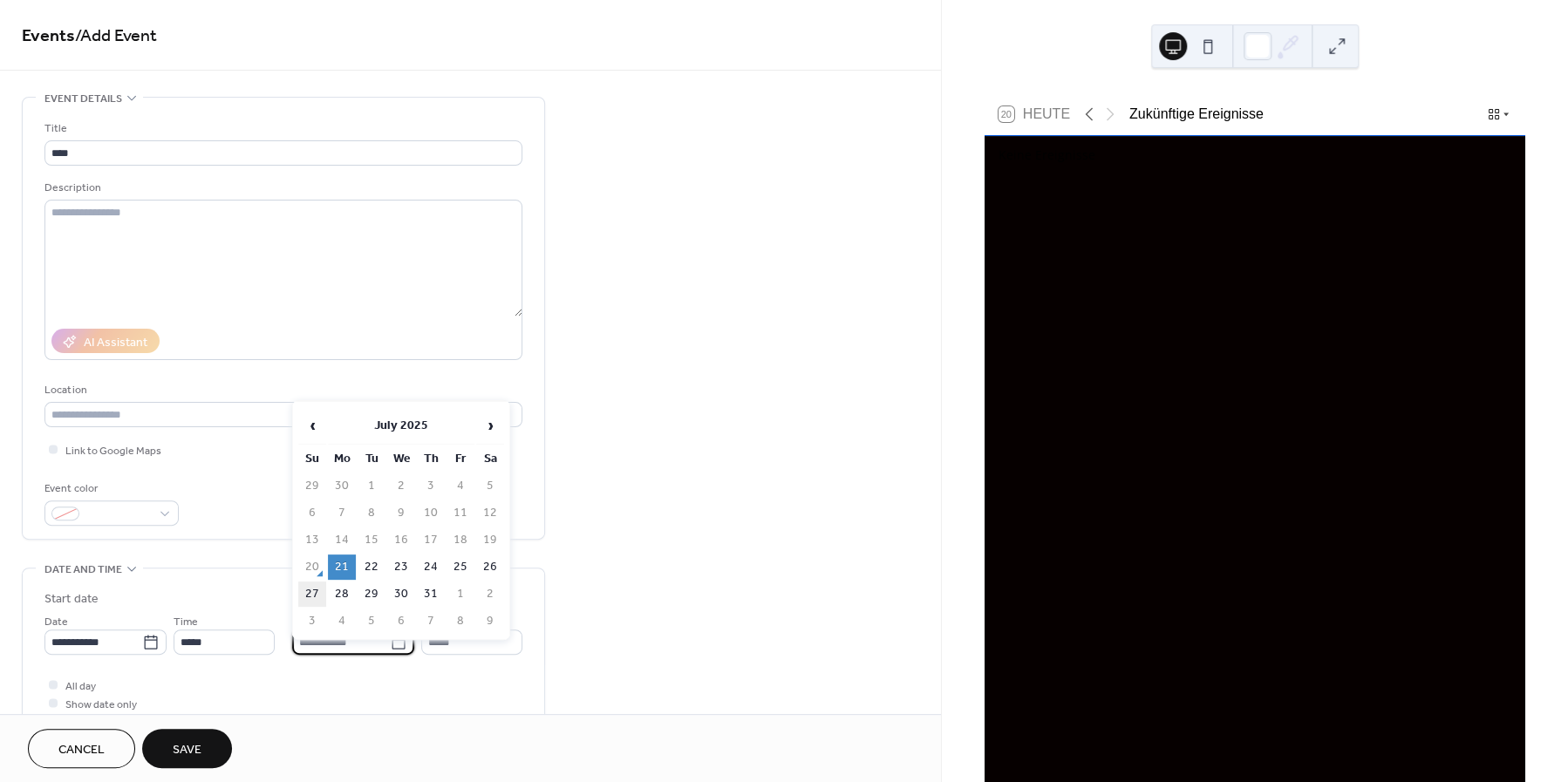type on "**********" 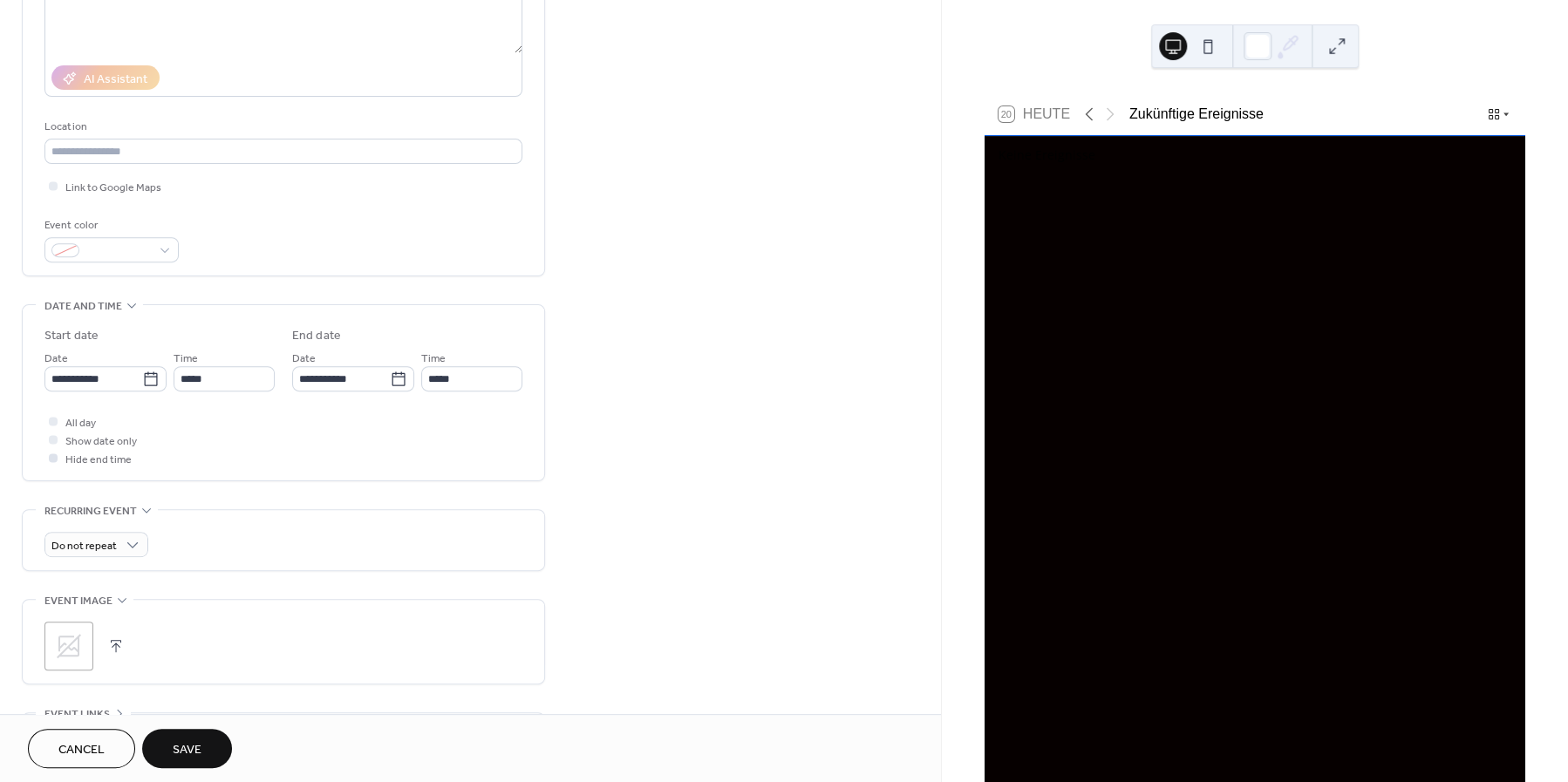 scroll, scrollTop: 272, scrollLeft: 0, axis: vertical 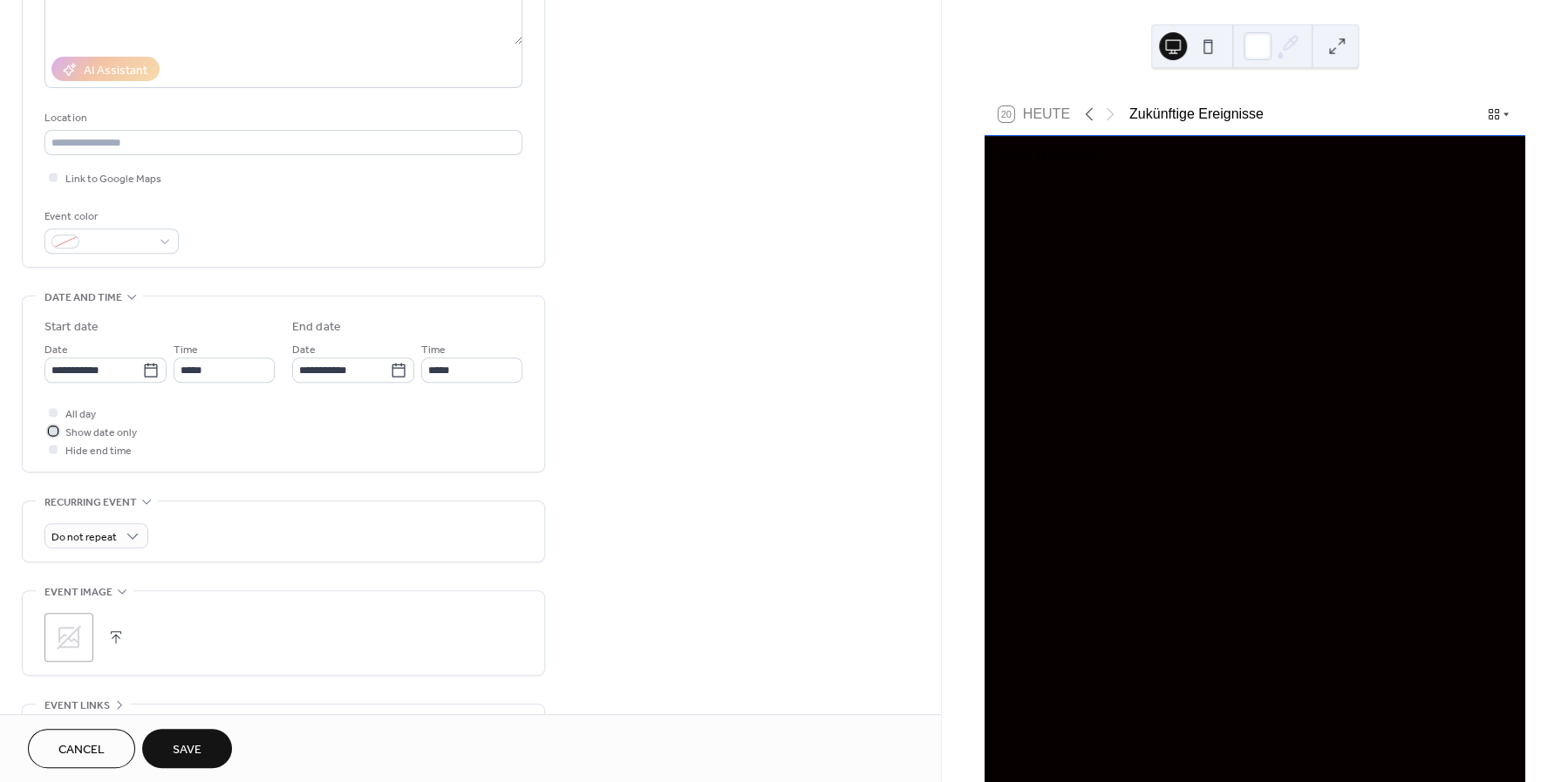 click at bounding box center (53, 431) 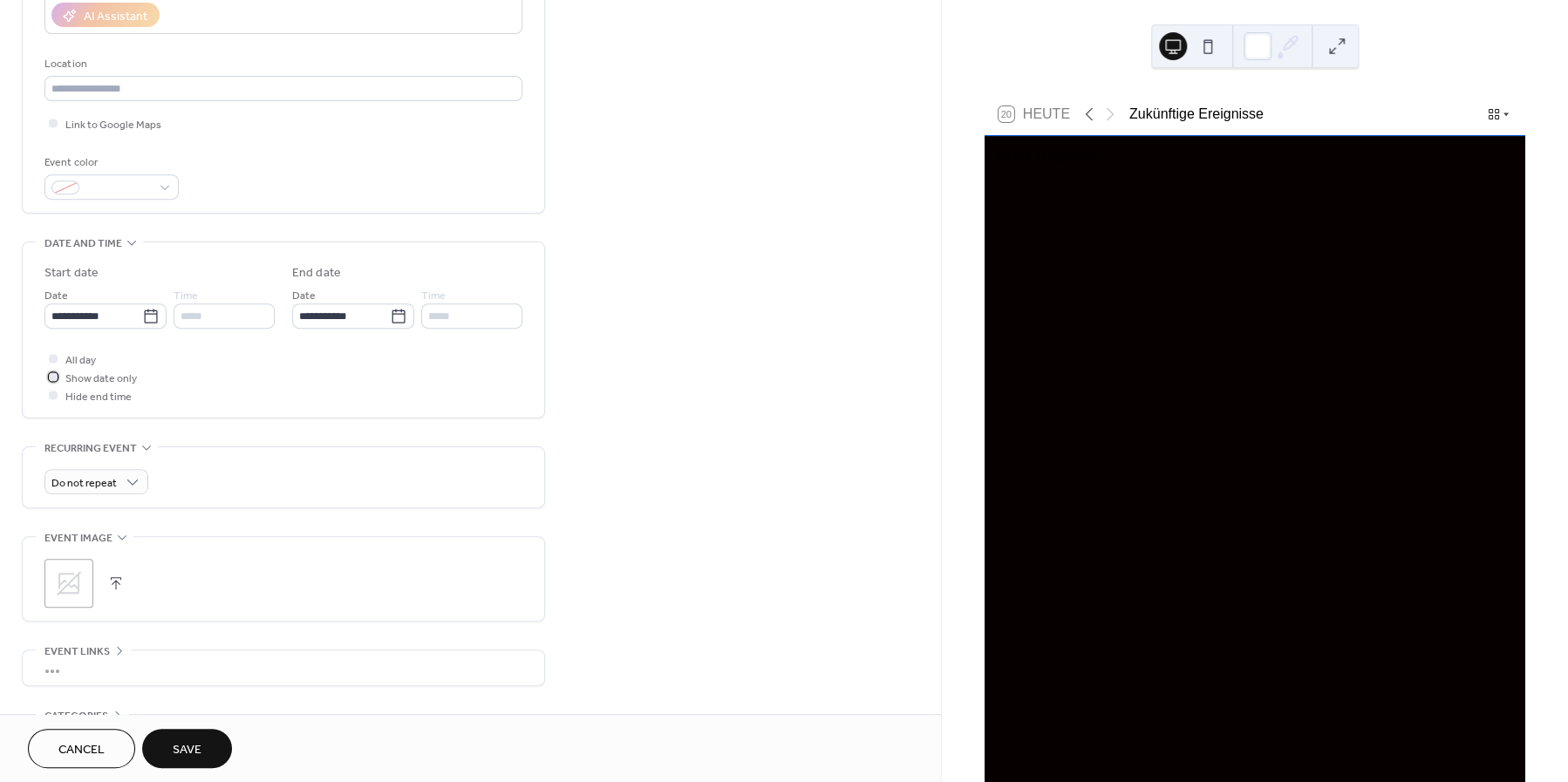 scroll, scrollTop: 326, scrollLeft: 0, axis: vertical 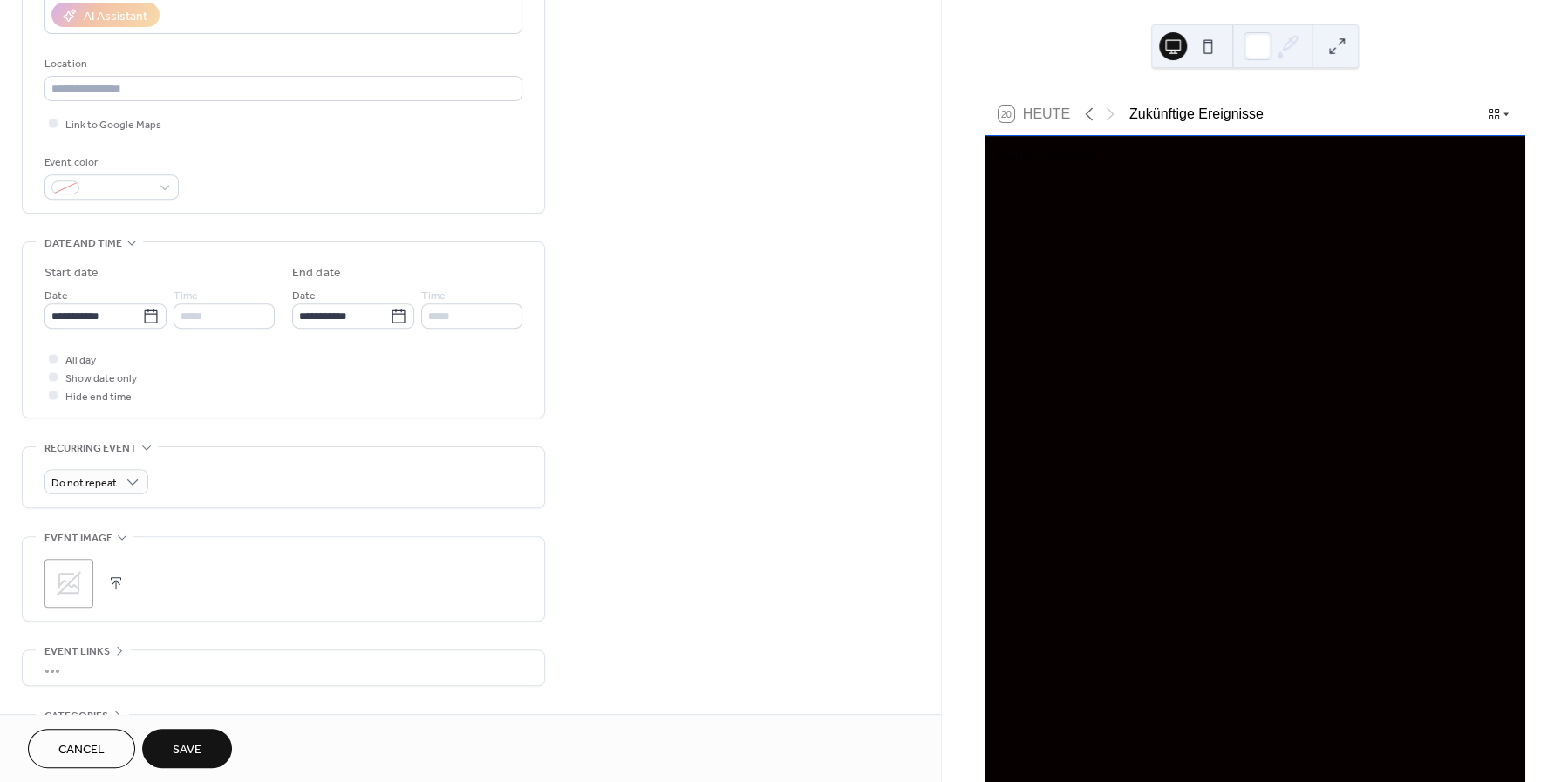 click 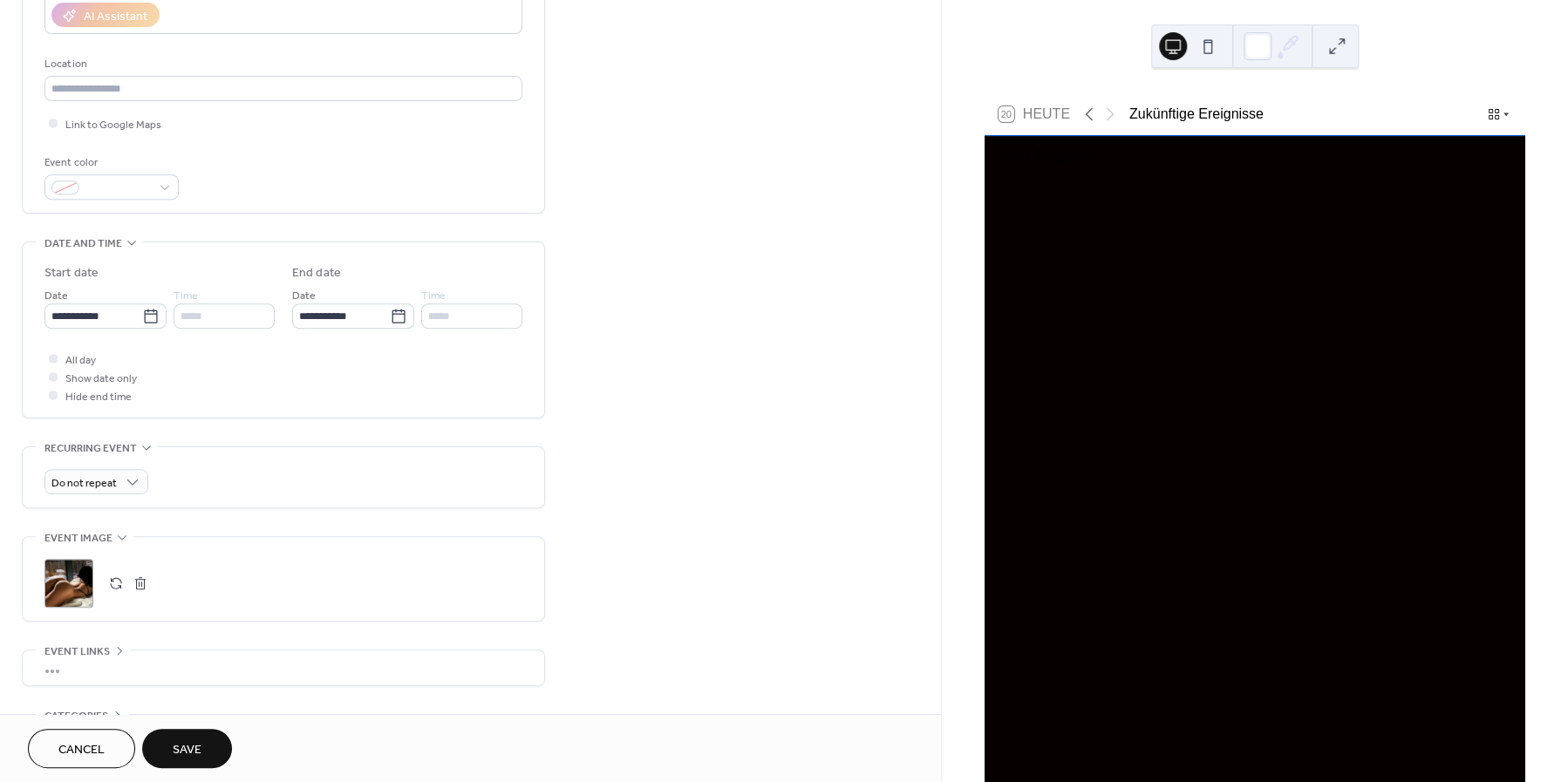click on "Save" at bounding box center (187, 750) 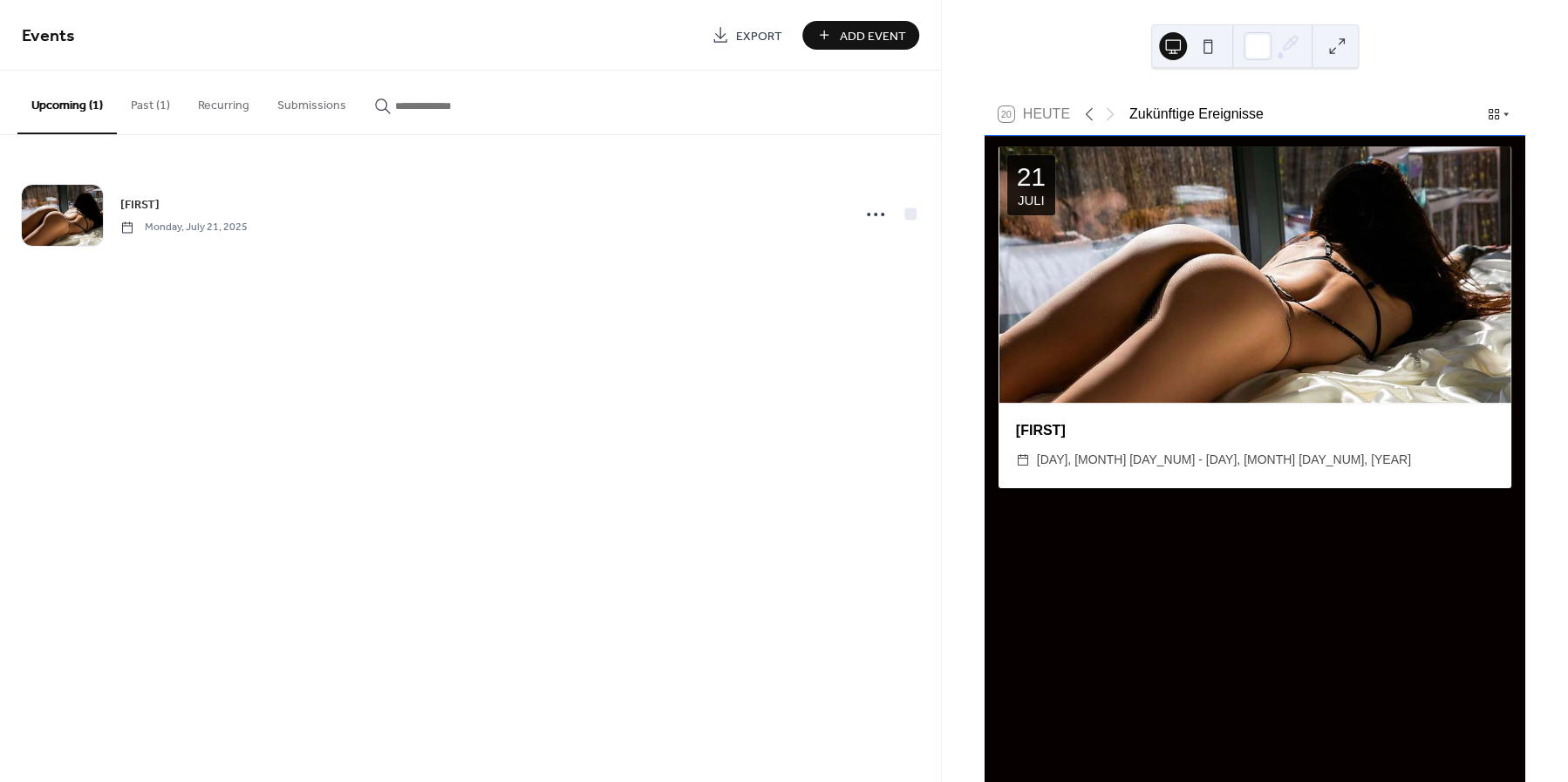 click on "Add Event" at bounding box center (873, 36) 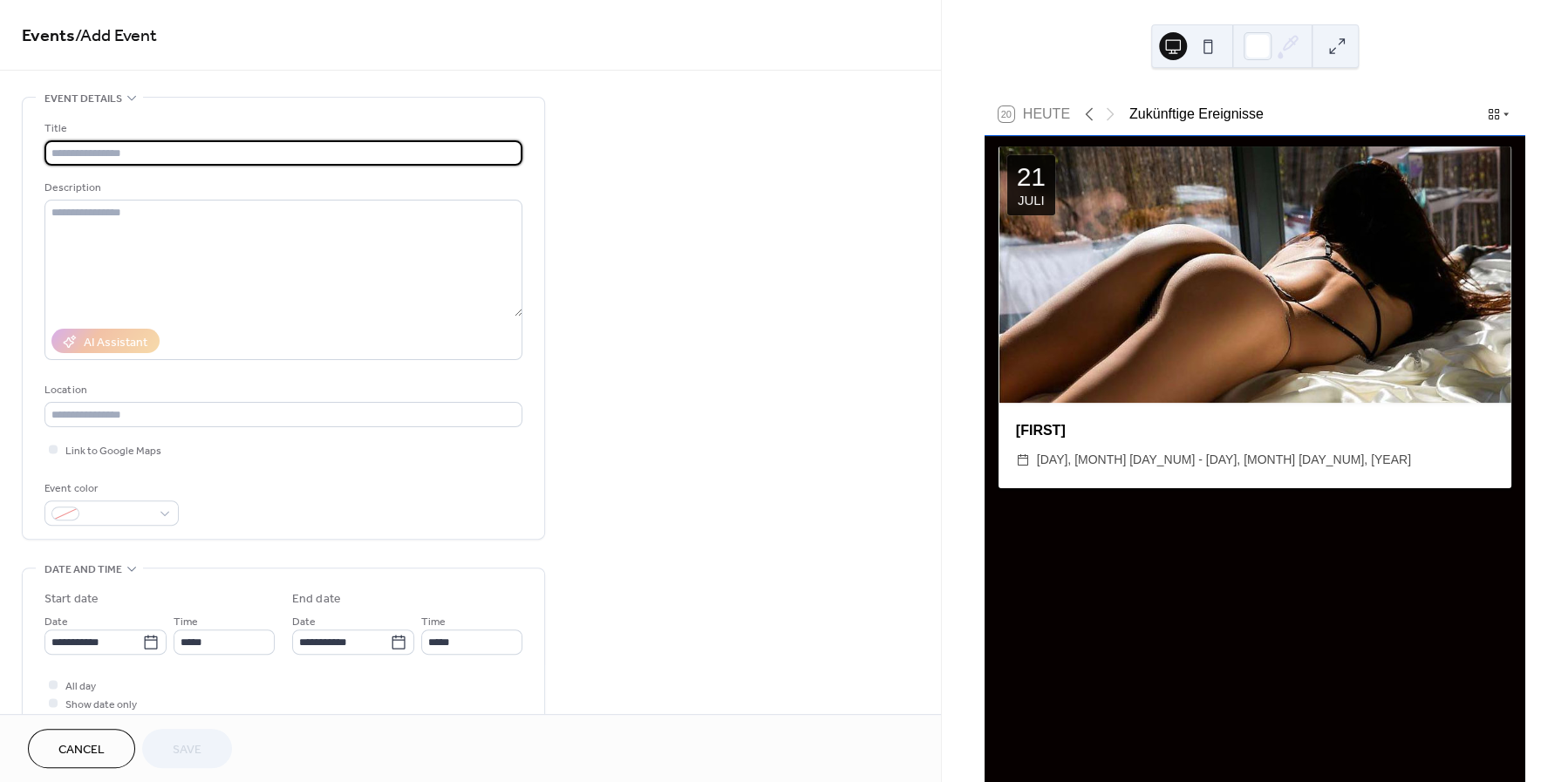 click at bounding box center [283, 153] 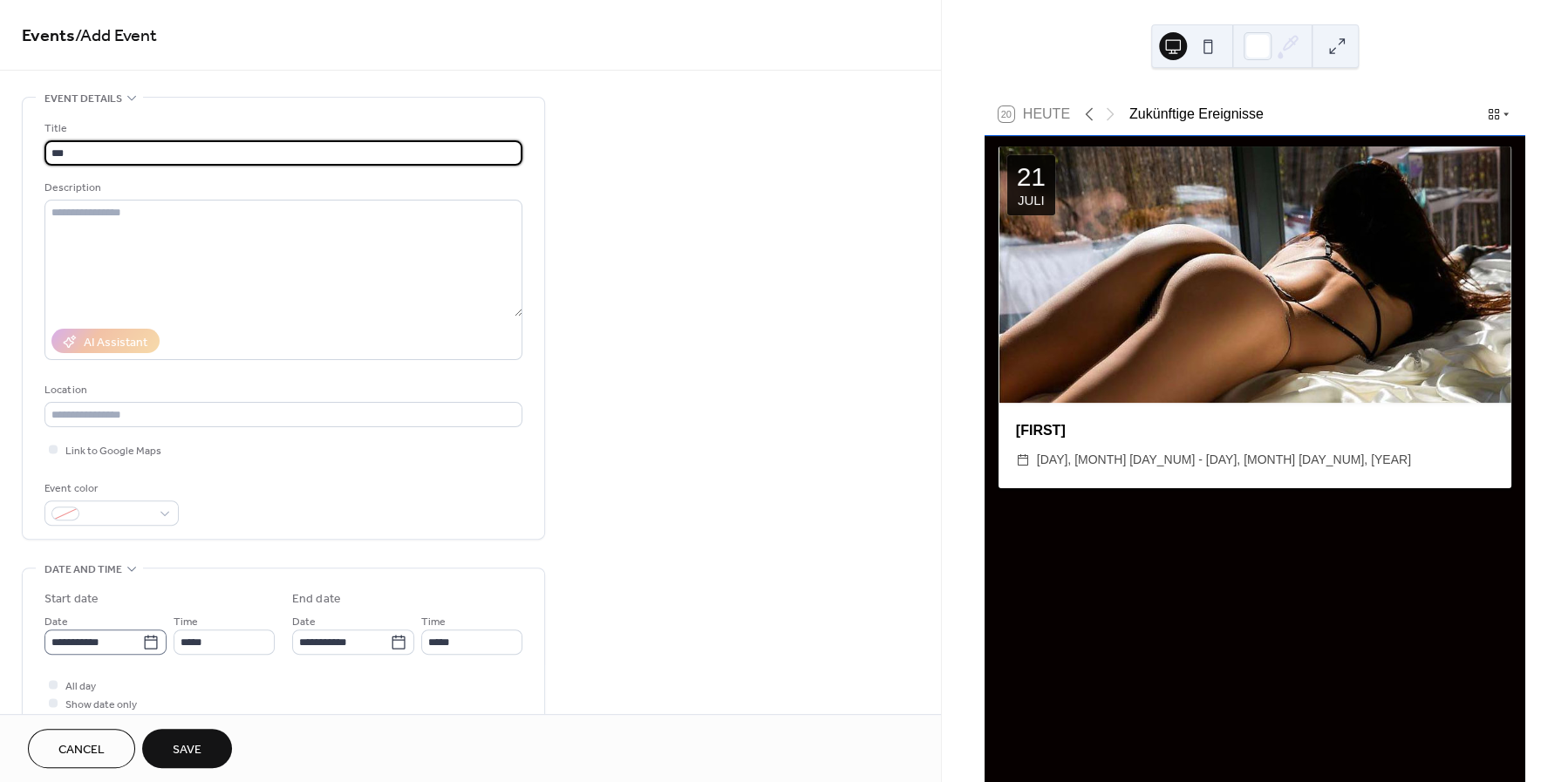 type on "***" 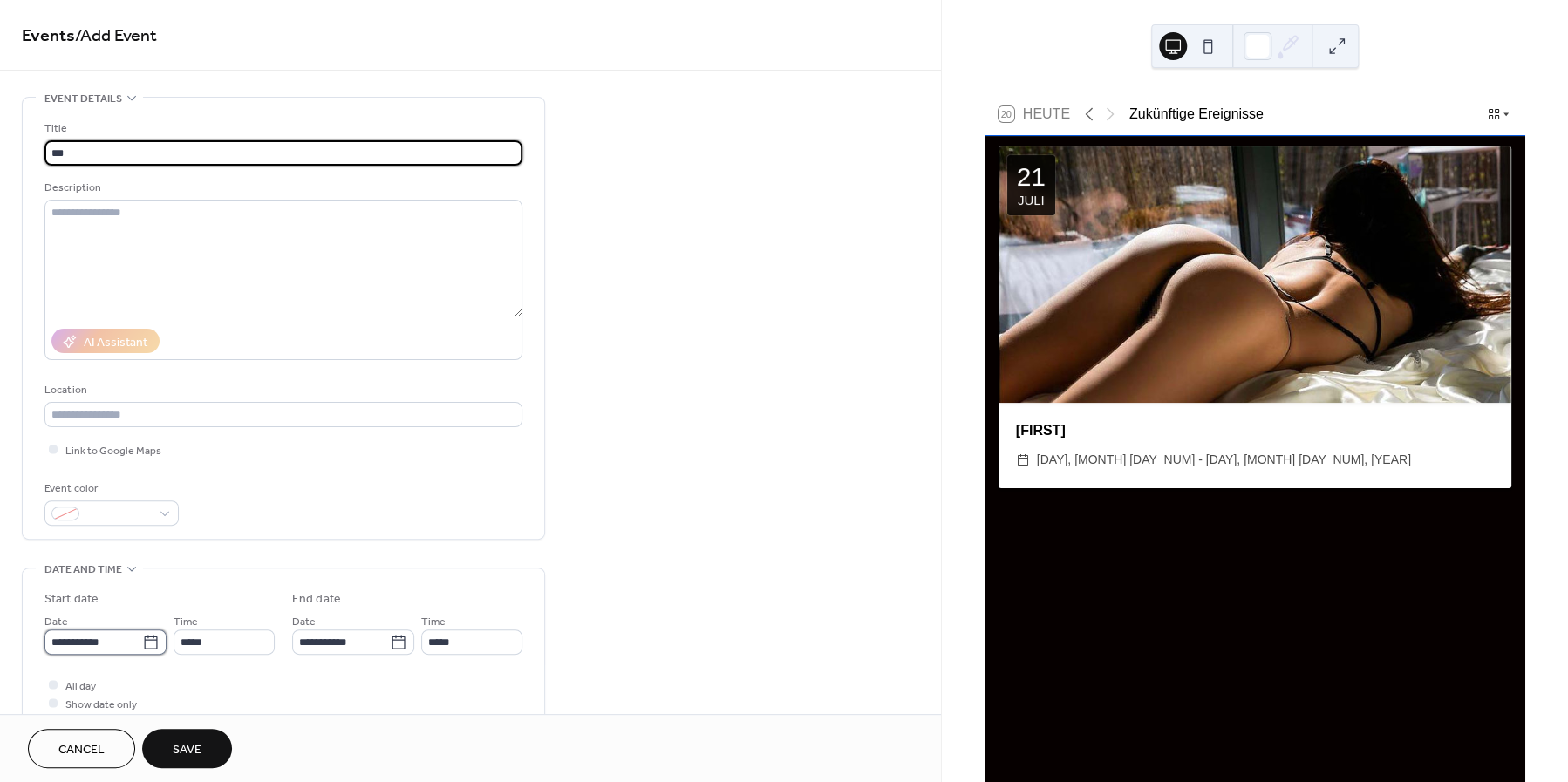 click on "**********" at bounding box center (93, 642) 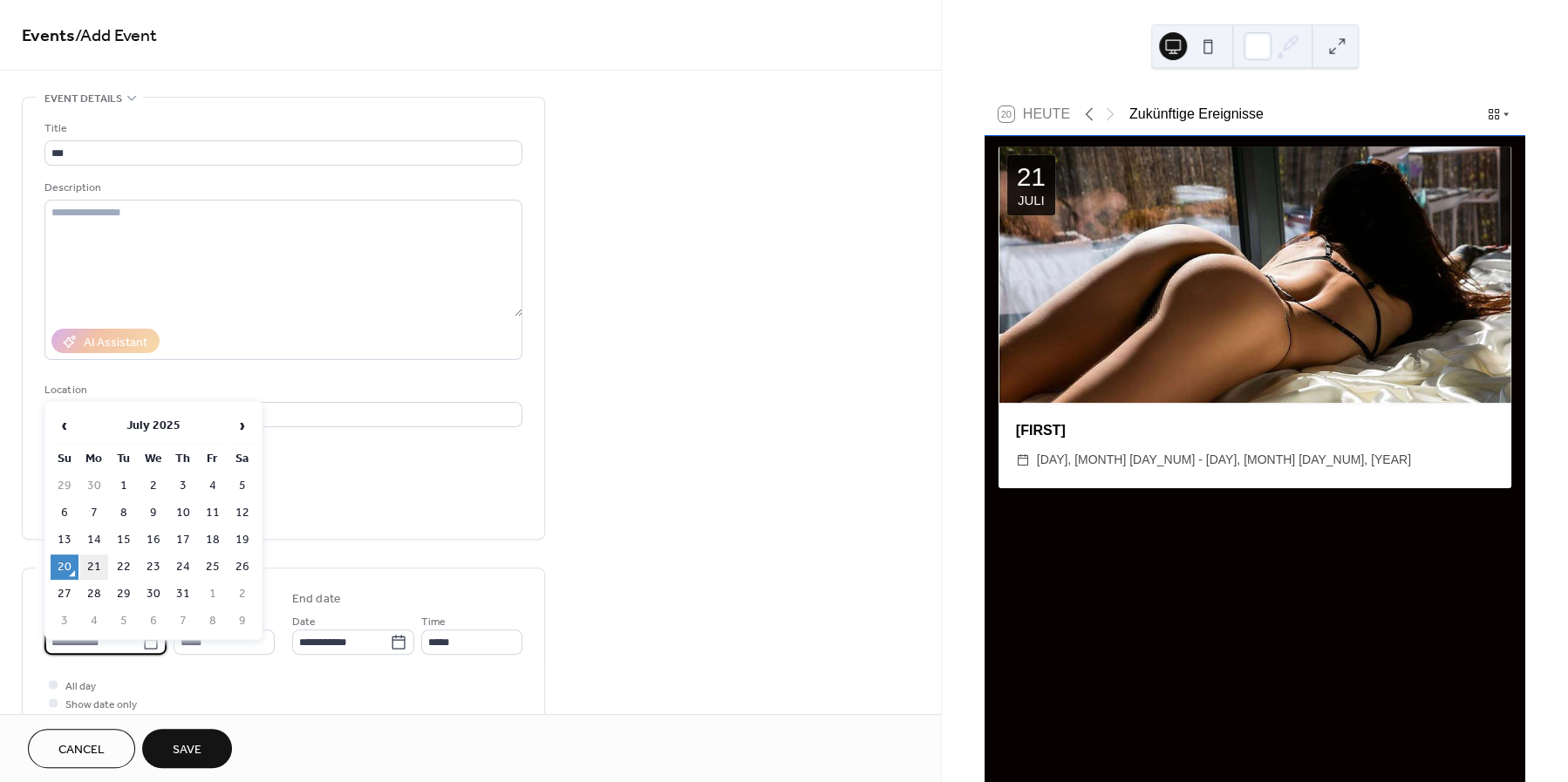 click on "21" at bounding box center (94, 567) 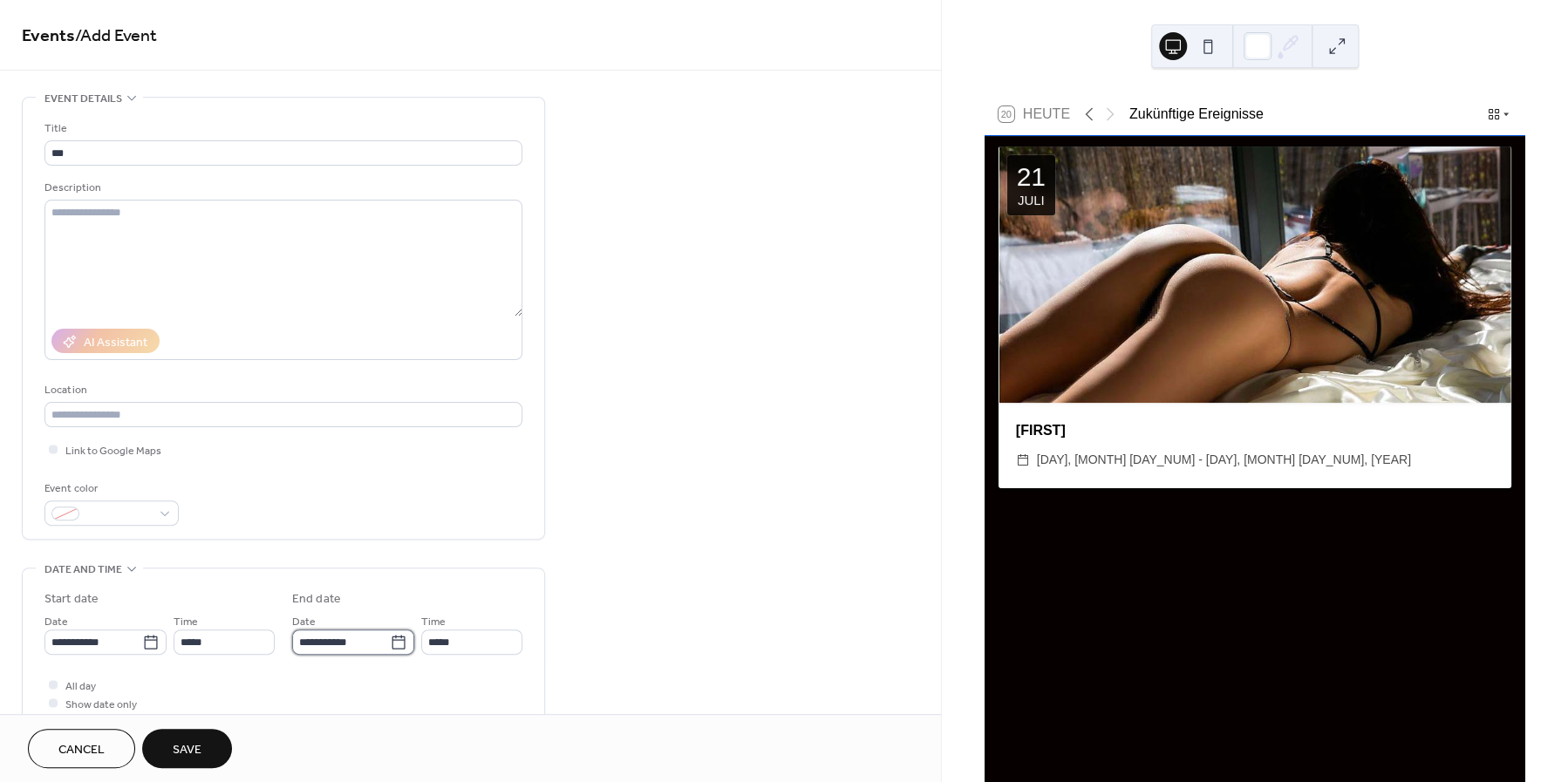 click on "**********" at bounding box center [341, 642] 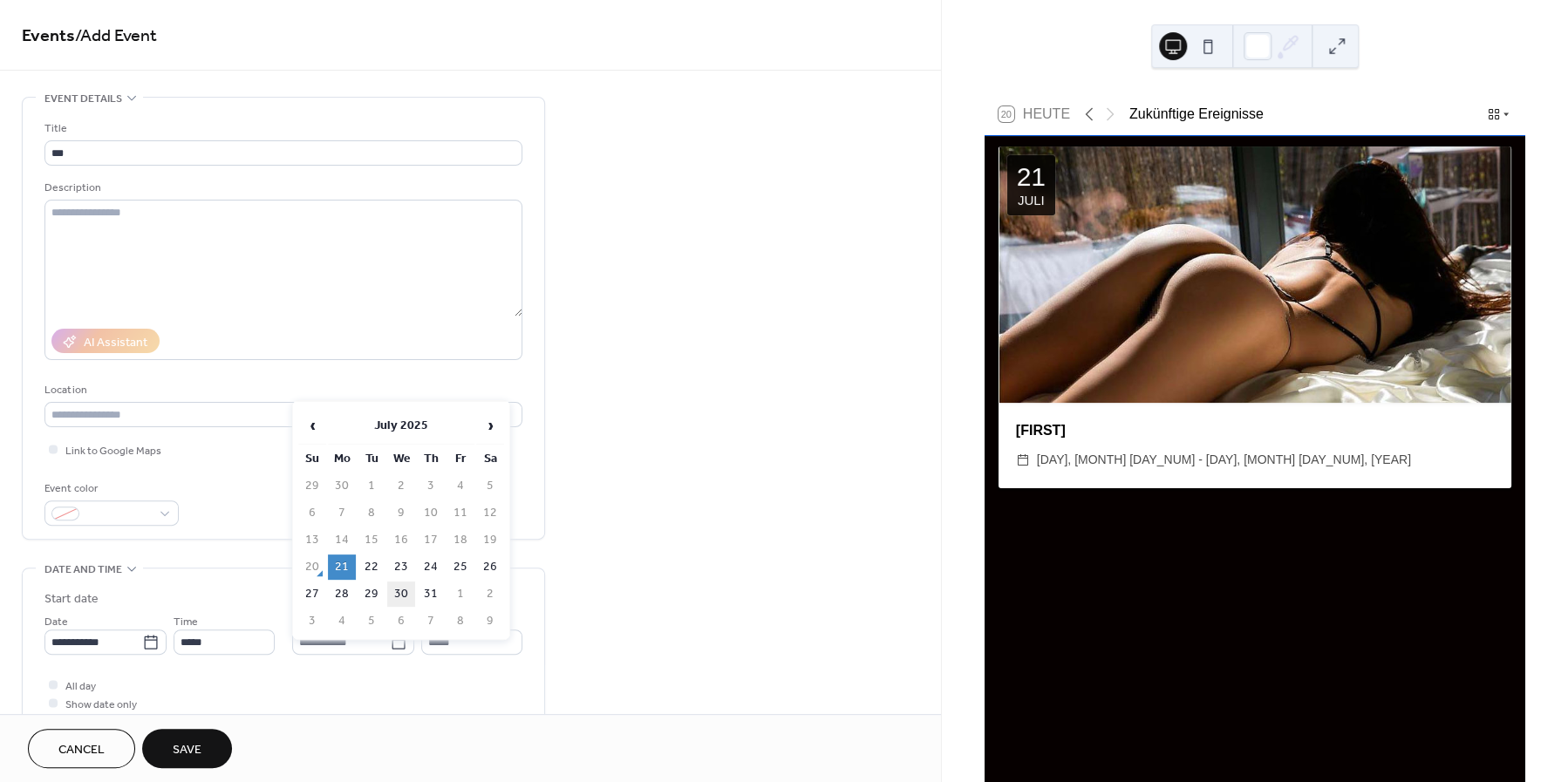 click on "30" at bounding box center (401, 594) 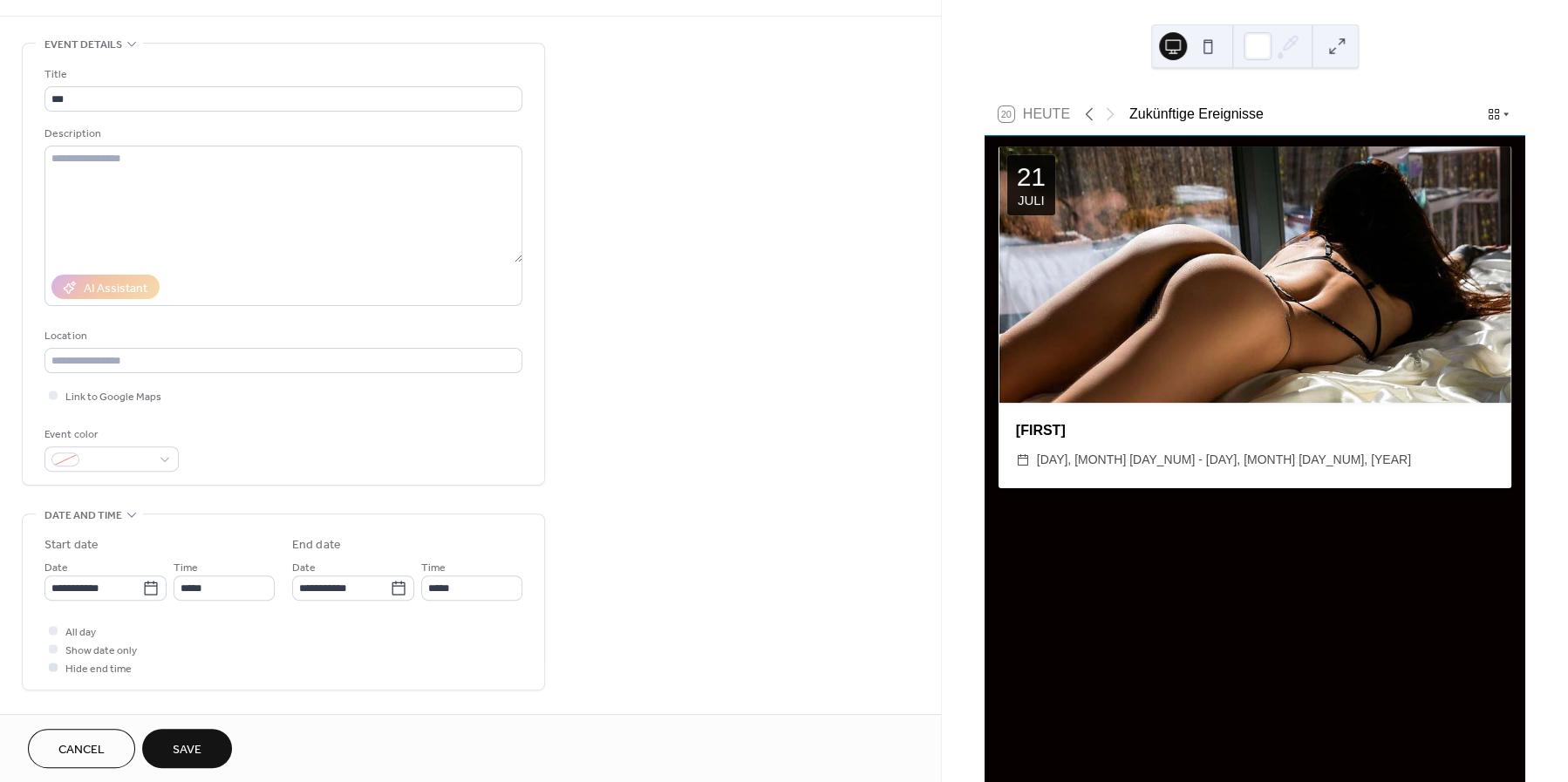 scroll, scrollTop: 54, scrollLeft: 0, axis: vertical 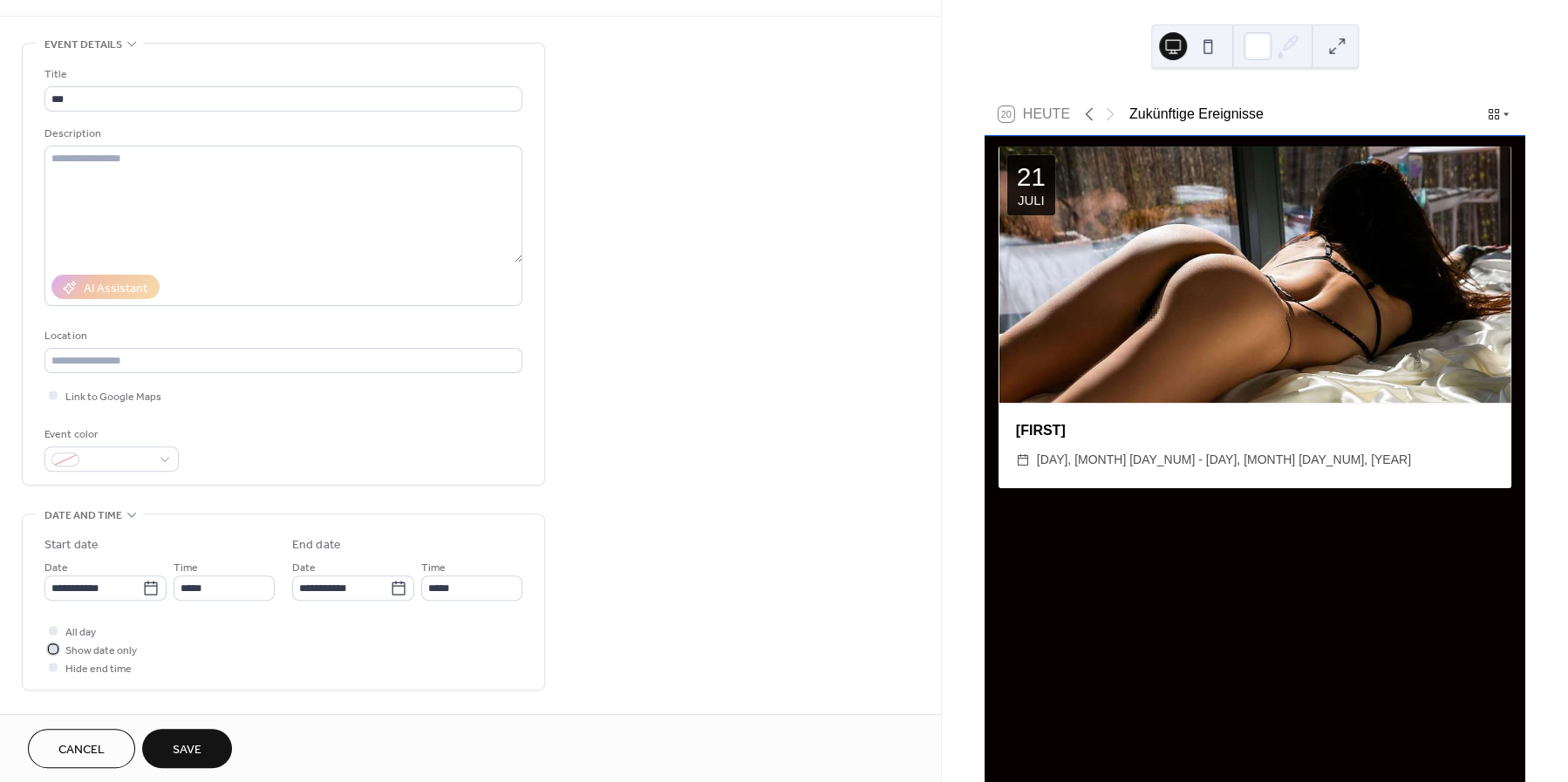 click at bounding box center (53, 649) 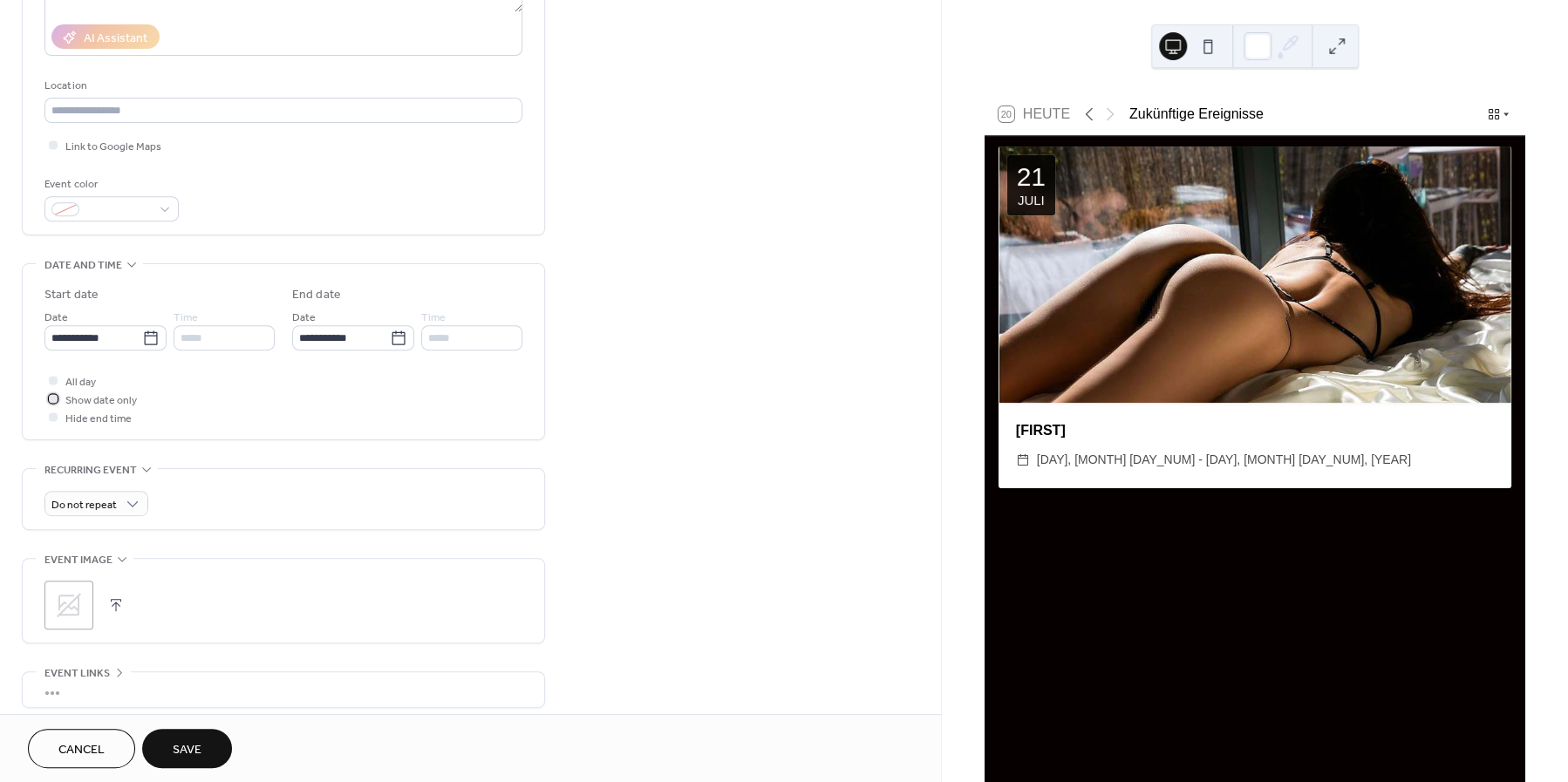scroll, scrollTop: 381, scrollLeft: 0, axis: vertical 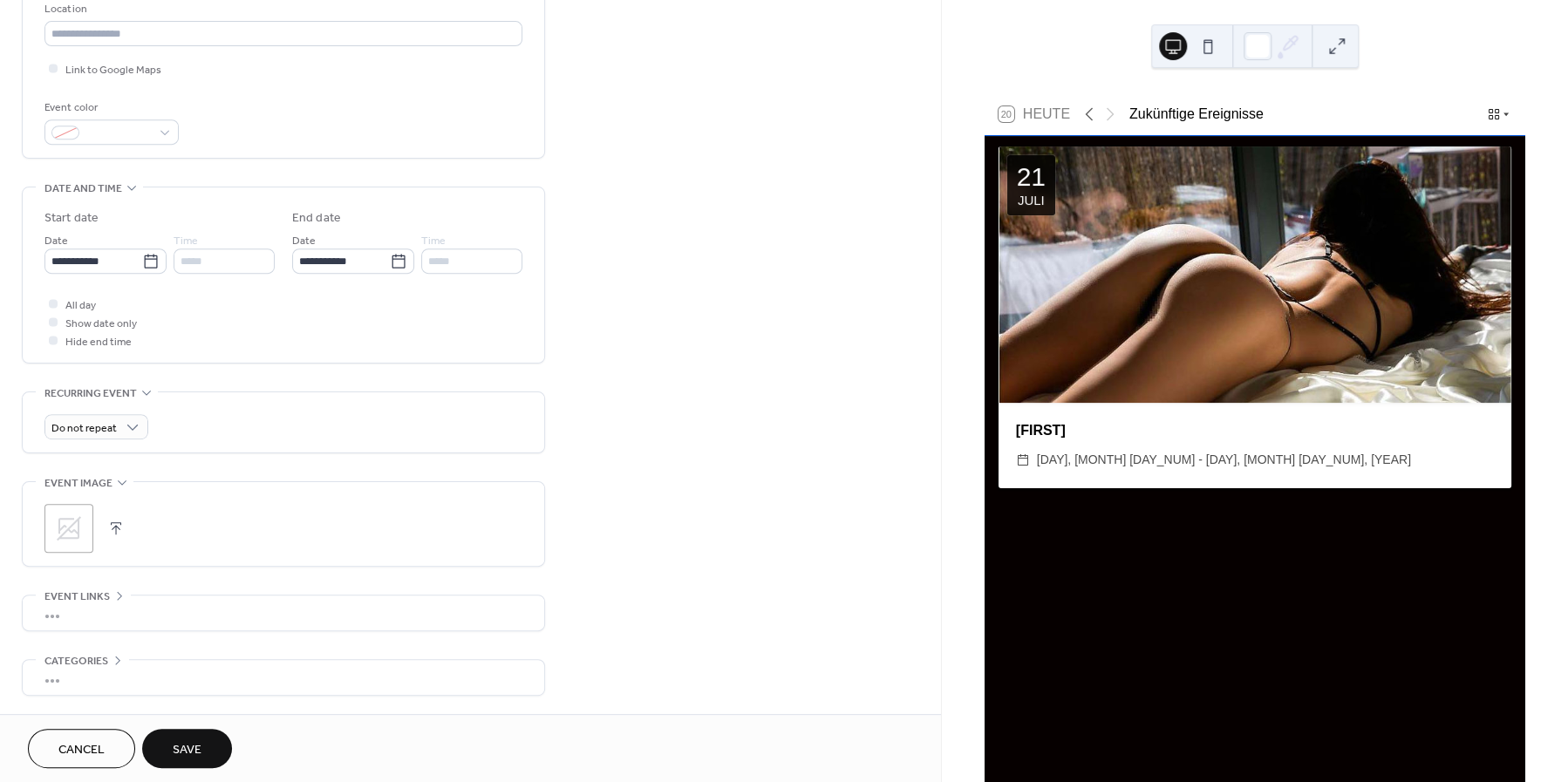 click 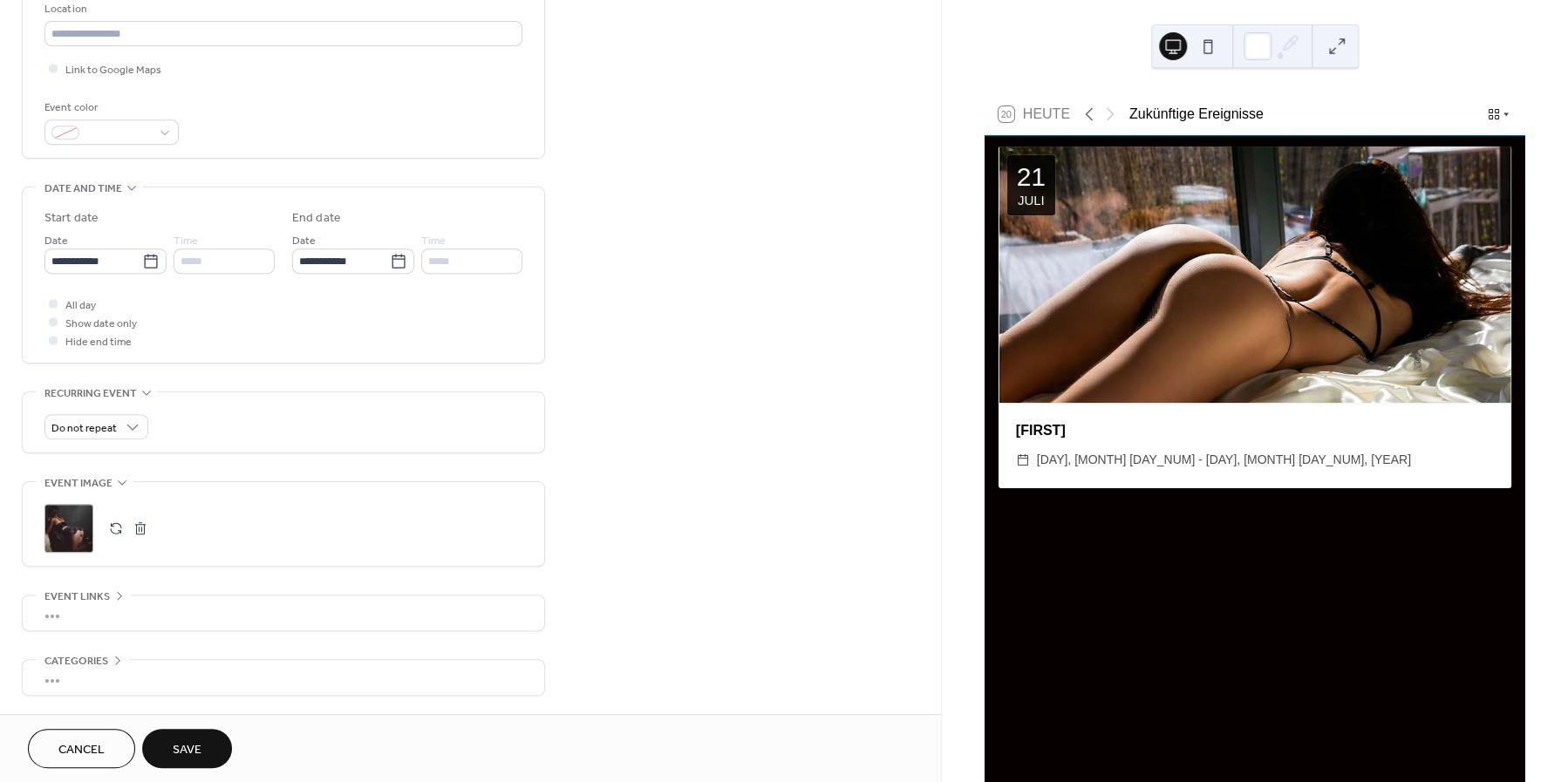 click on "Save" at bounding box center (187, 748) 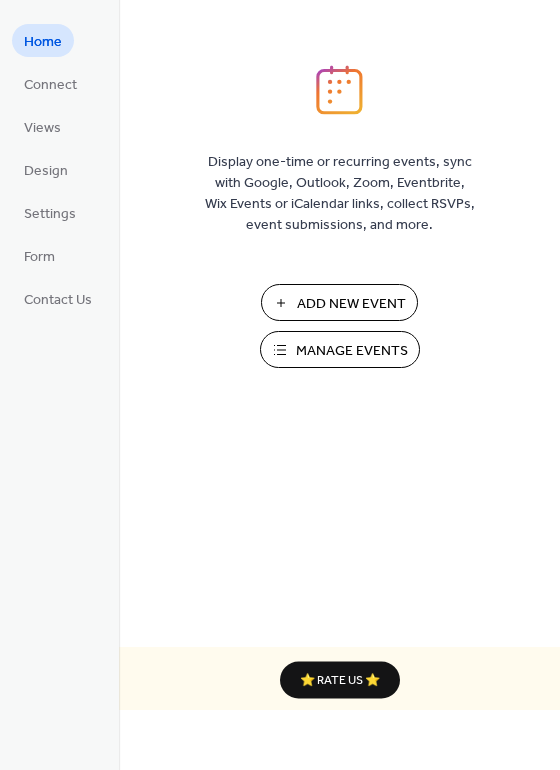 scroll, scrollTop: 0, scrollLeft: 0, axis: both 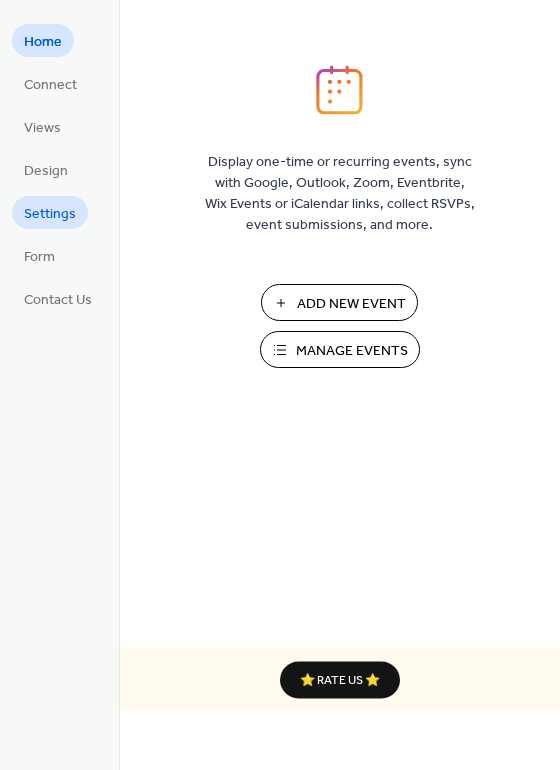 click on "Settings" at bounding box center (50, 214) 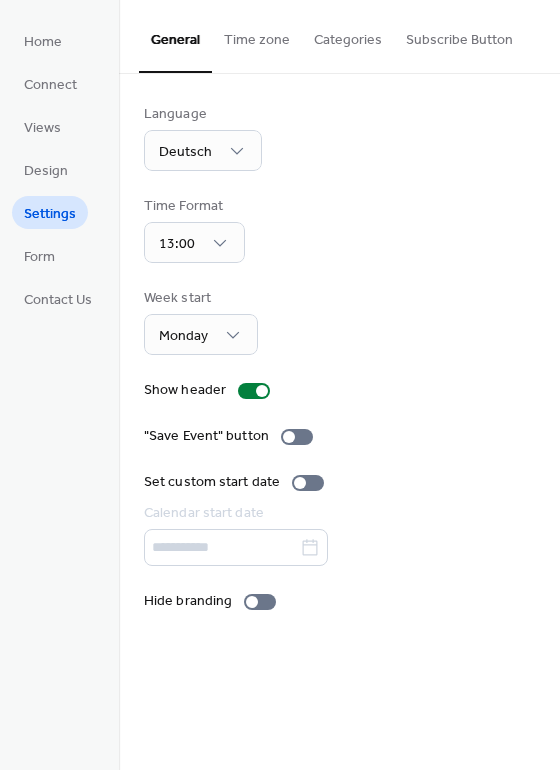 click on "Time zone" at bounding box center (257, 35) 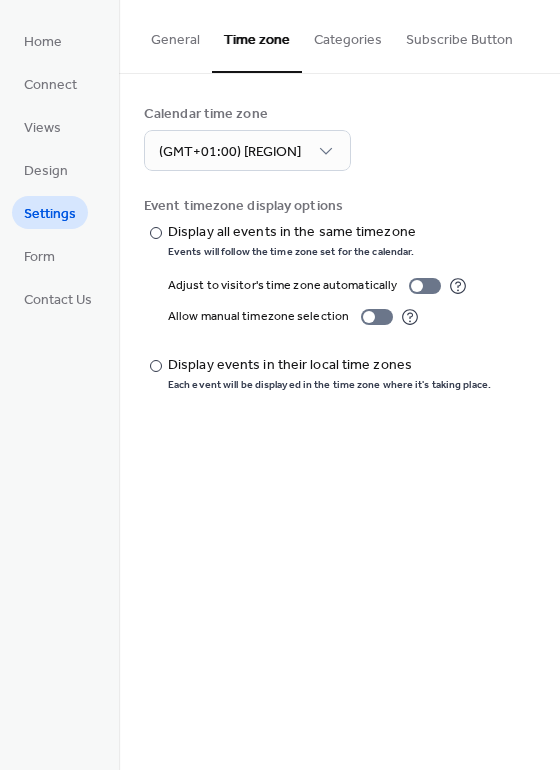 click on "Categories" at bounding box center (348, 35) 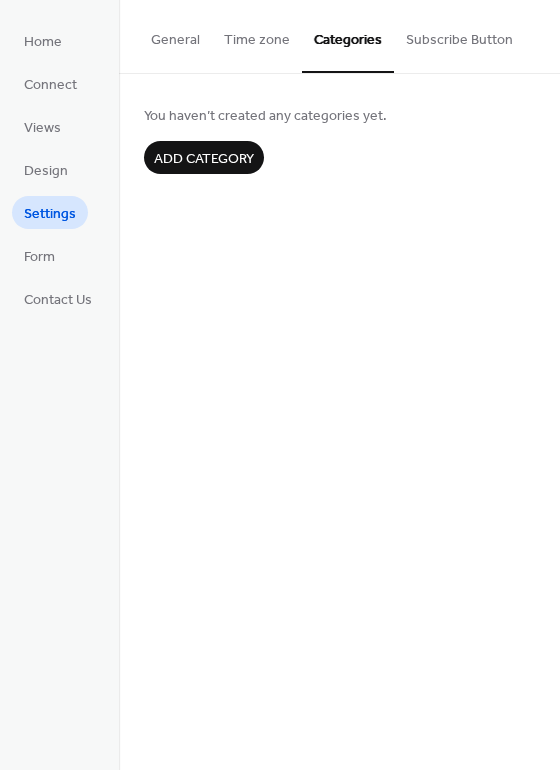 click on "Add category" at bounding box center [204, 159] 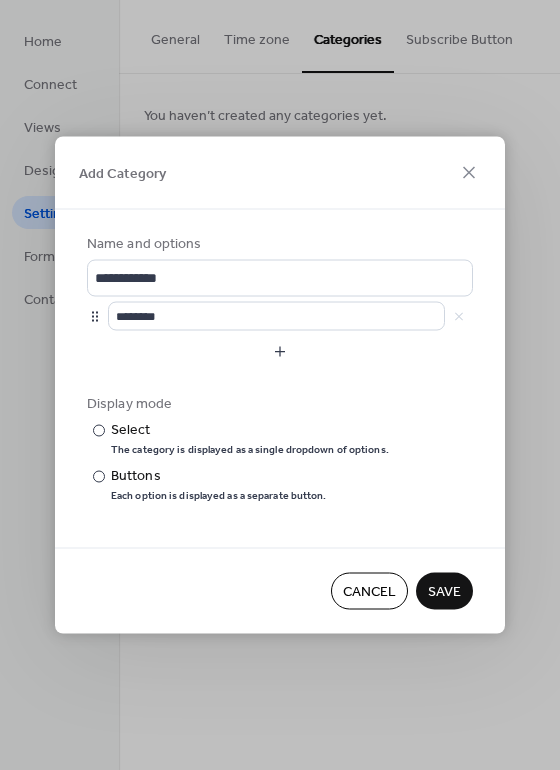click on "********" at bounding box center (280, 316) 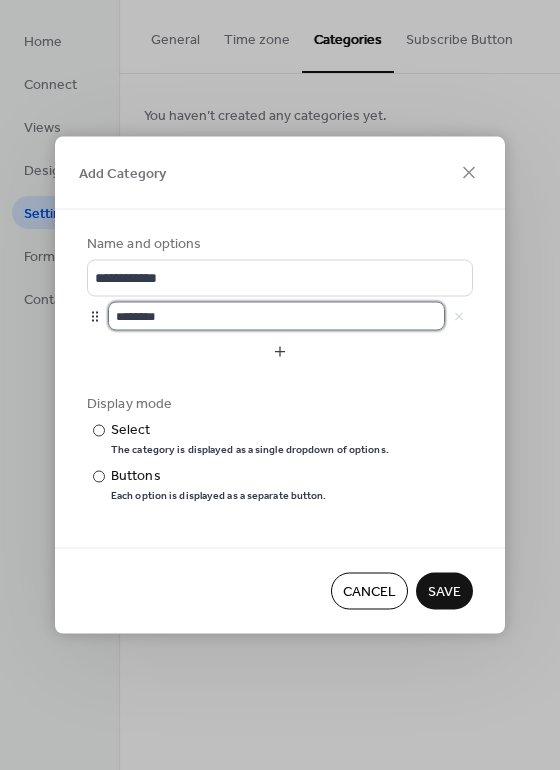 click on "********" at bounding box center [276, 316] 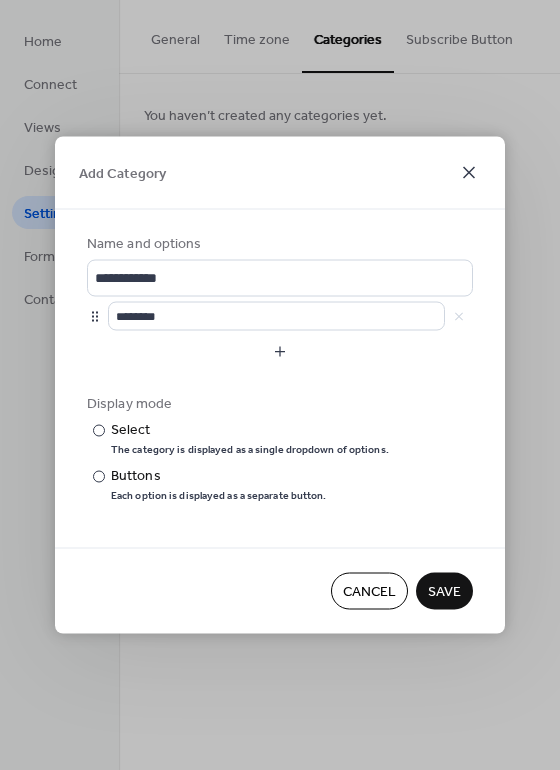 click 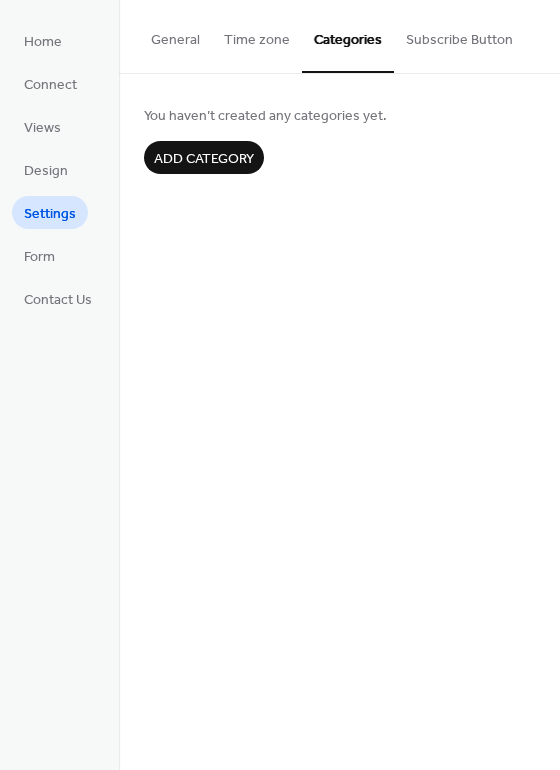 click on "Subscribe Button" at bounding box center (459, 35) 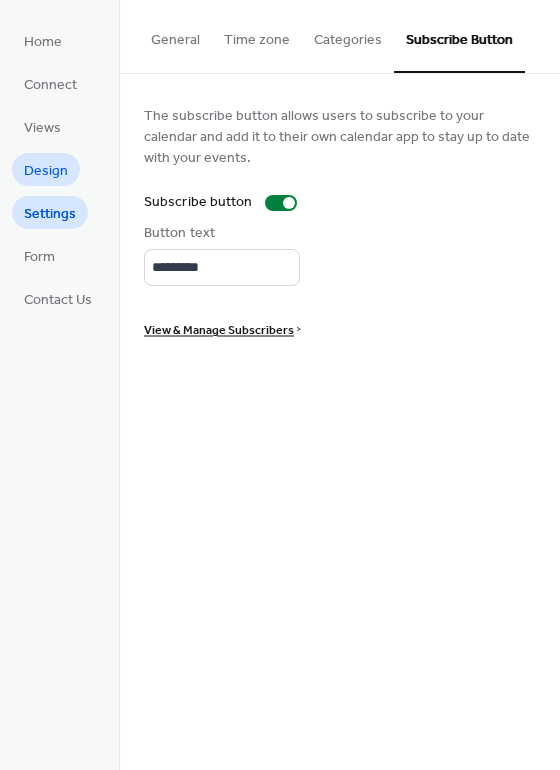 click on "Design" at bounding box center [46, 171] 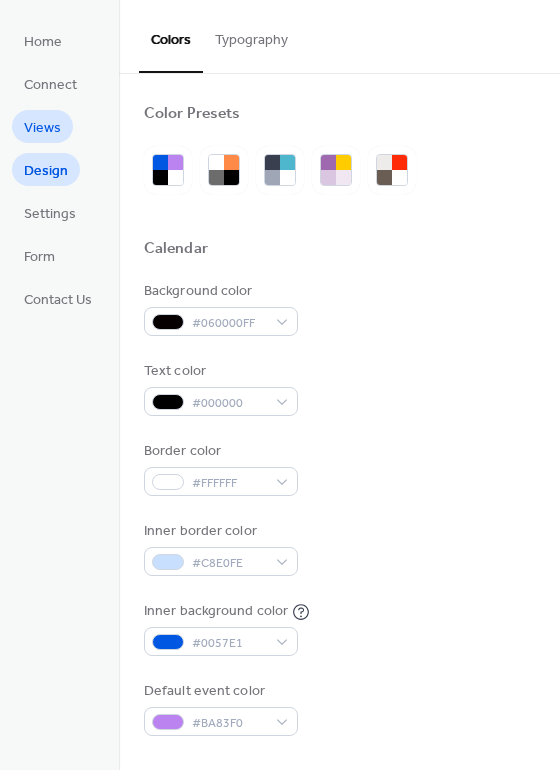 click on "Views" at bounding box center (42, 128) 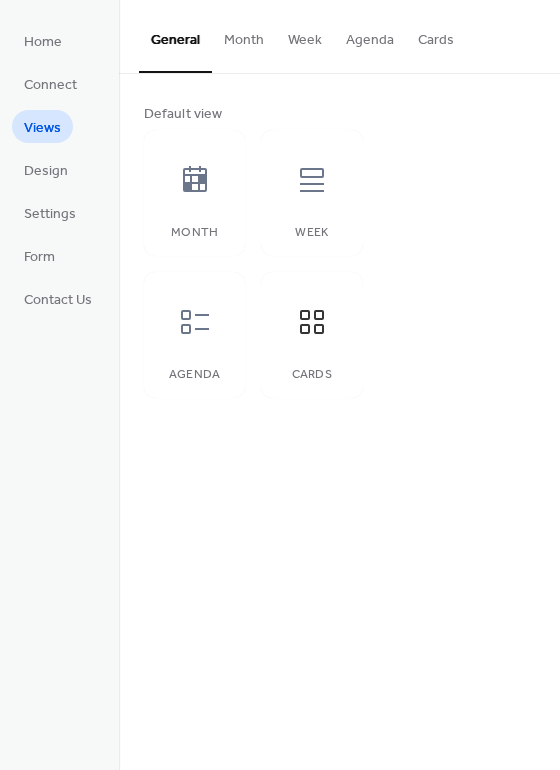 click on "Views" at bounding box center [42, 128] 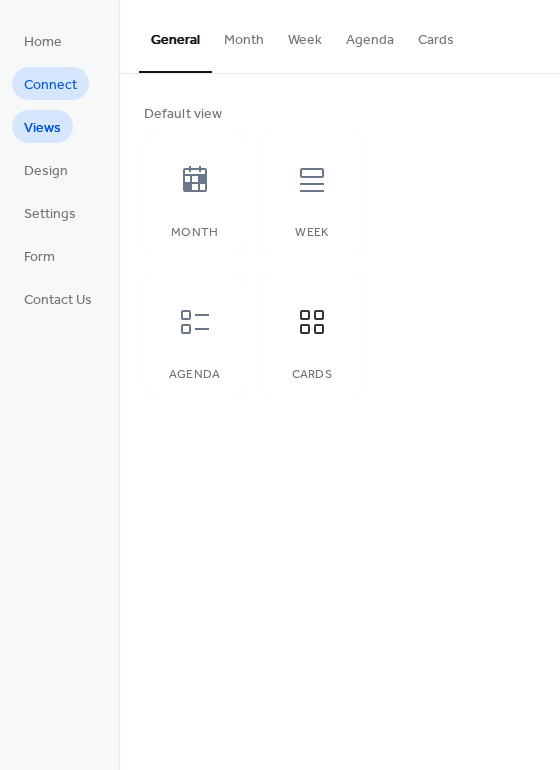 click on "Connect" at bounding box center [50, 85] 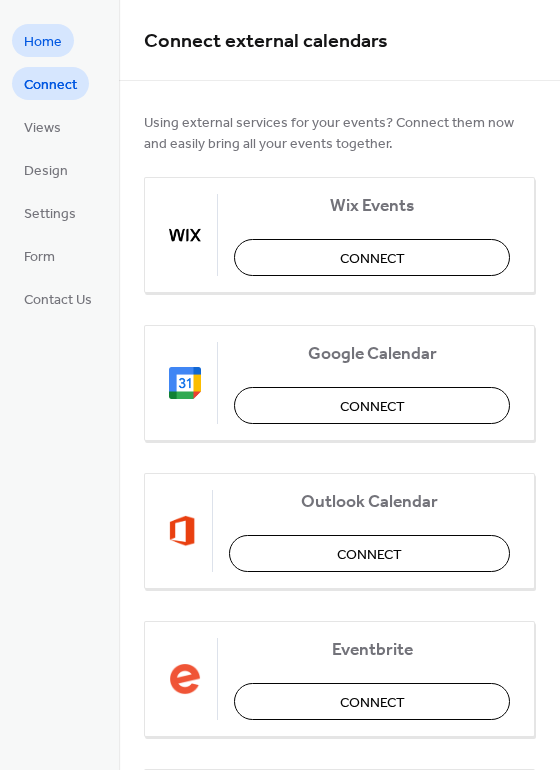 click on "Home" at bounding box center [43, 42] 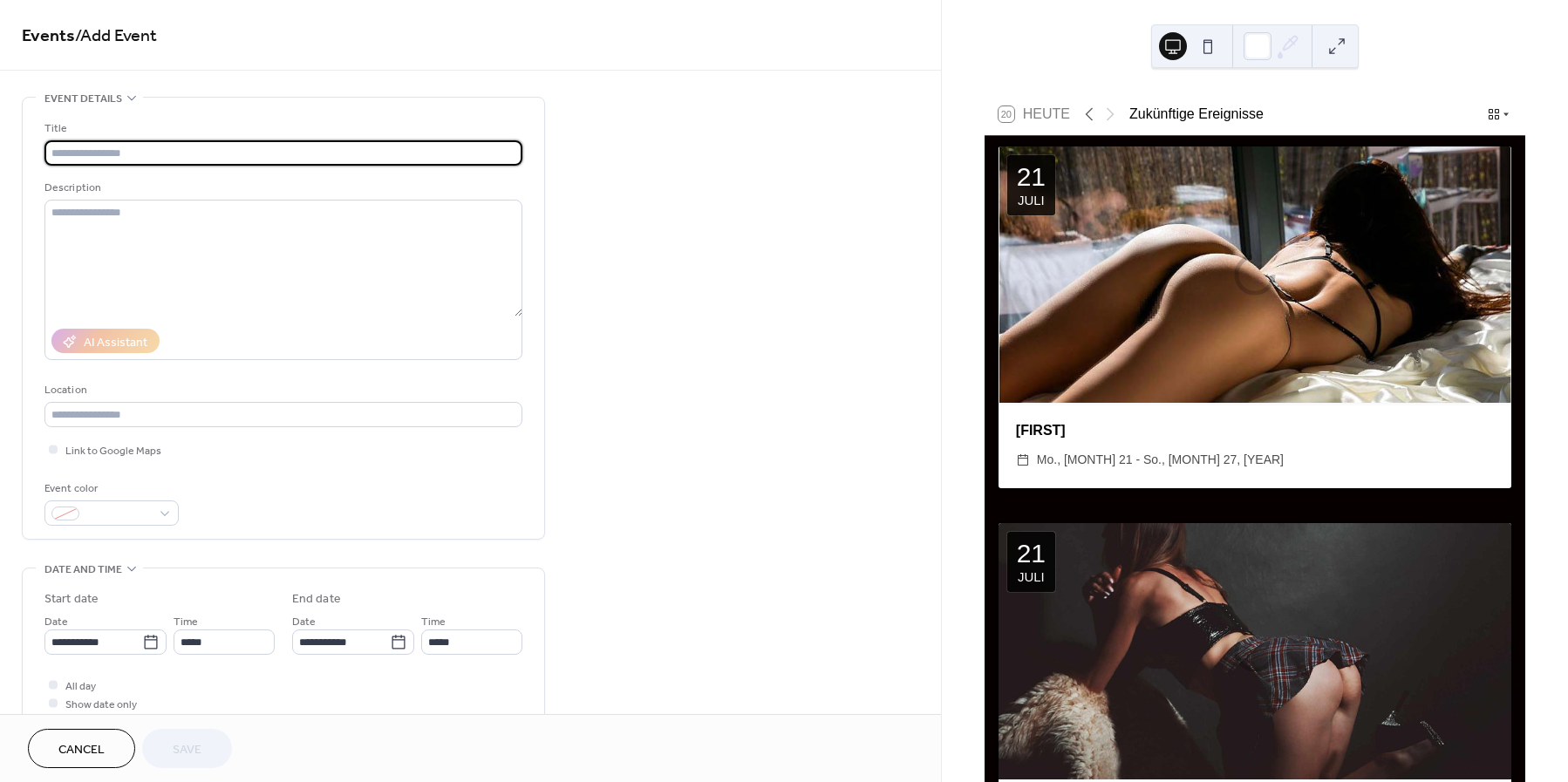scroll, scrollTop: 0, scrollLeft: 0, axis: both 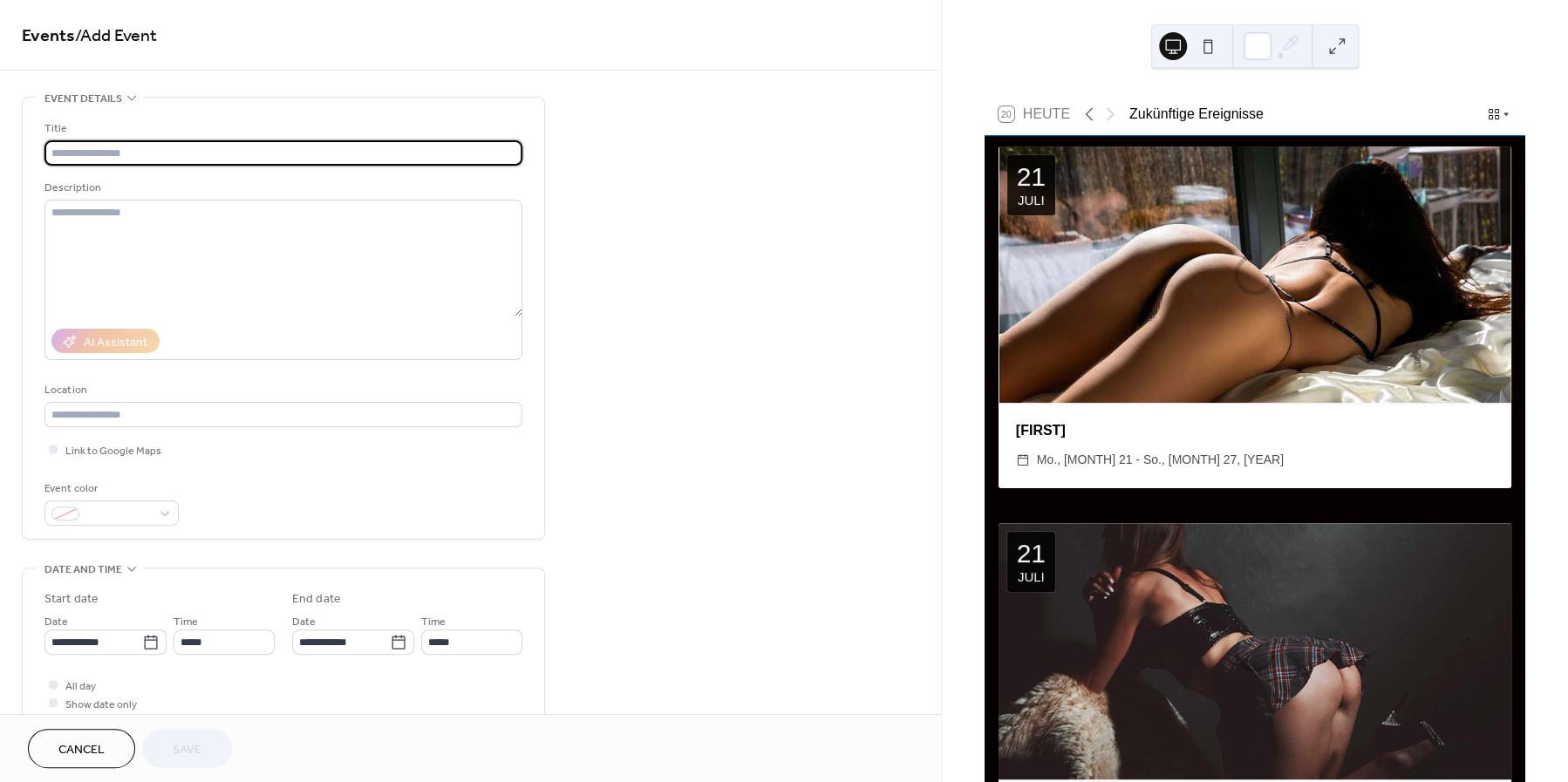 click at bounding box center [283, 153] 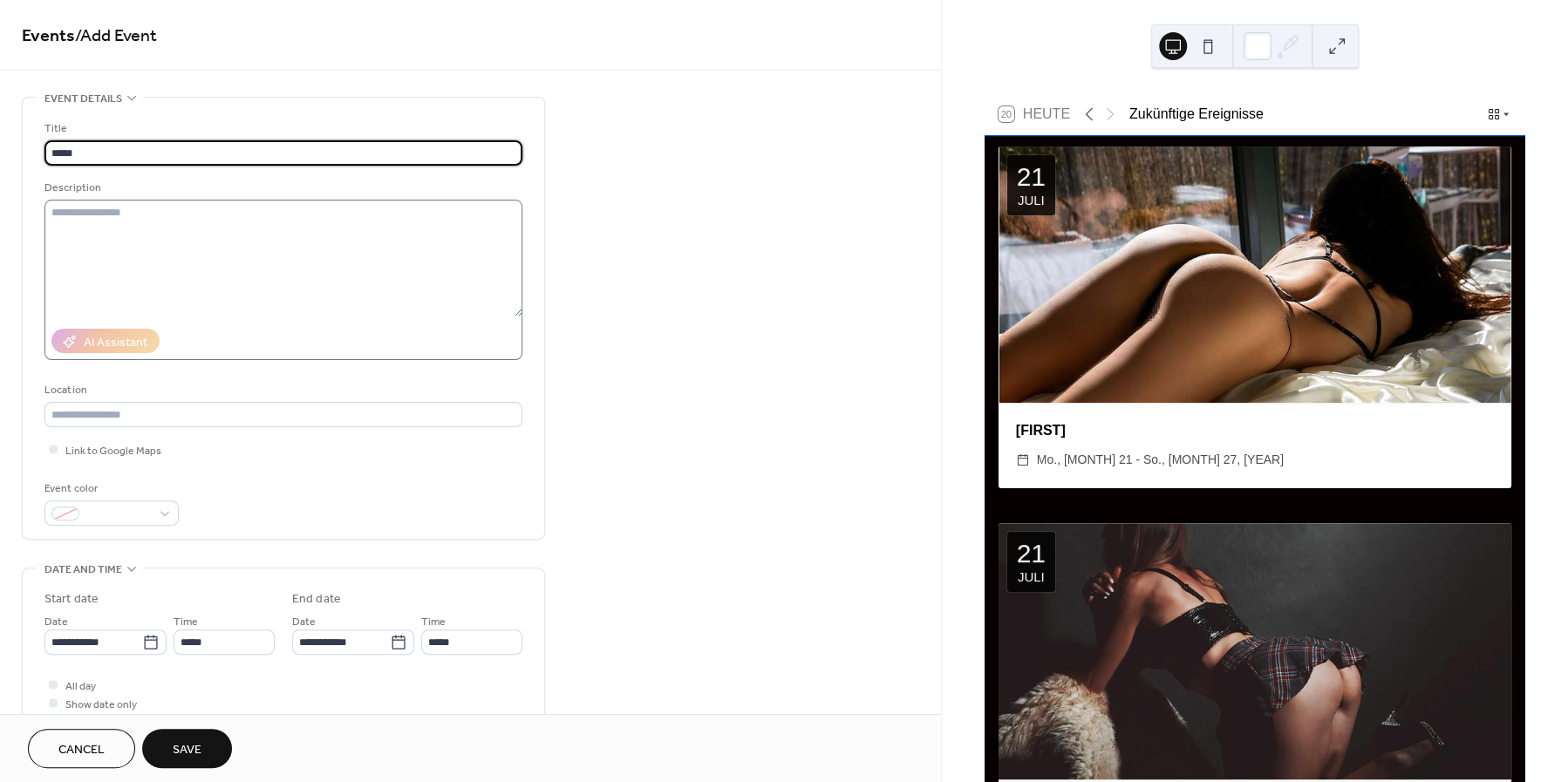 type on "*****" 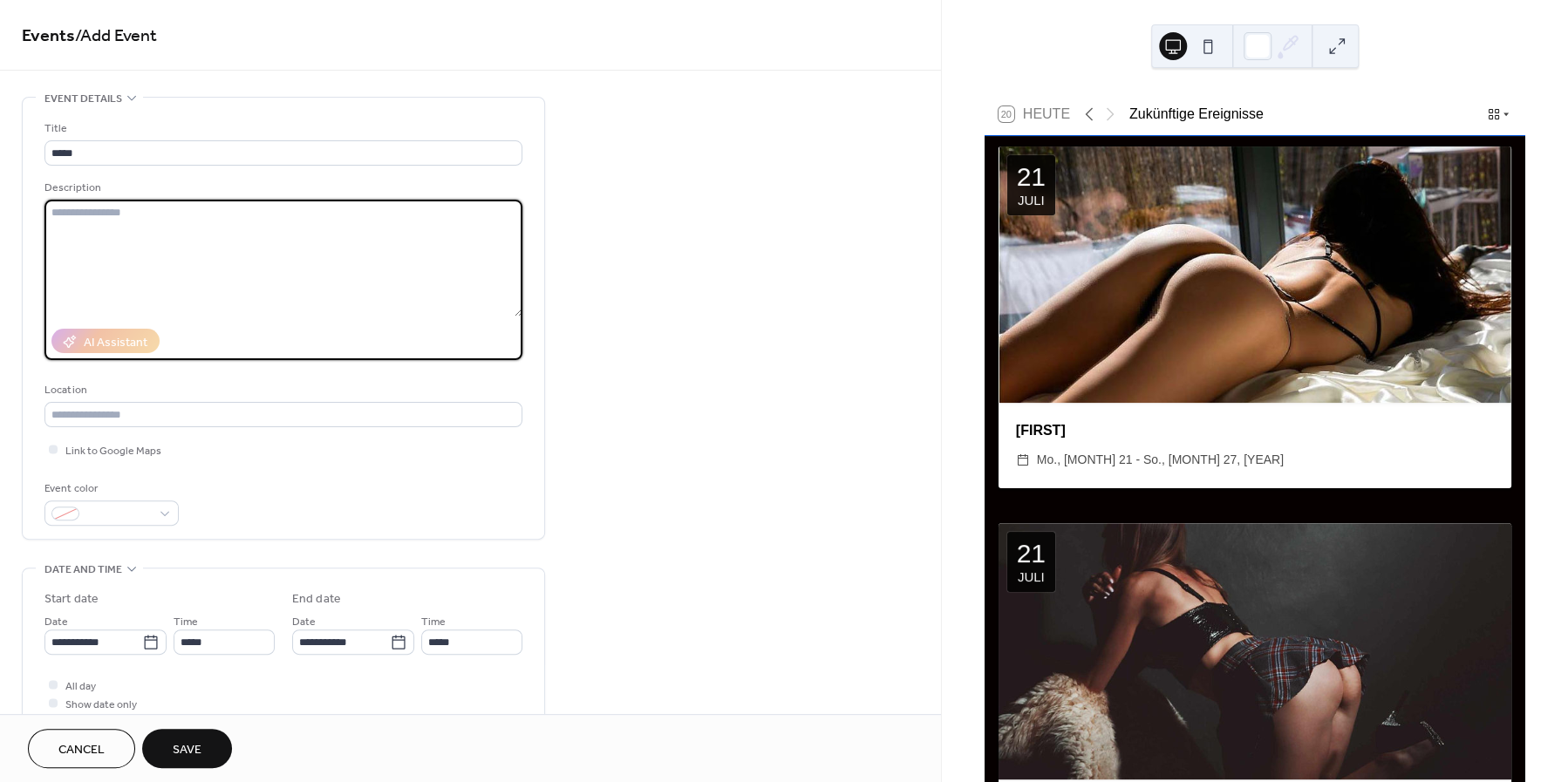 click at bounding box center [283, 258] 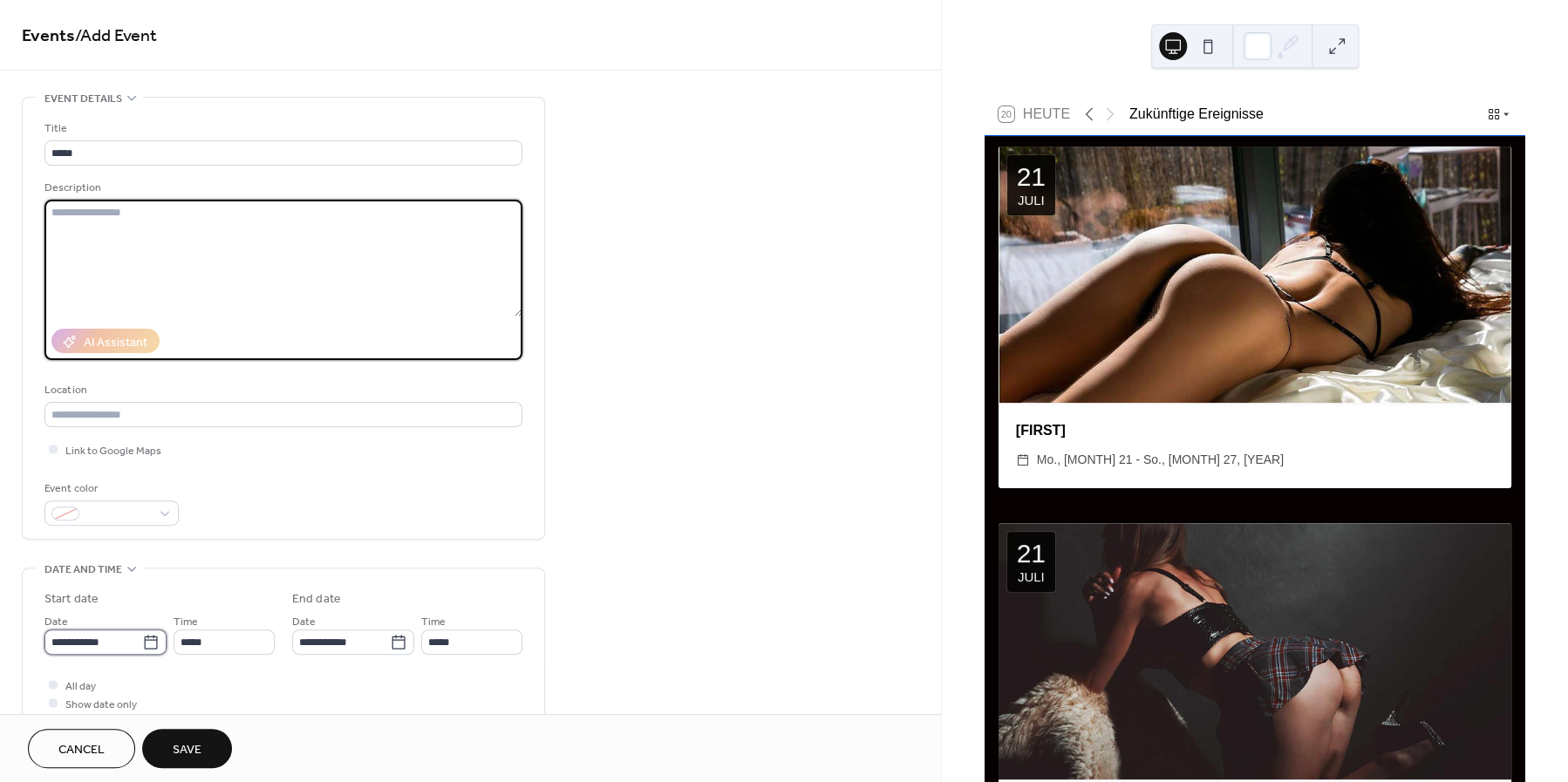 click on "**********" at bounding box center [93, 642] 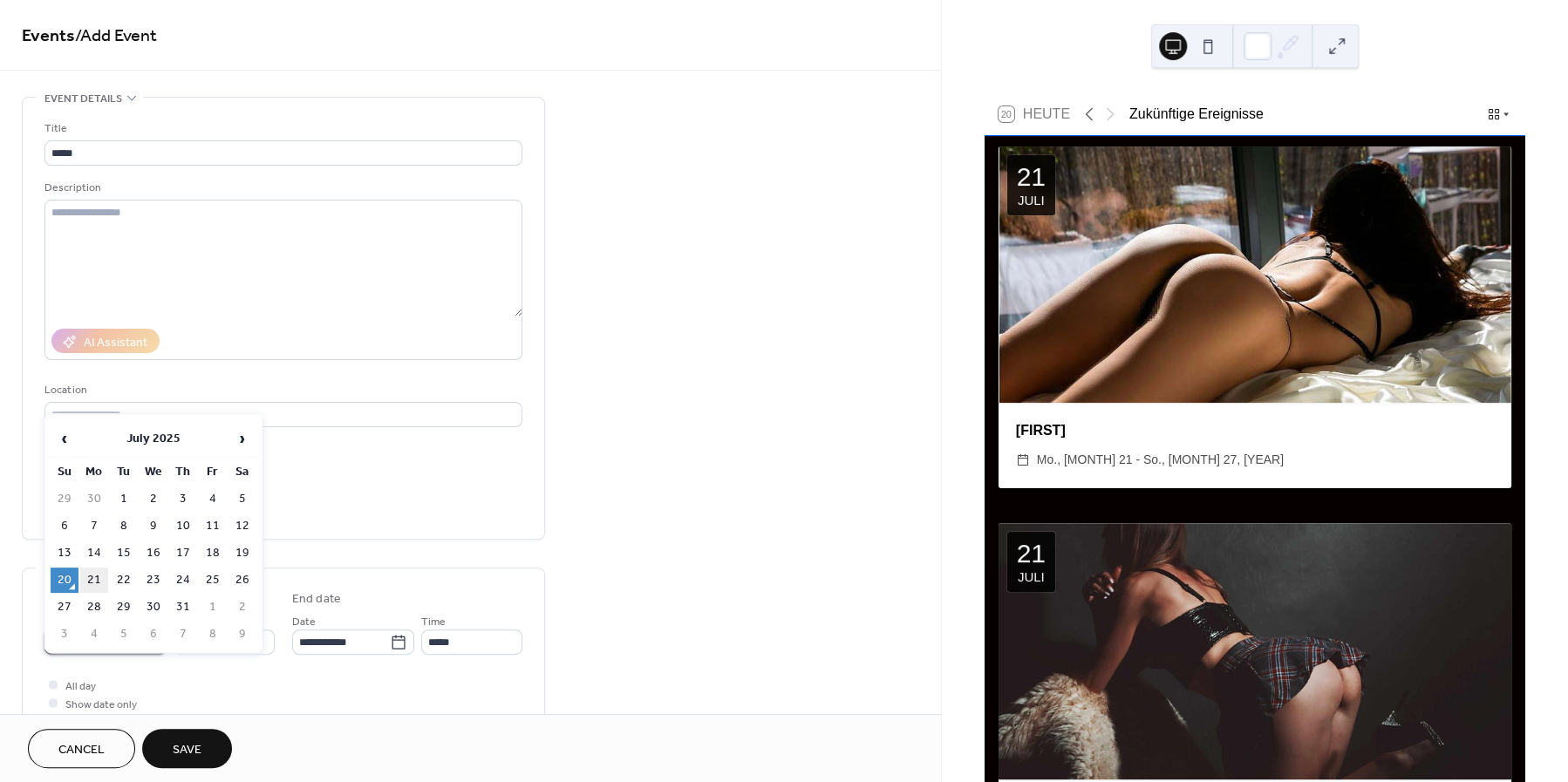 click on "21" at bounding box center (94, 580) 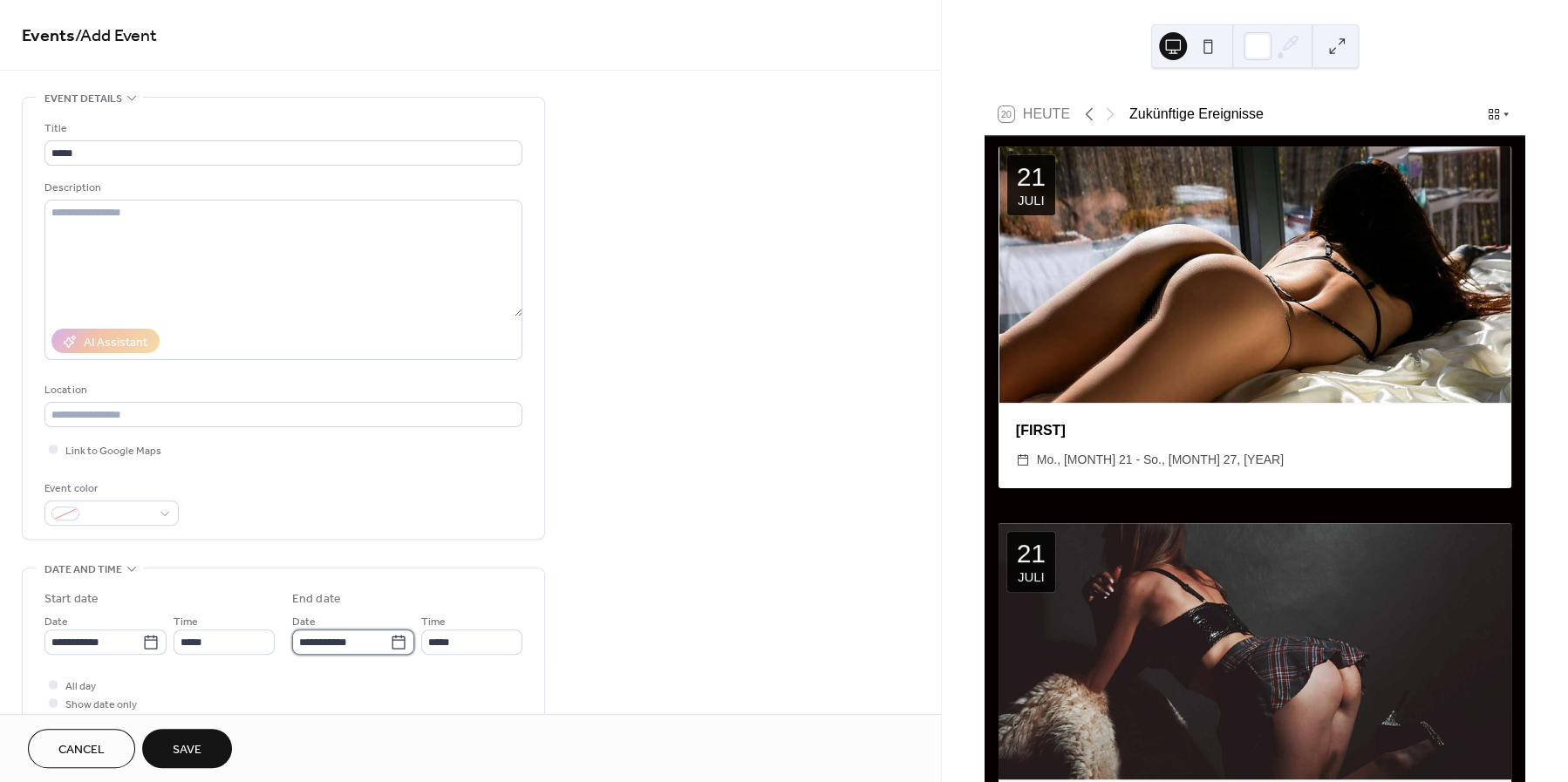 click on "**********" at bounding box center [341, 642] 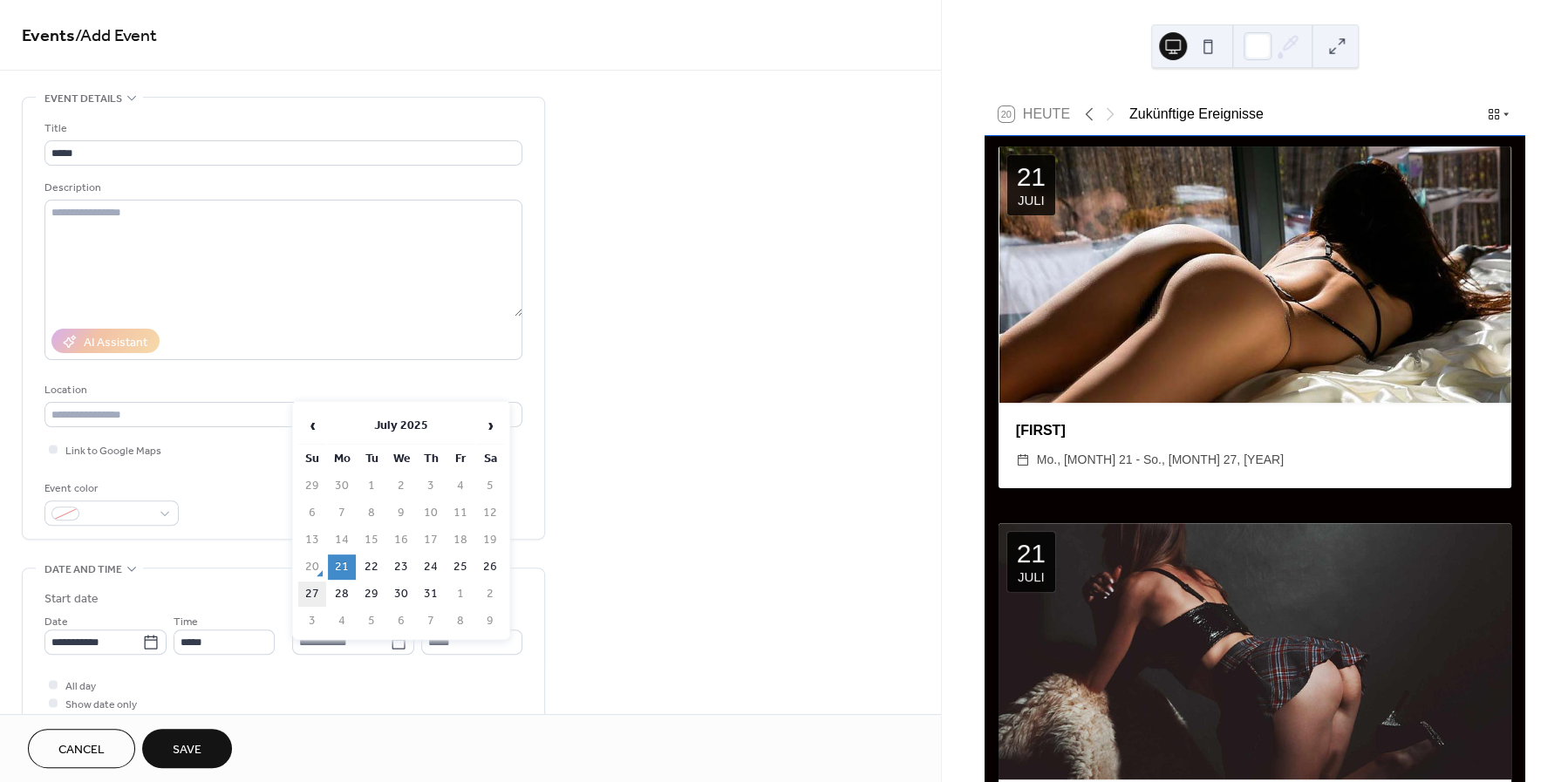 click on "27" at bounding box center [312, 594] 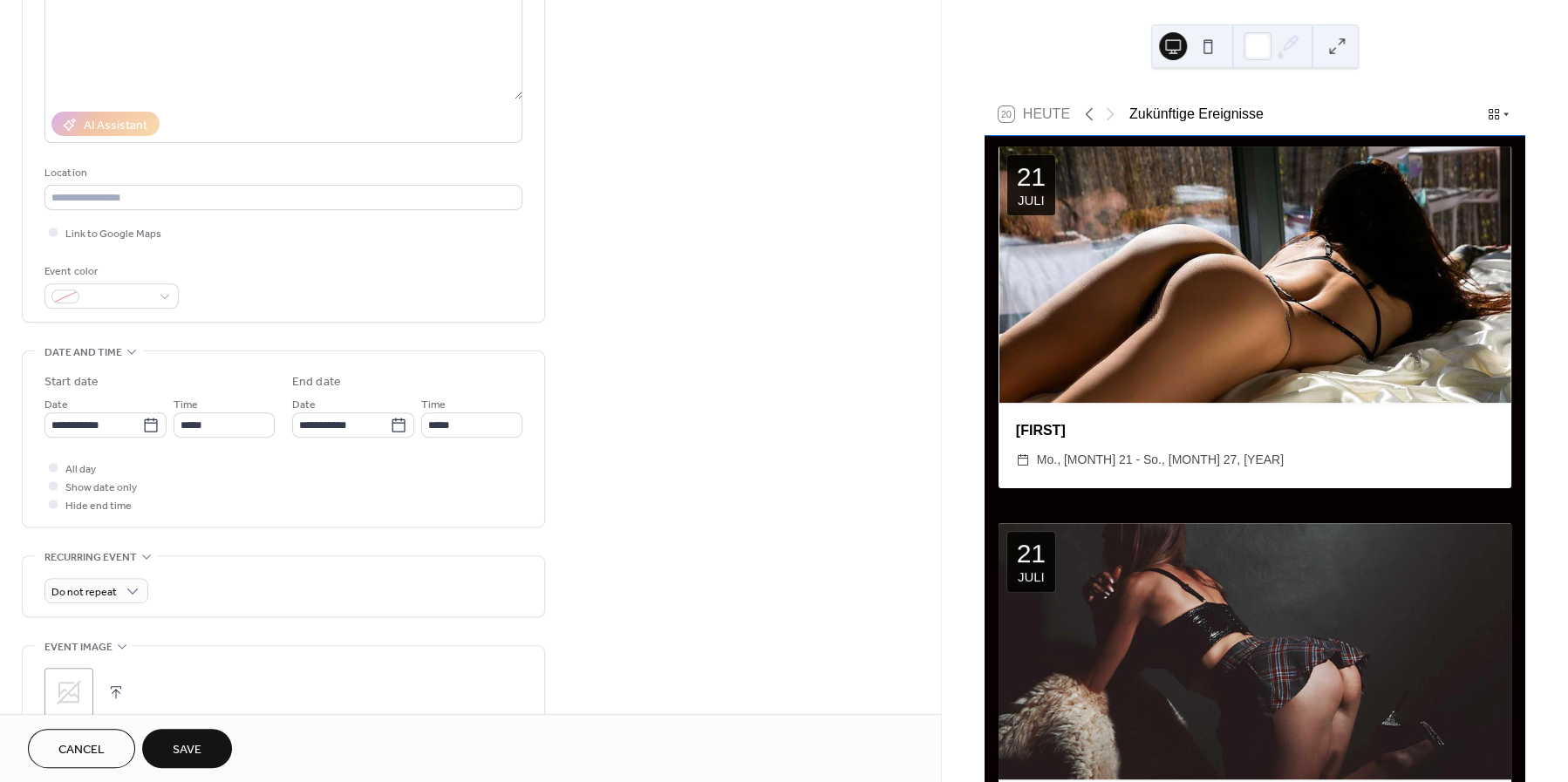 scroll, scrollTop: 218, scrollLeft: 0, axis: vertical 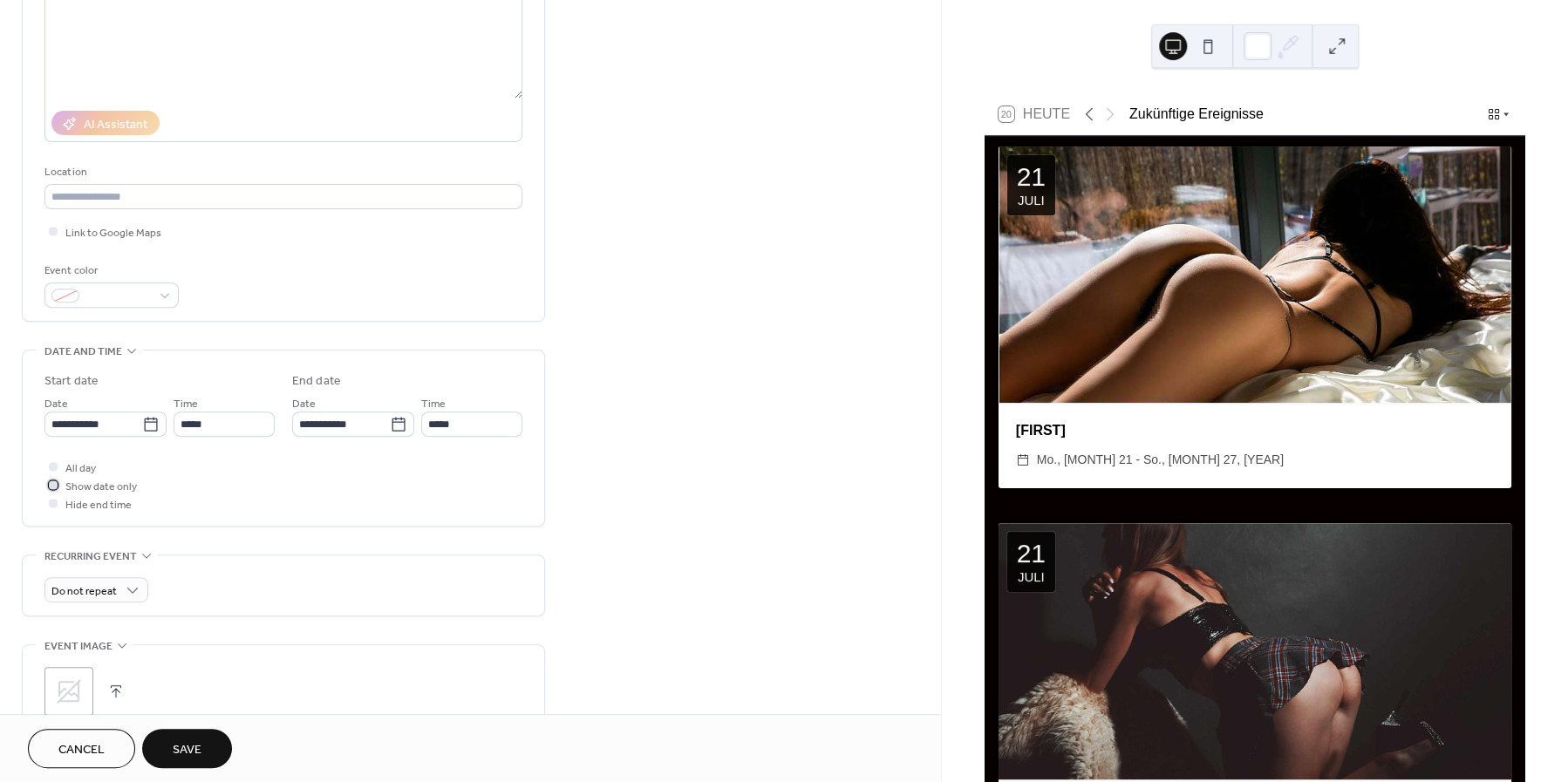 click at bounding box center (53, 485) 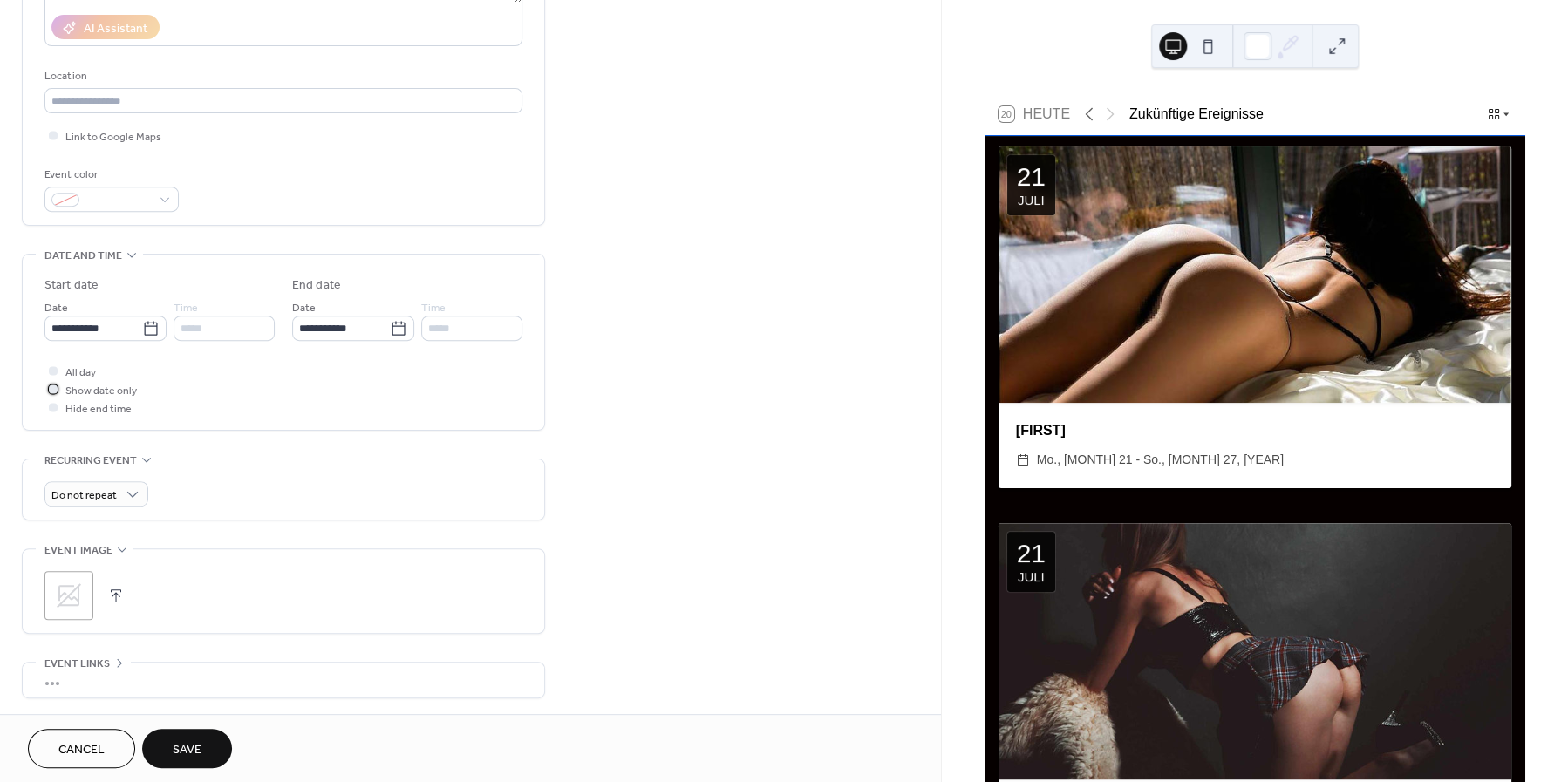 scroll, scrollTop: 326, scrollLeft: 0, axis: vertical 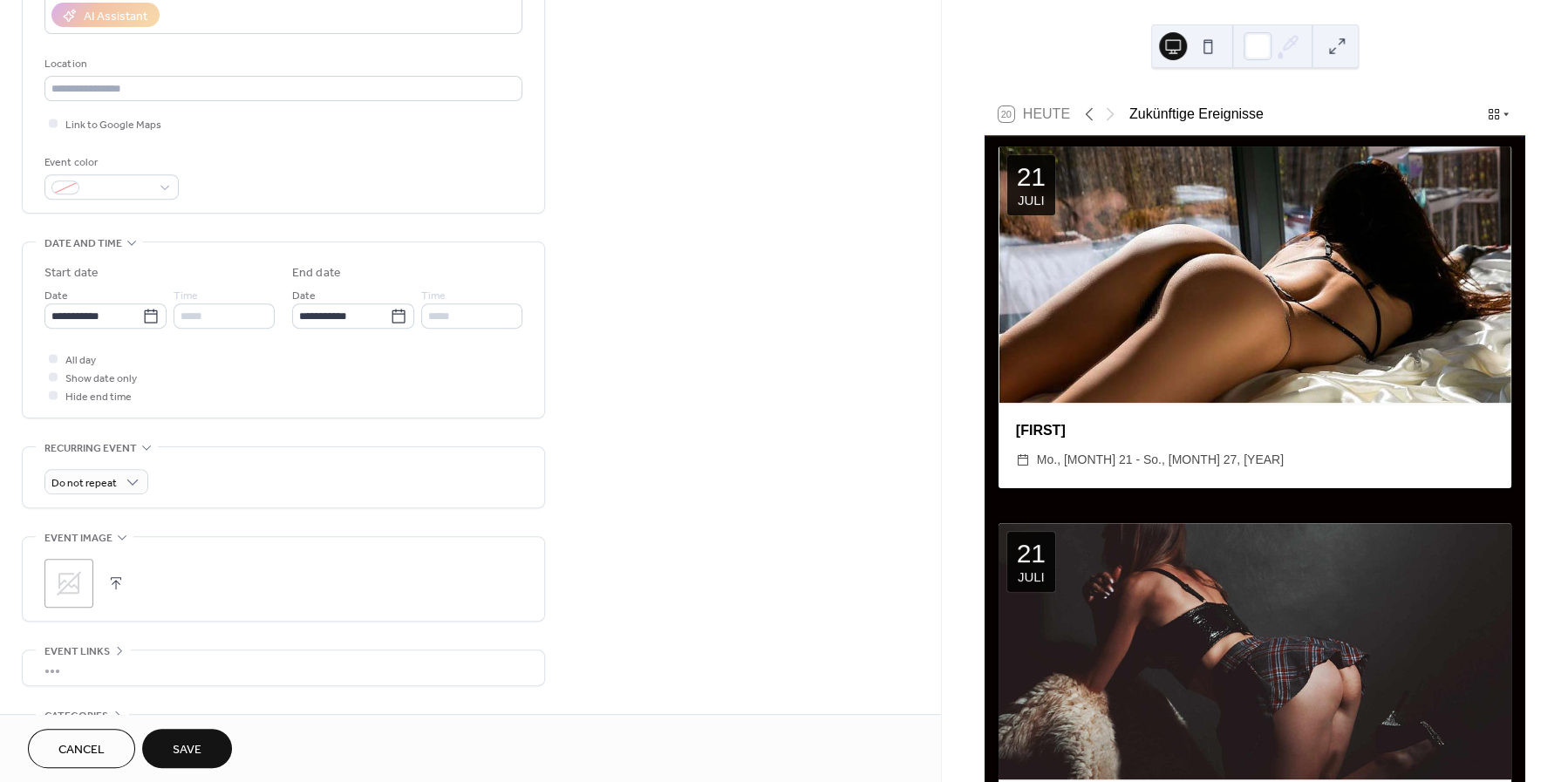 click 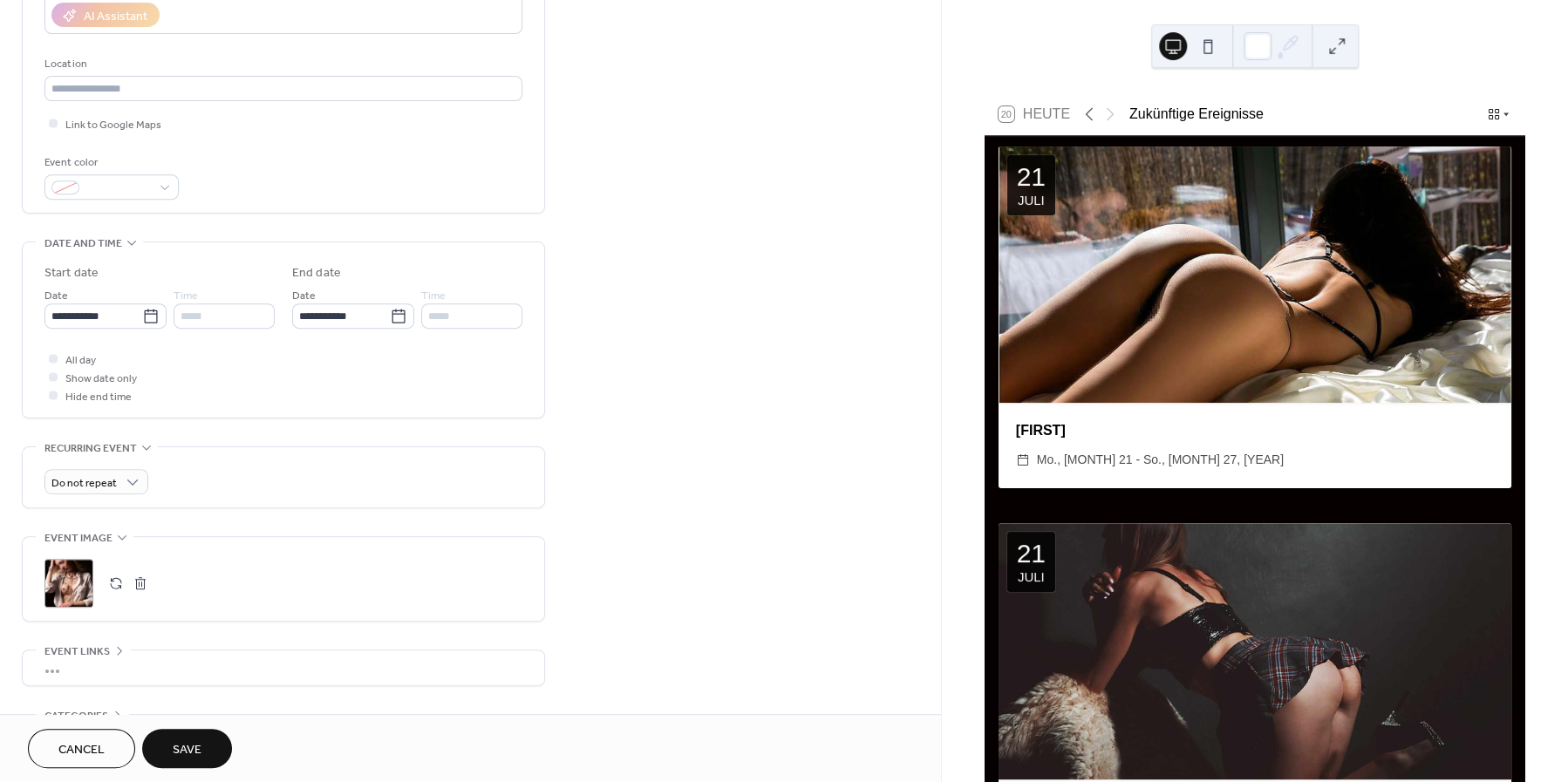 click on "Save" at bounding box center (187, 750) 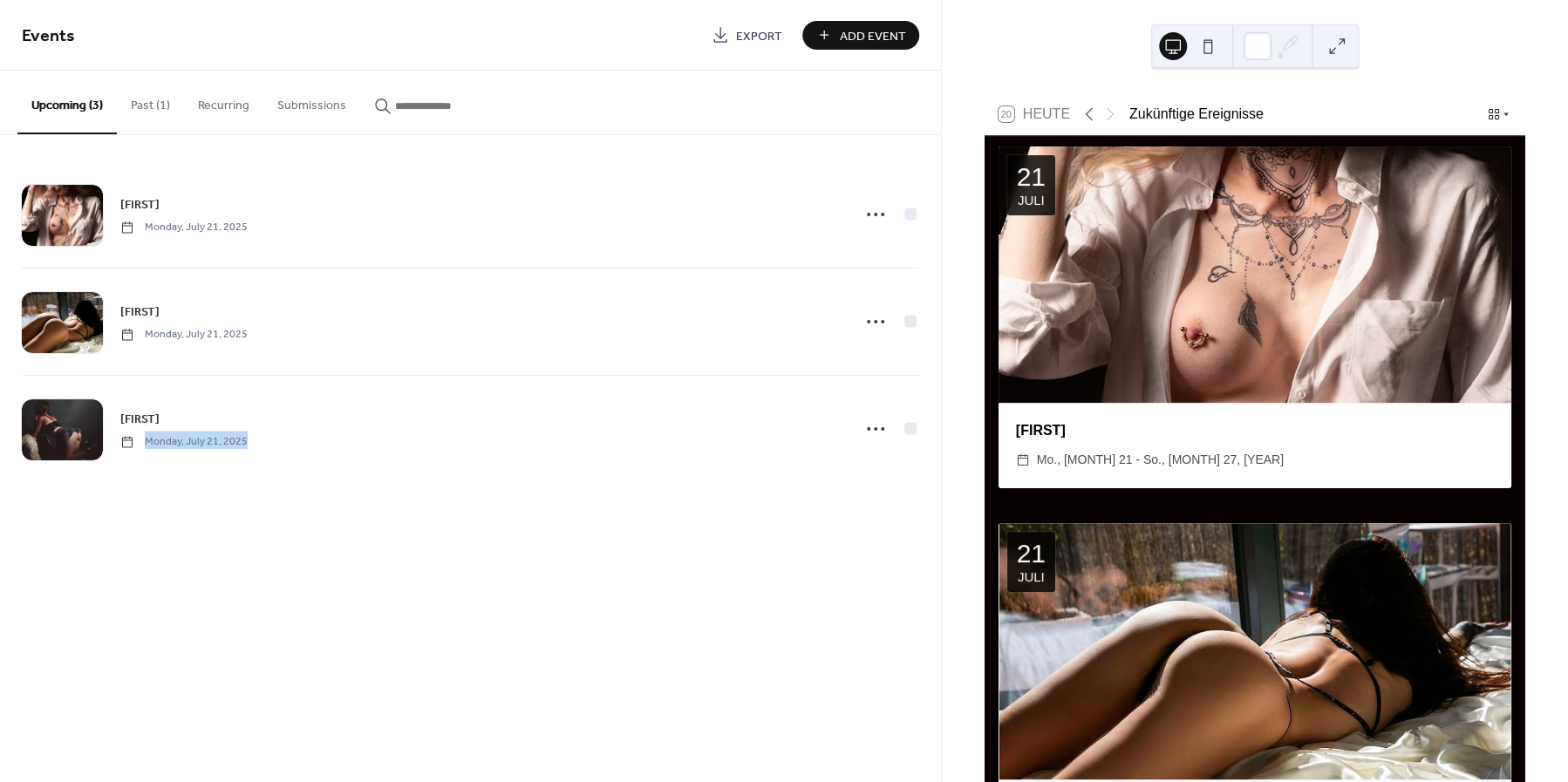 drag, startPoint x: 438, startPoint y: 186, endPoint x: 450, endPoint y: 504, distance: 318.2263 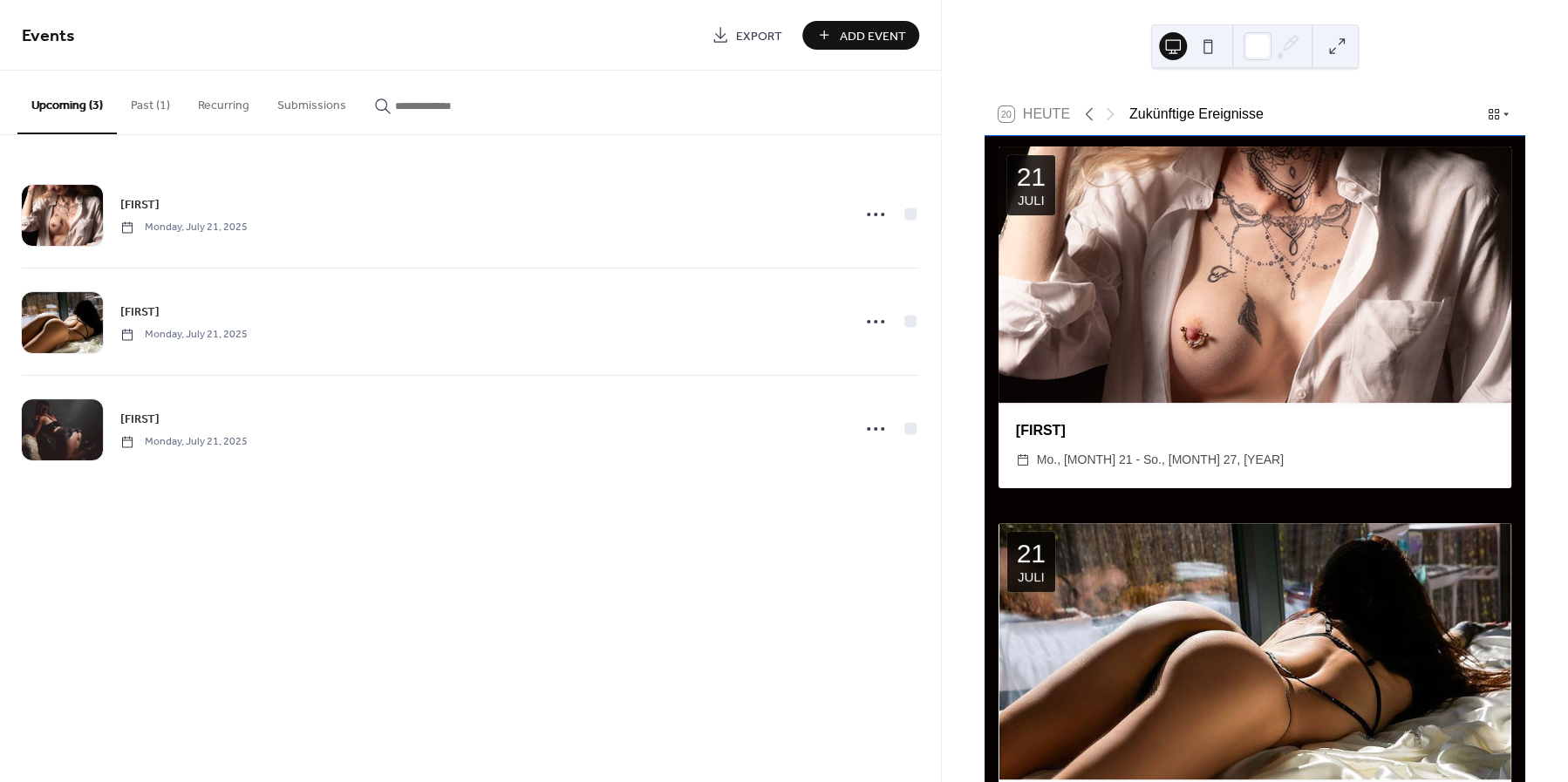 drag, startPoint x: 508, startPoint y: 581, endPoint x: 518, endPoint y: 617, distance: 37.36308 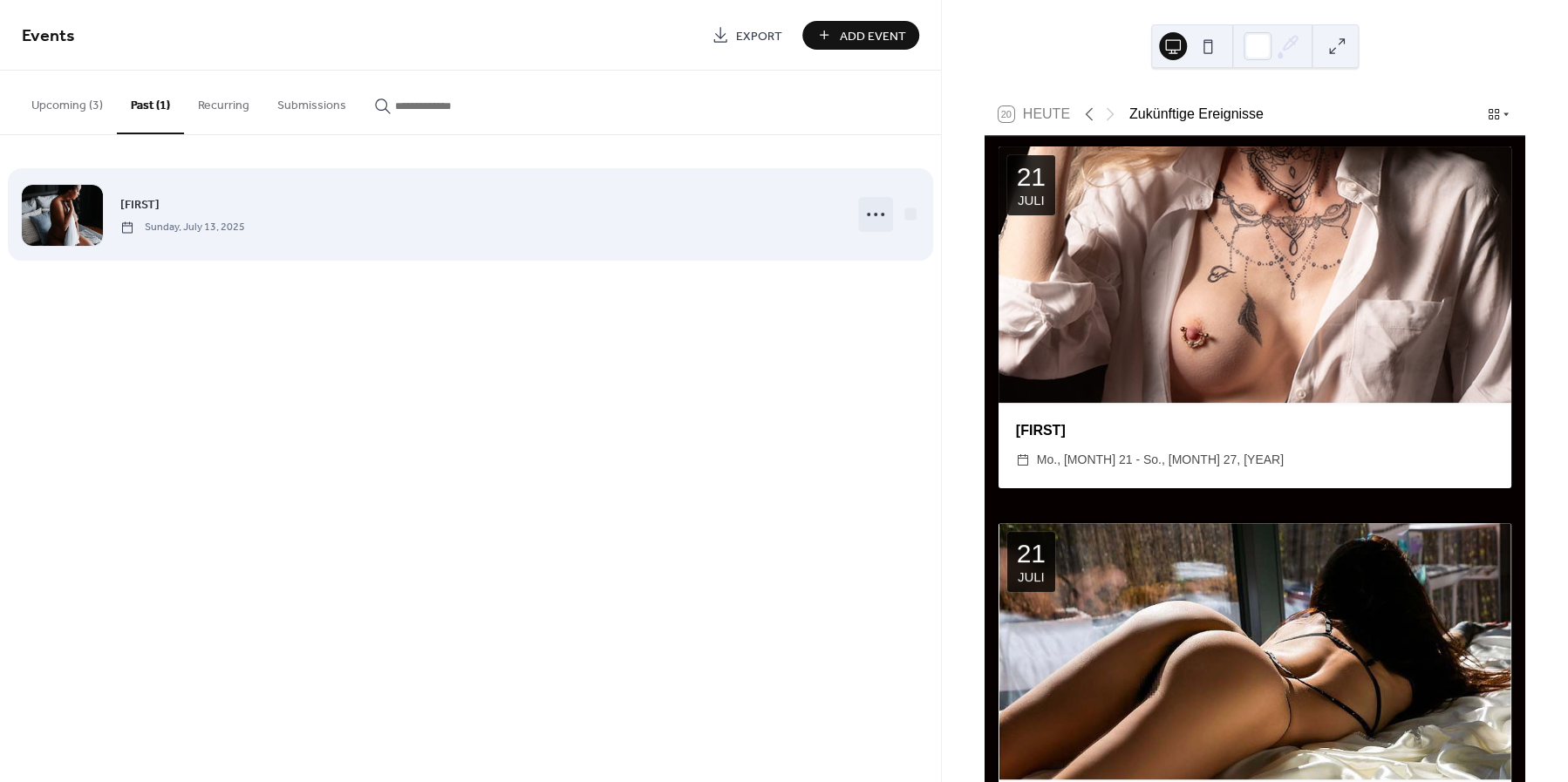 click 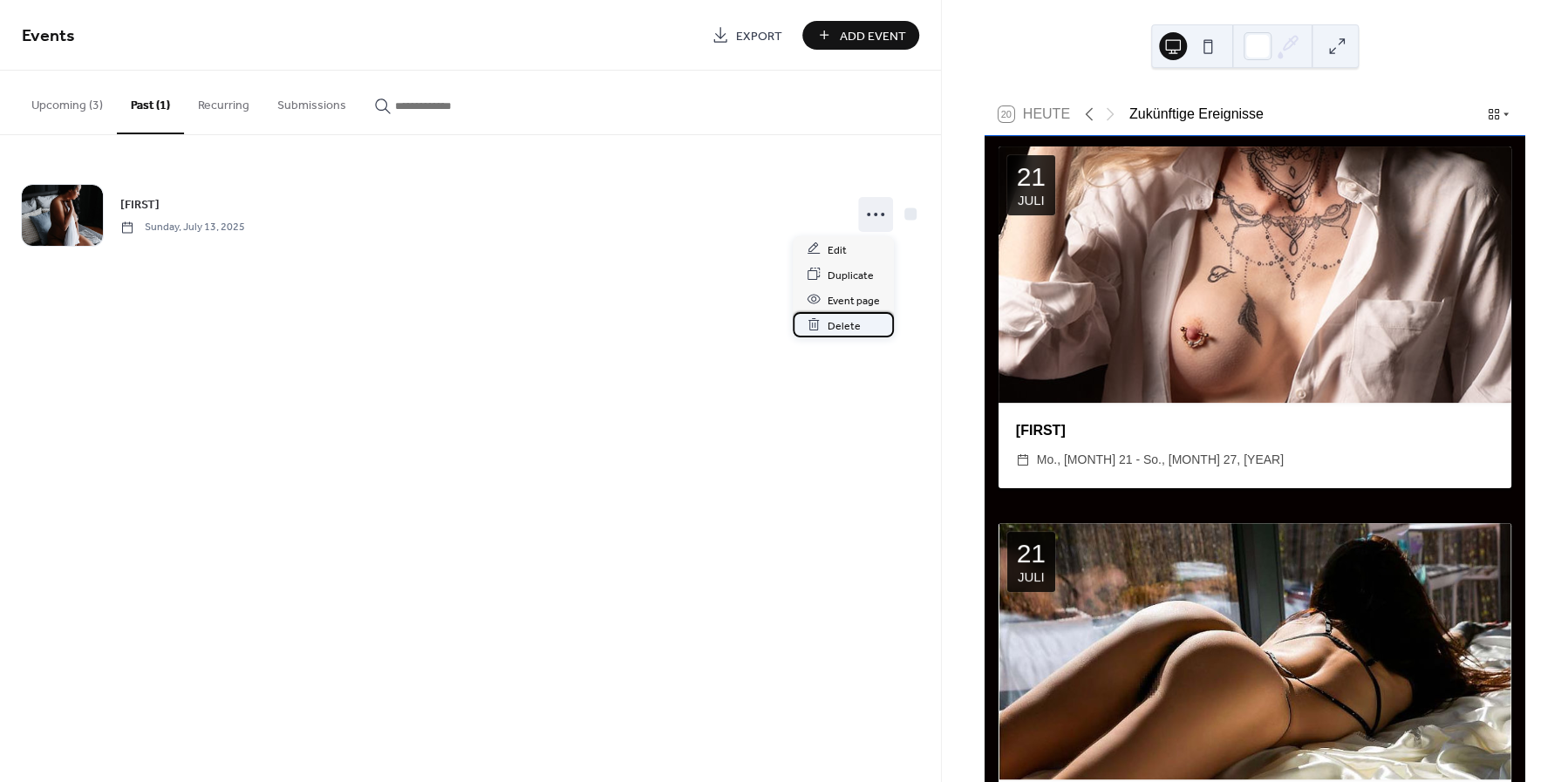 click on "Delete" at bounding box center [844, 325] 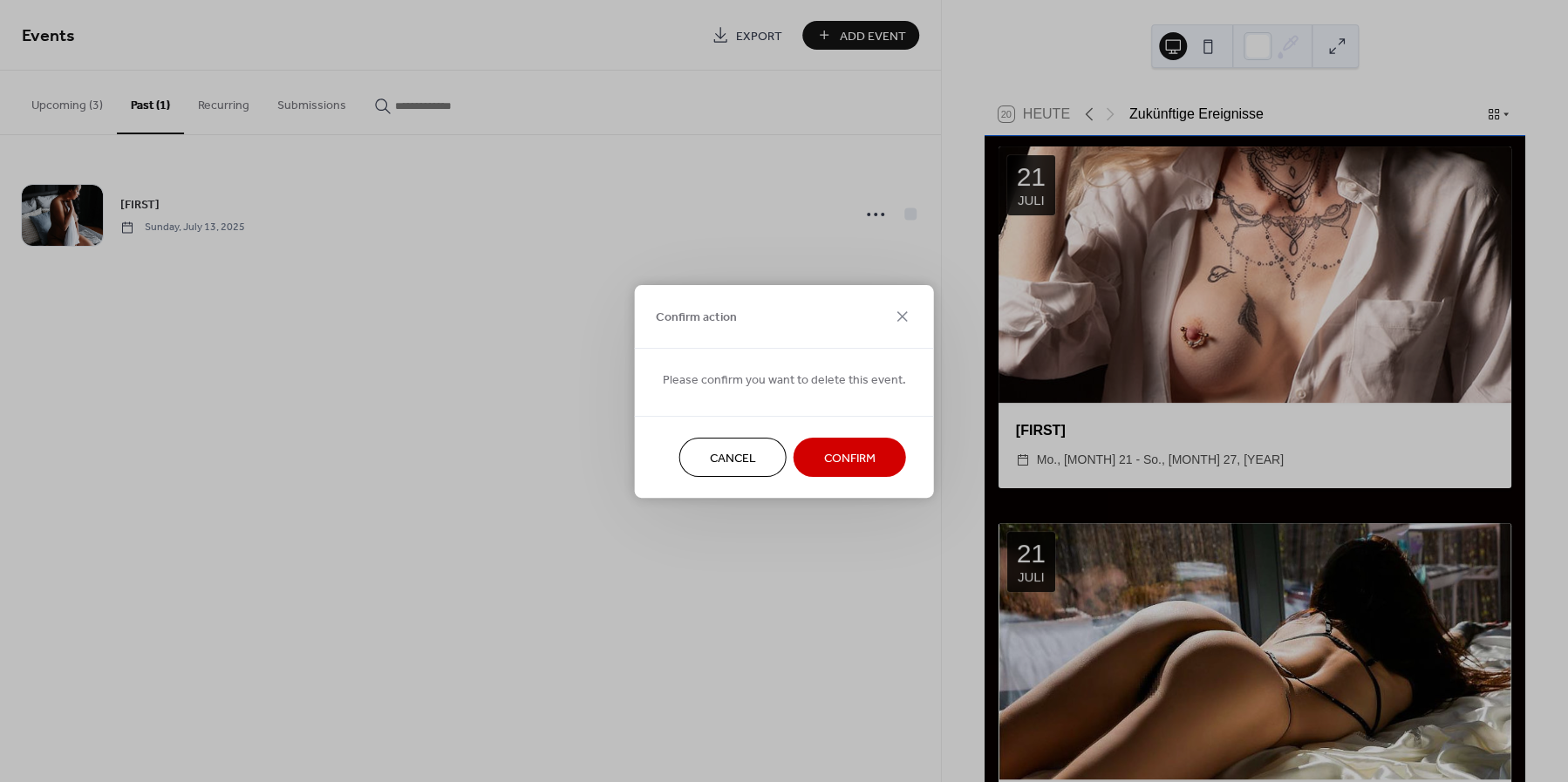 click on "Confirm" at bounding box center (849, 458) 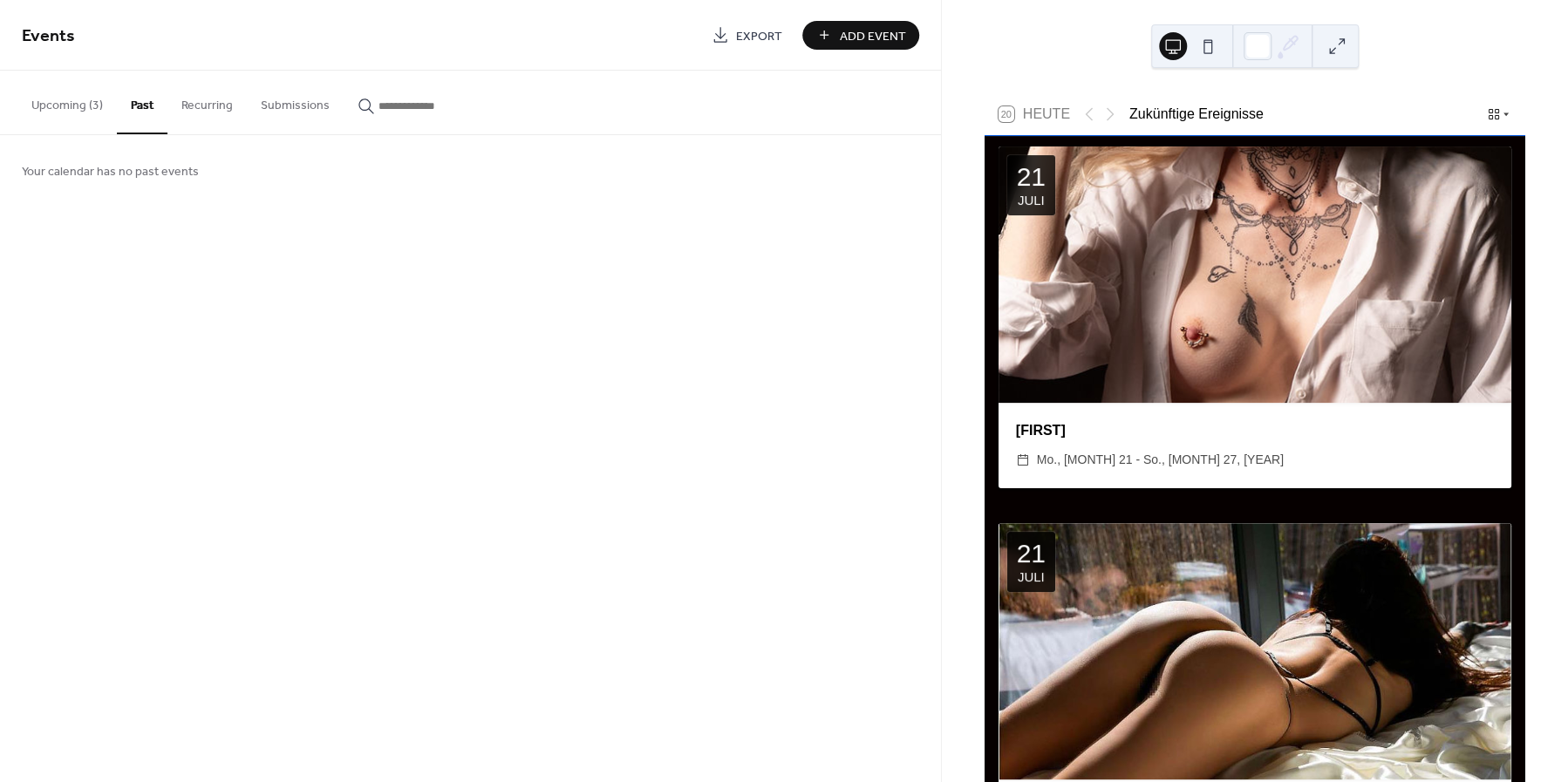 click on "Upcoming (3)" at bounding box center [67, 101] 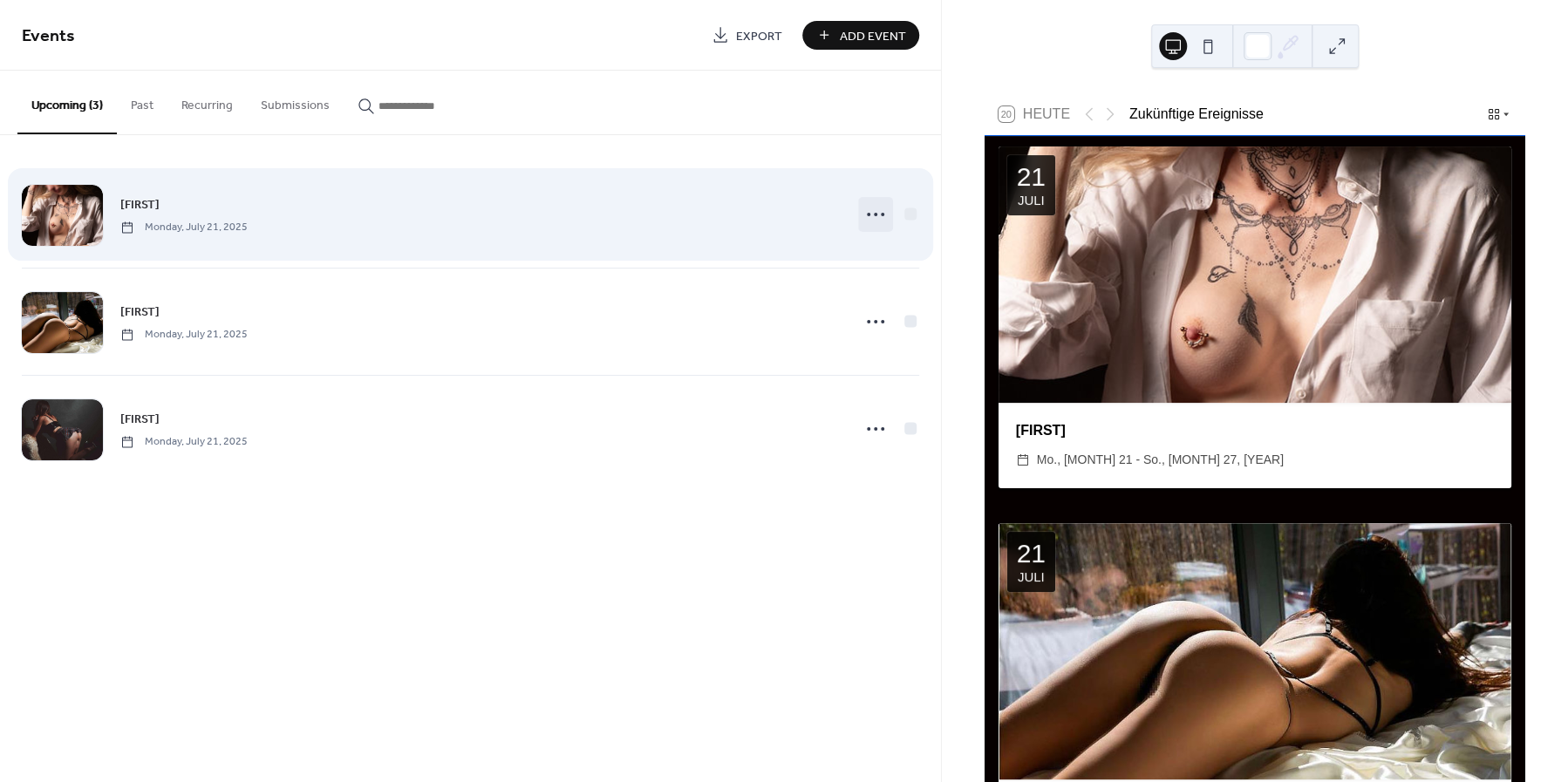 click 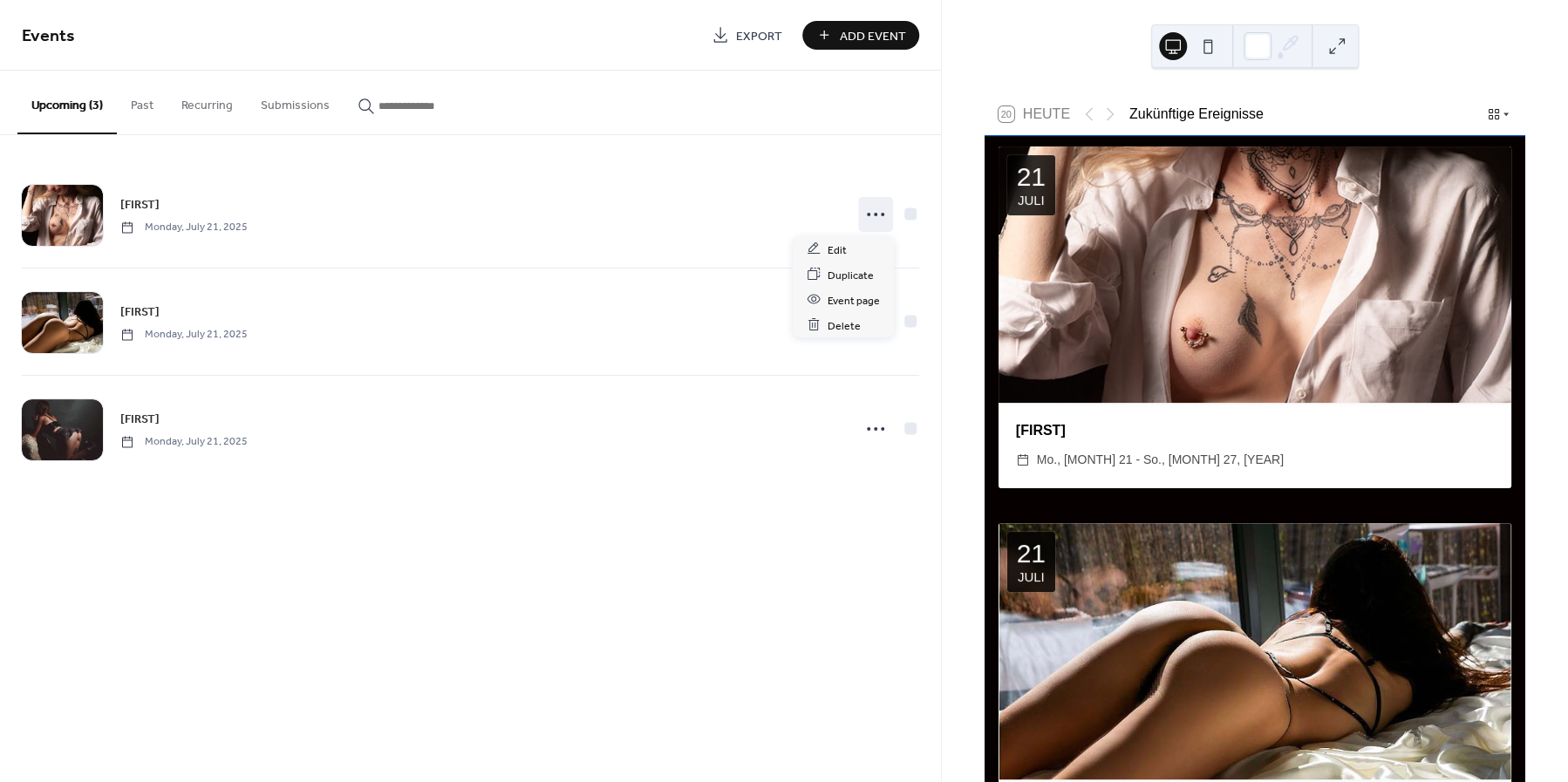 click on "Events Export Add Event Upcoming (3) Past Recurring Submissions Julia Monday, July 21, 2025 Kira Monday, July 21, 2025 Mia Monday, July 21, 2025 Your calendar has no past events Cancel" at bounding box center [470, 391] 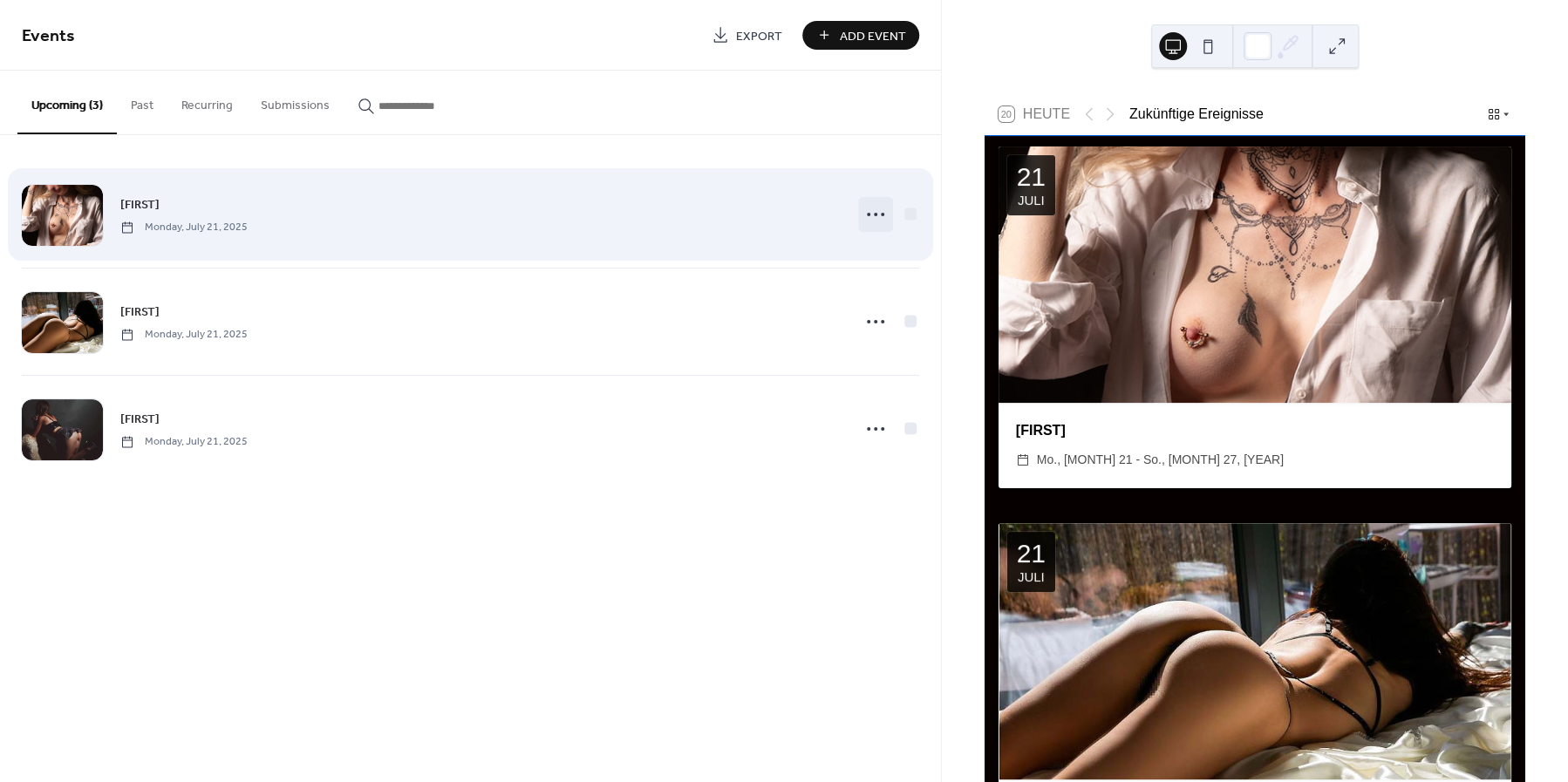 click 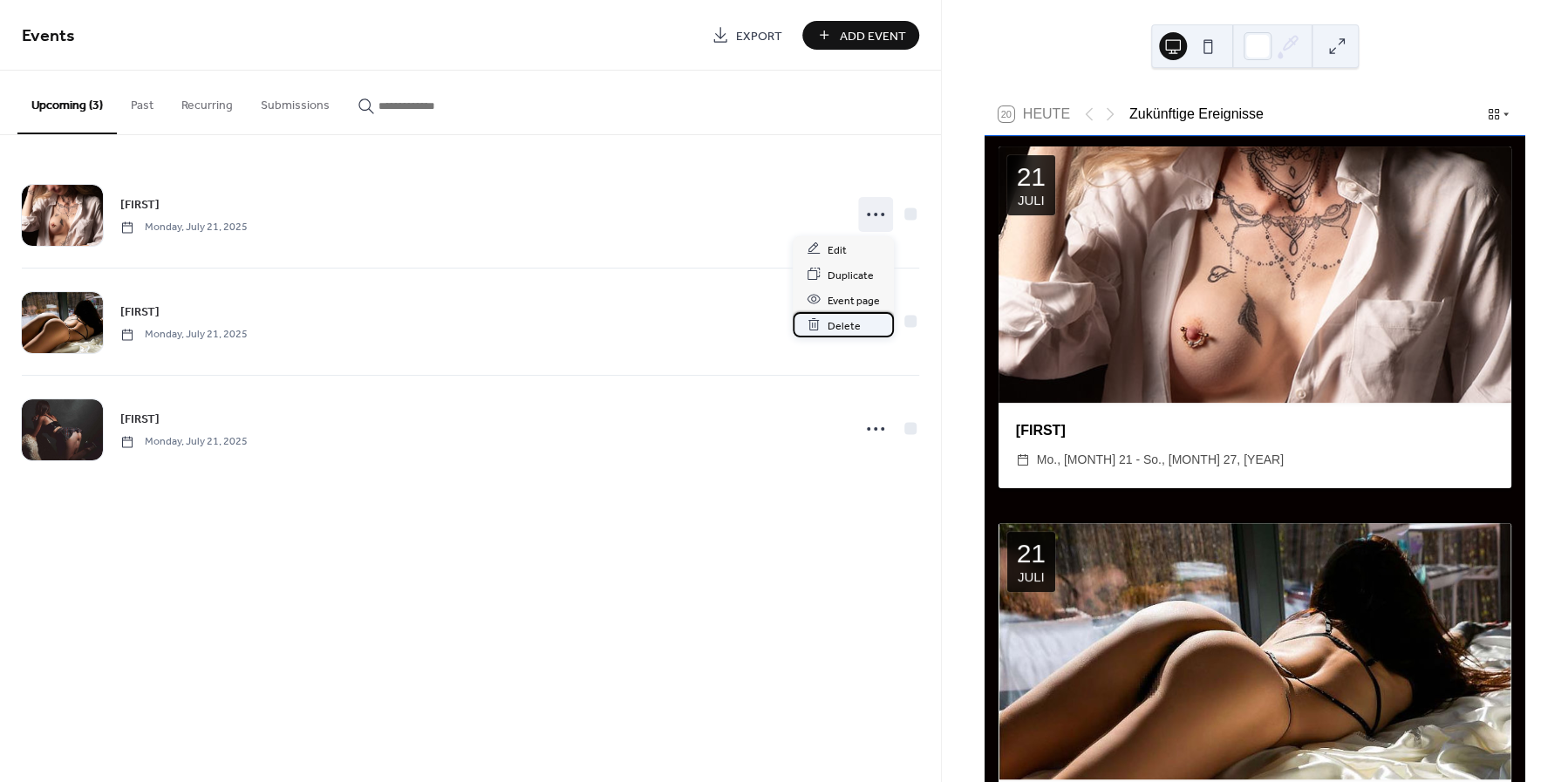 click on "Delete" at bounding box center (844, 325) 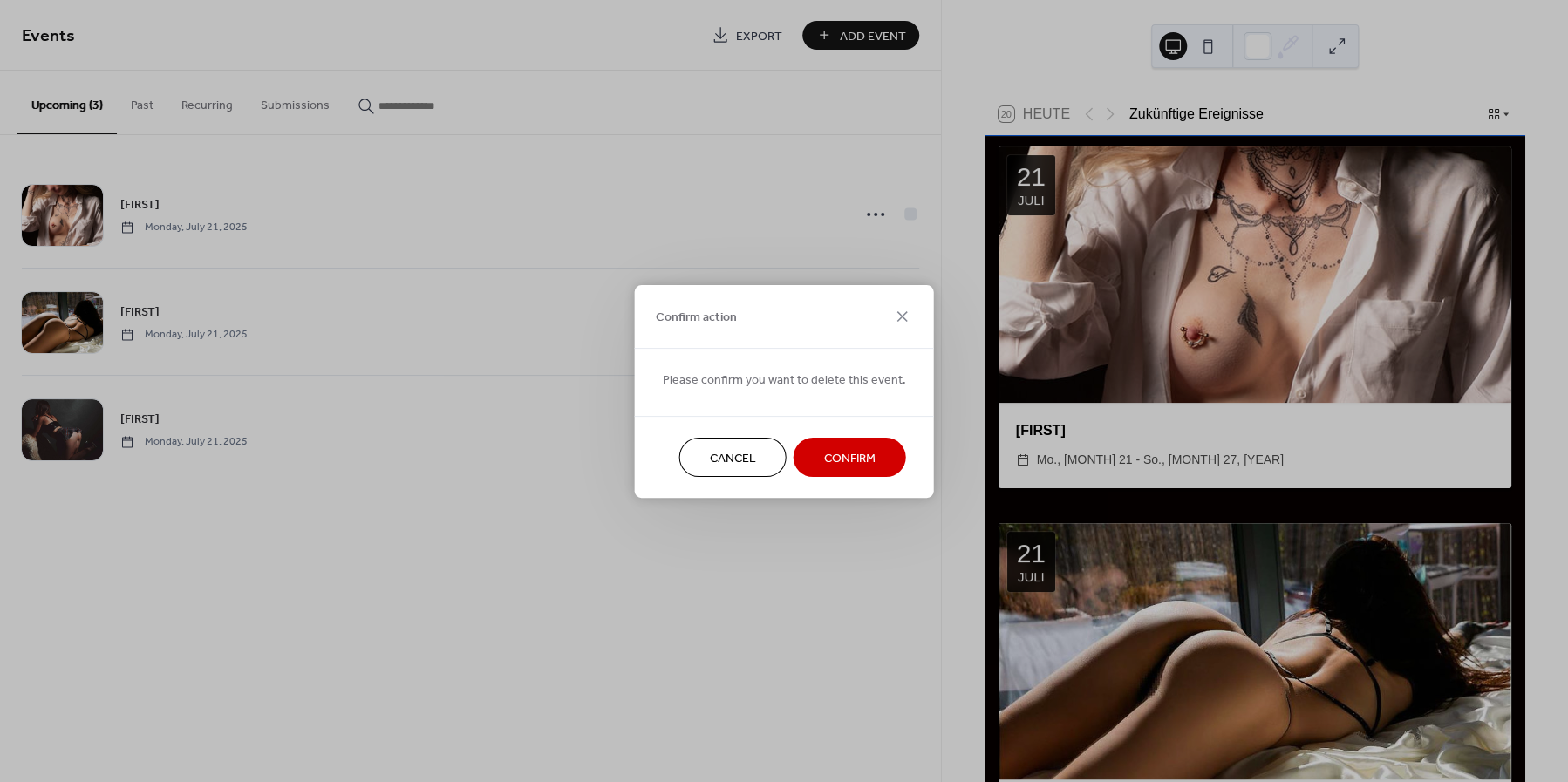 click on "Confirm" at bounding box center [849, 458] 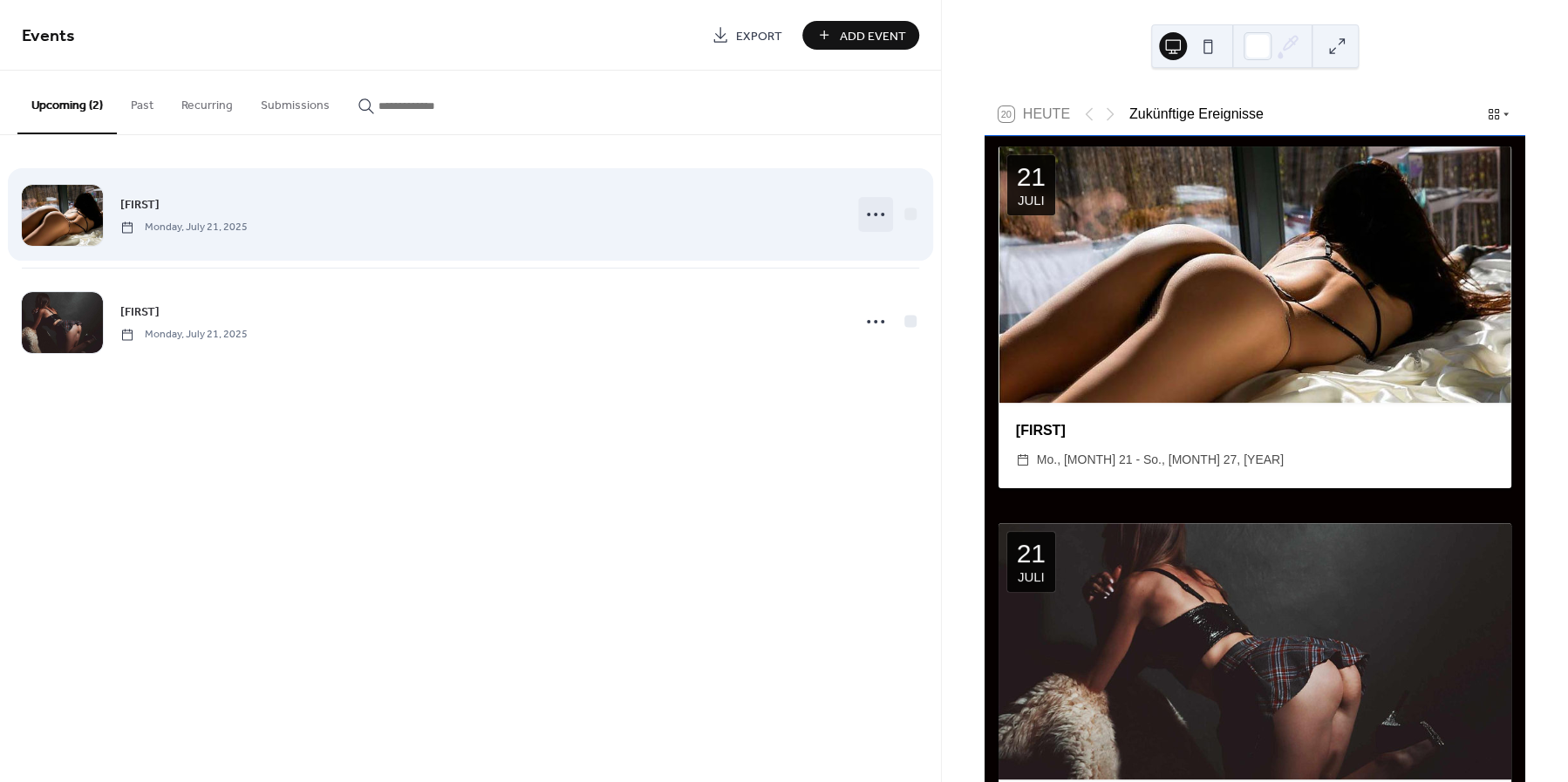click 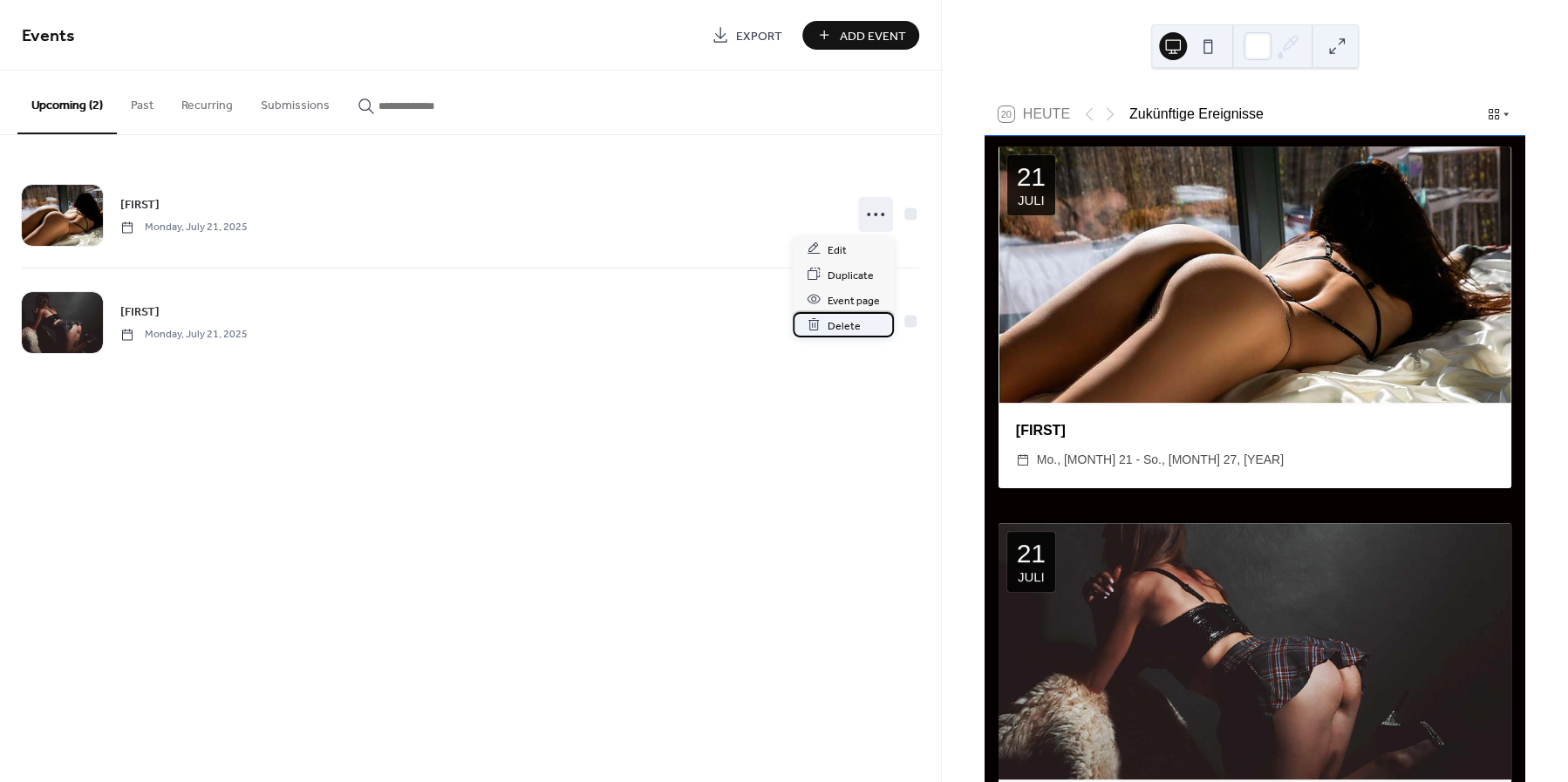 click on "Delete" at bounding box center (844, 325) 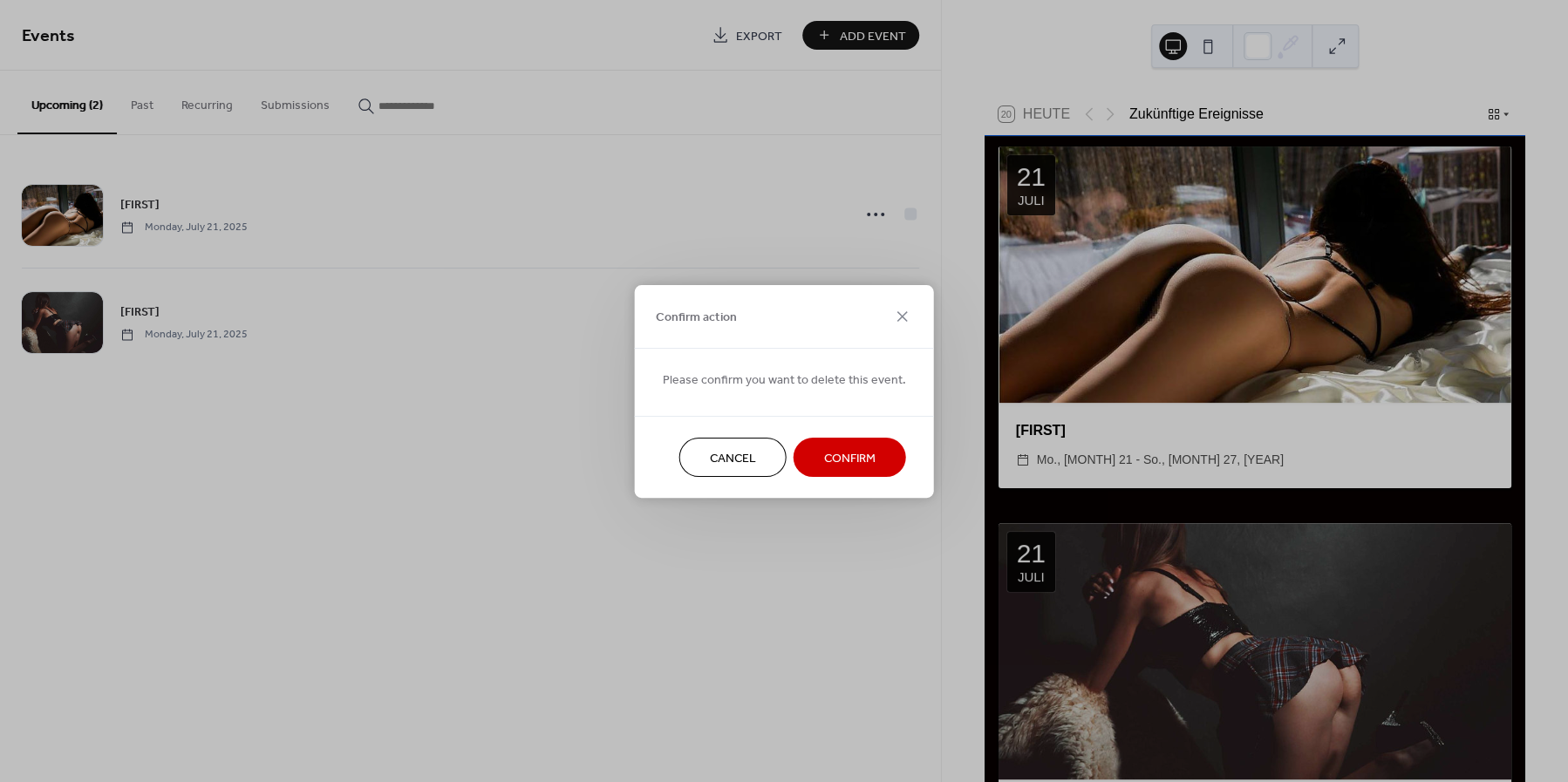 click on "Confirm" at bounding box center (849, 458) 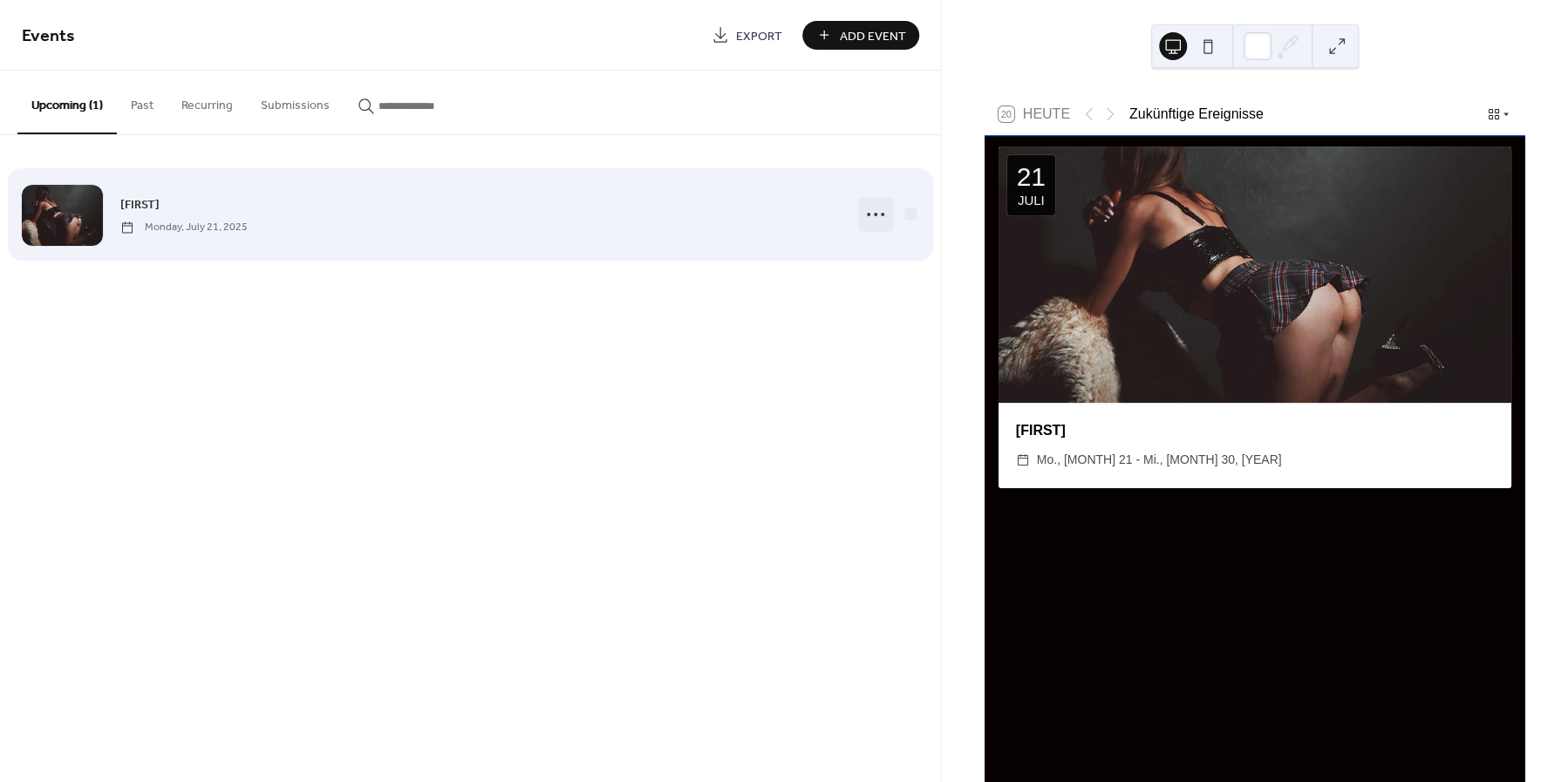 click 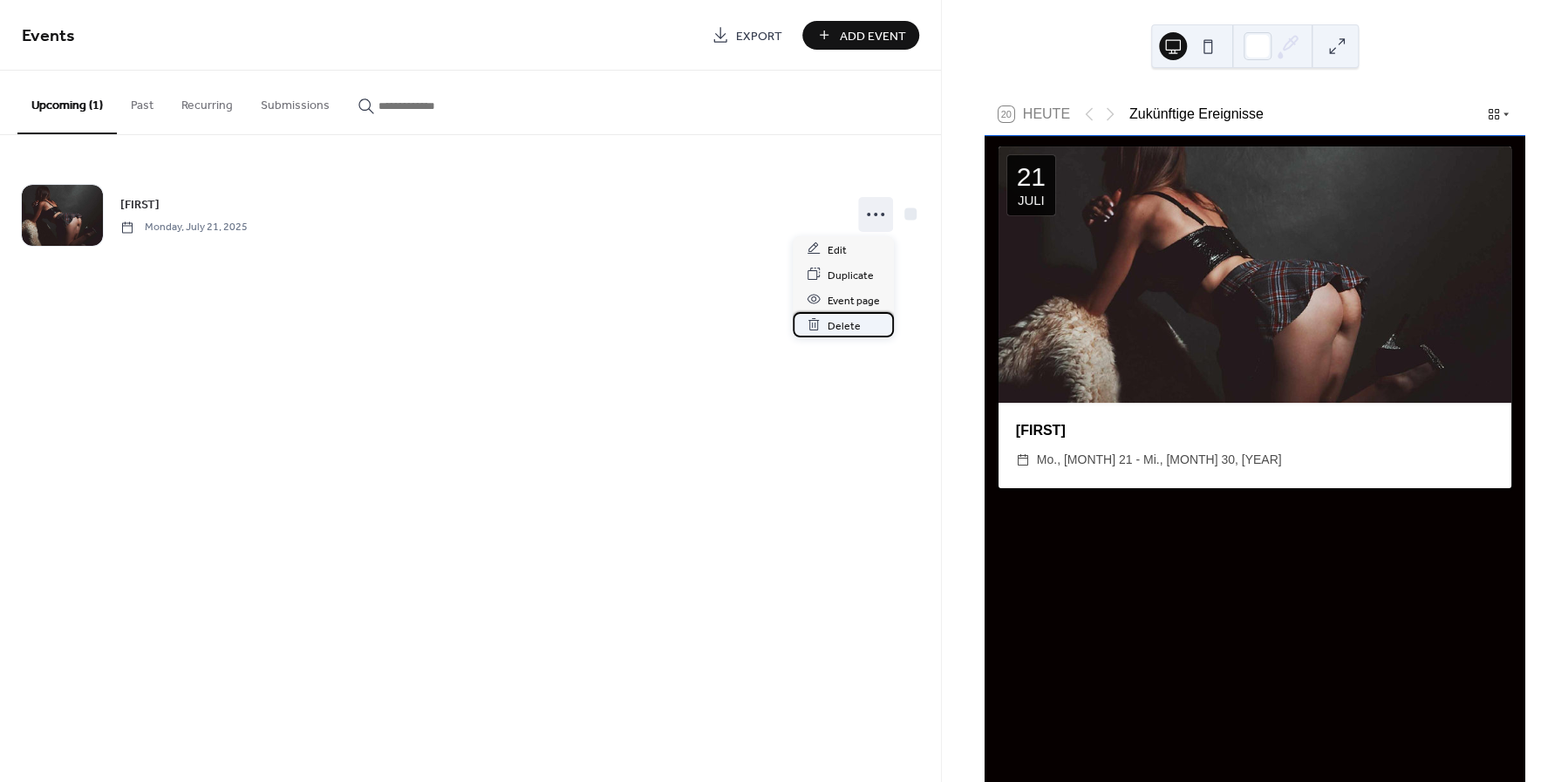 click on "Delete" at bounding box center [844, 325] 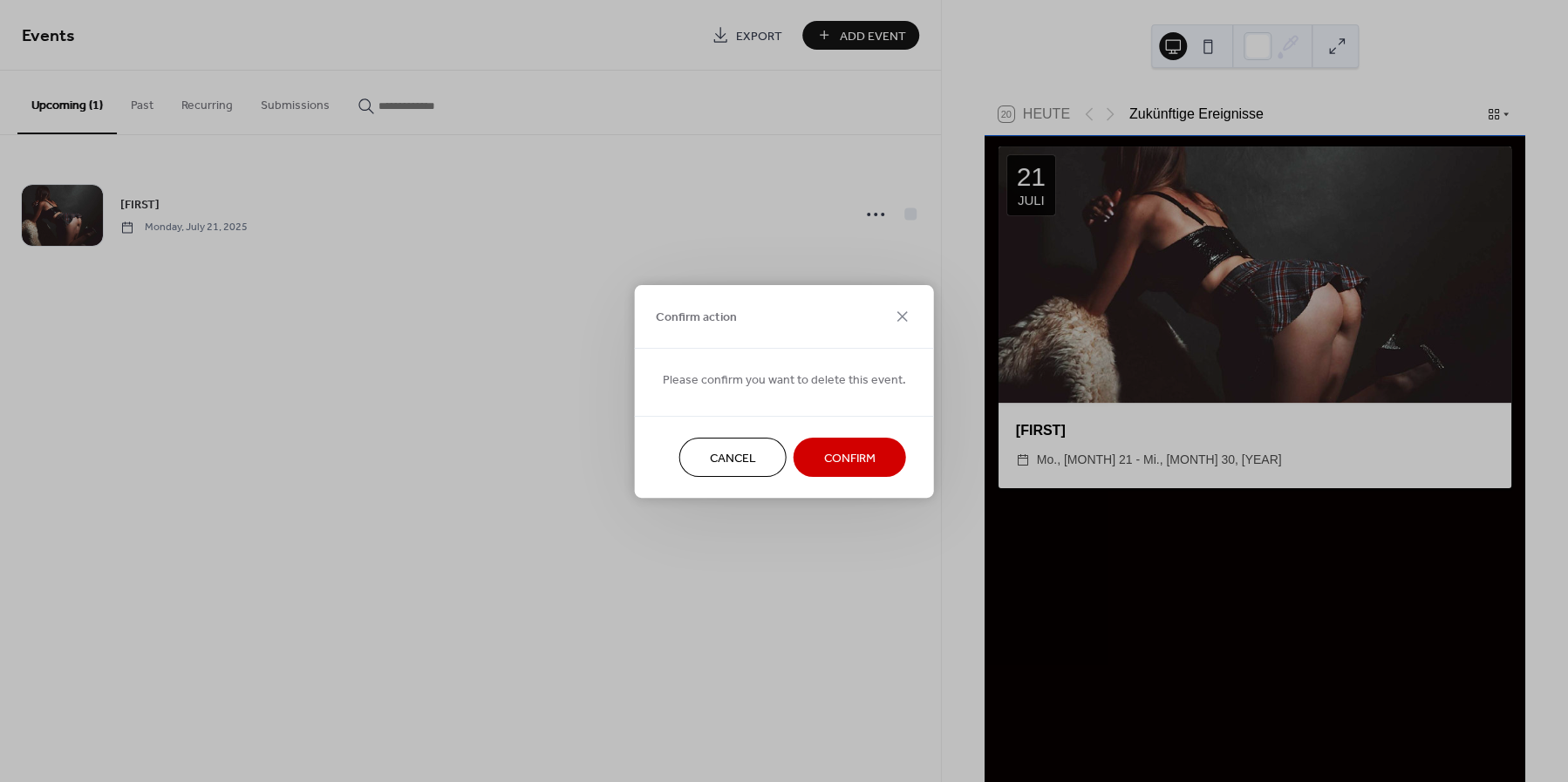 click on "Confirm" at bounding box center (849, 458) 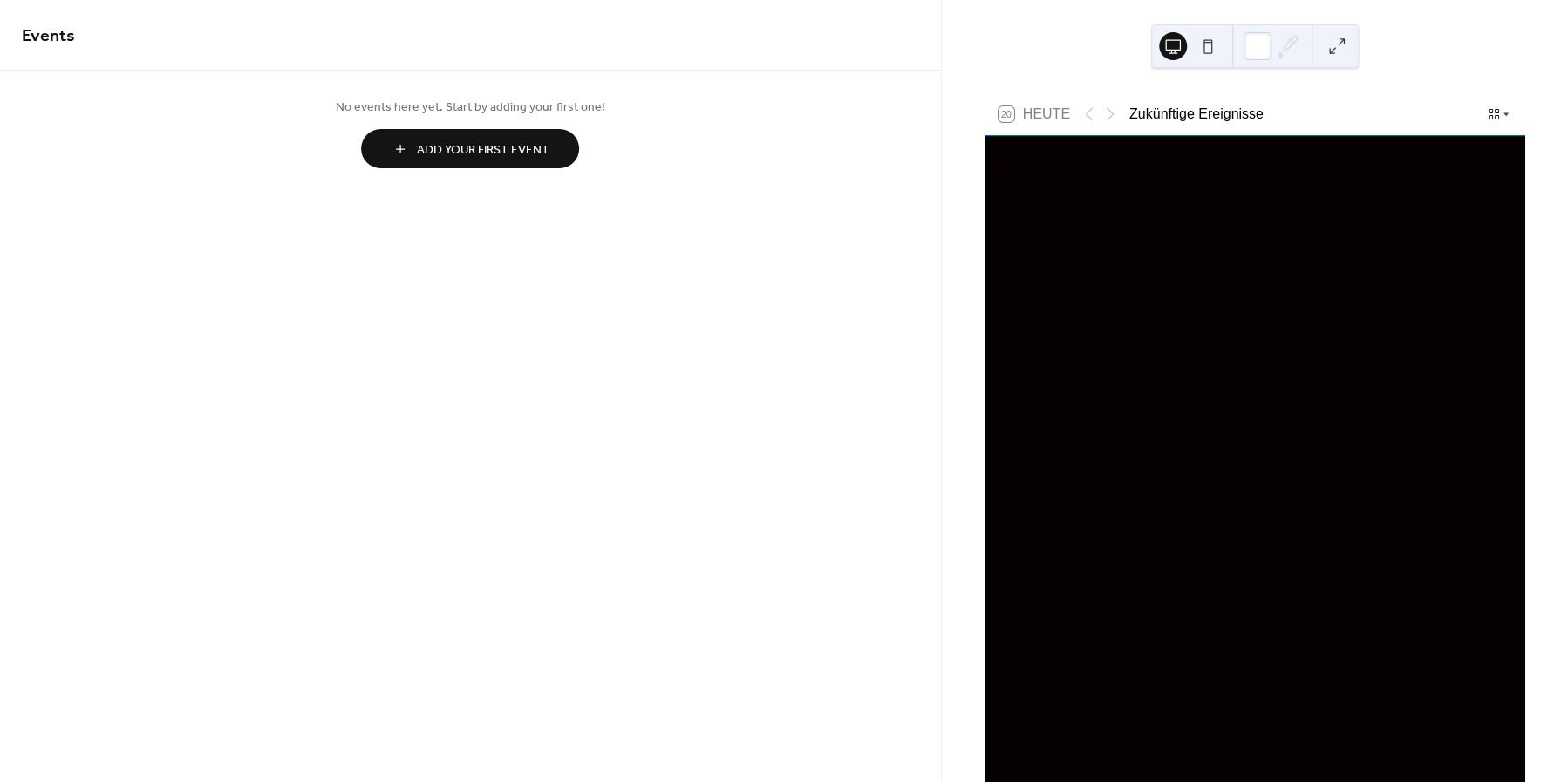 click on "Add Your First Event" at bounding box center [482, 150] 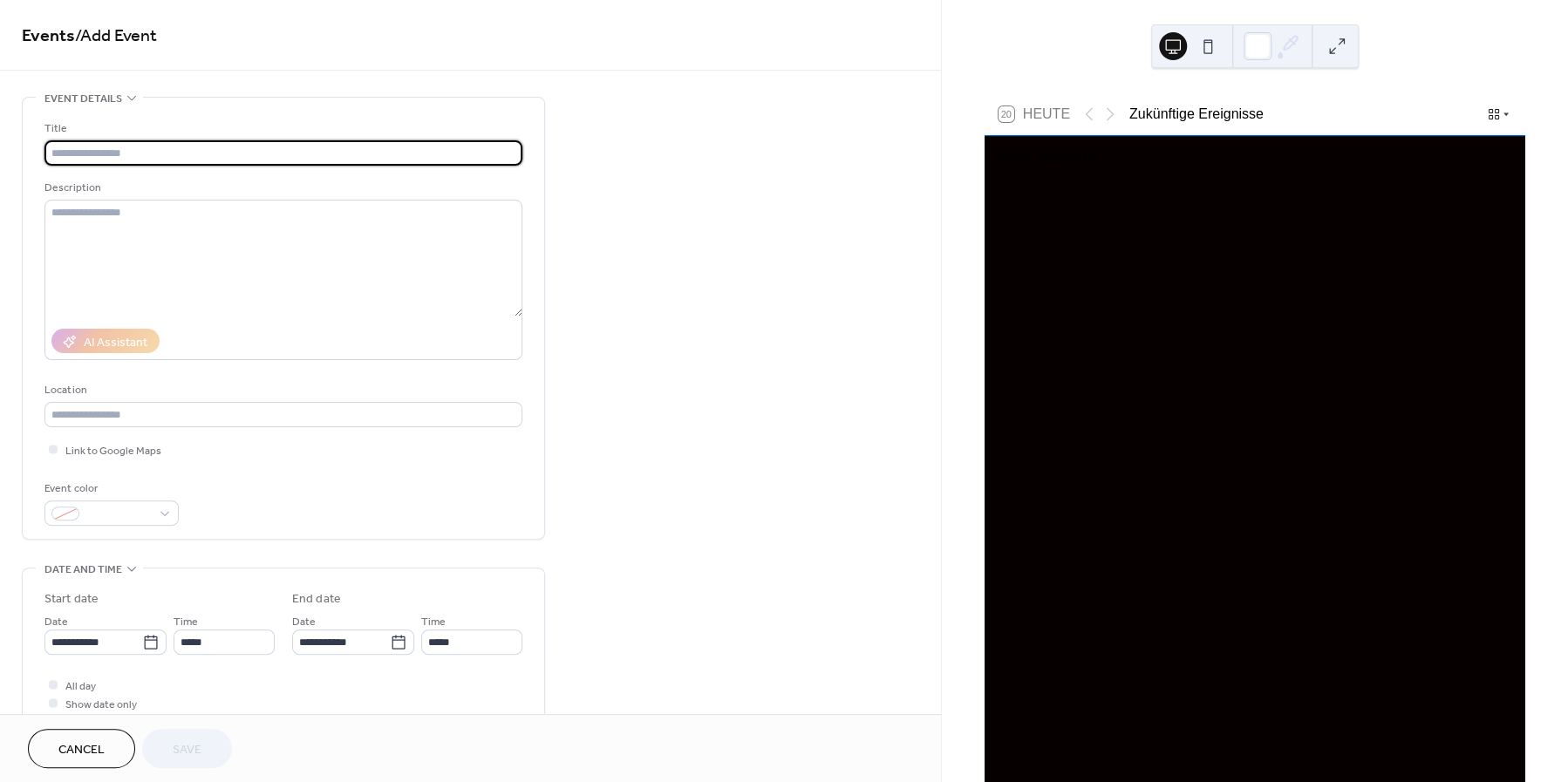 click at bounding box center [283, 153] 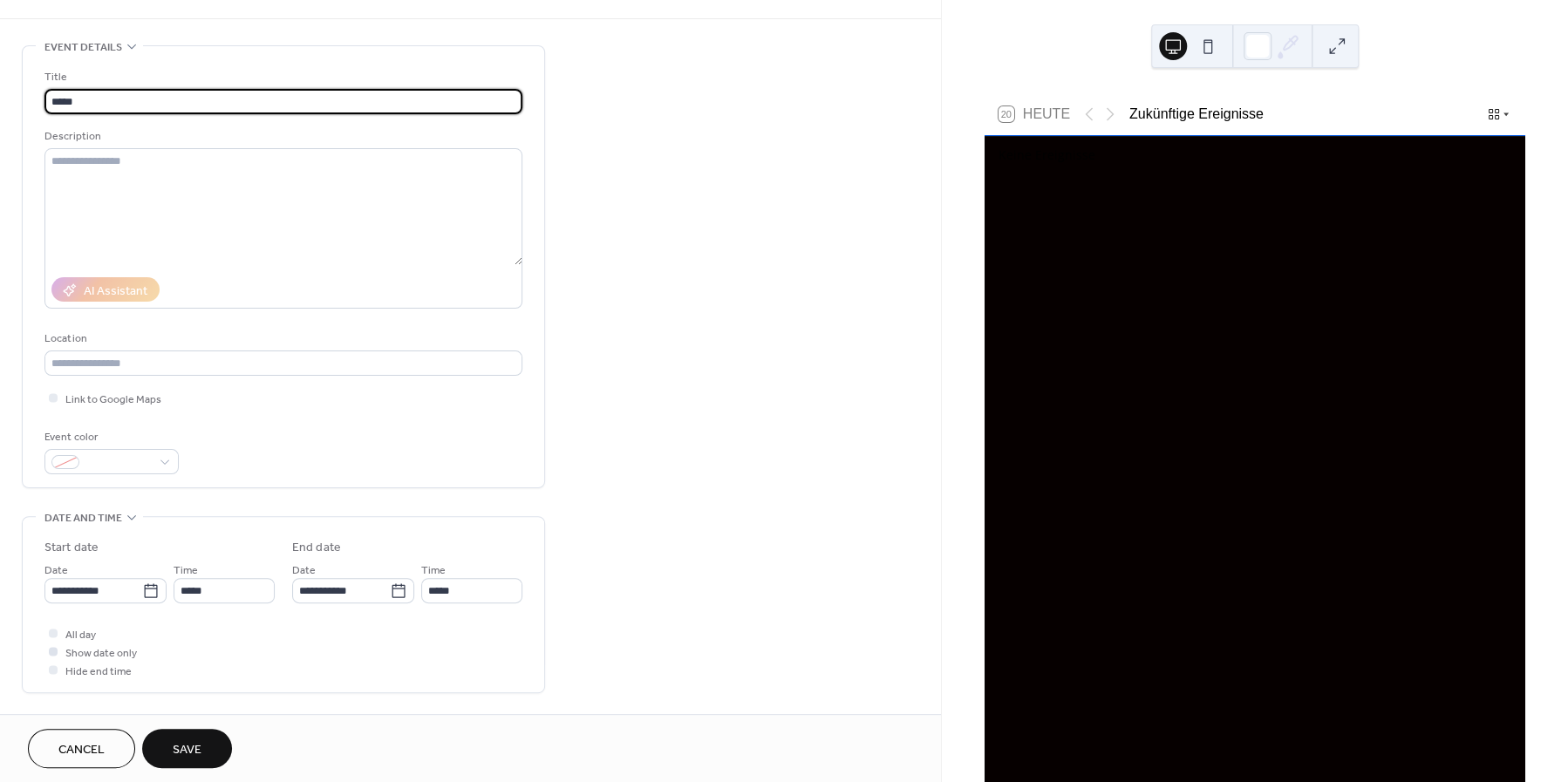 scroll, scrollTop: 54, scrollLeft: 0, axis: vertical 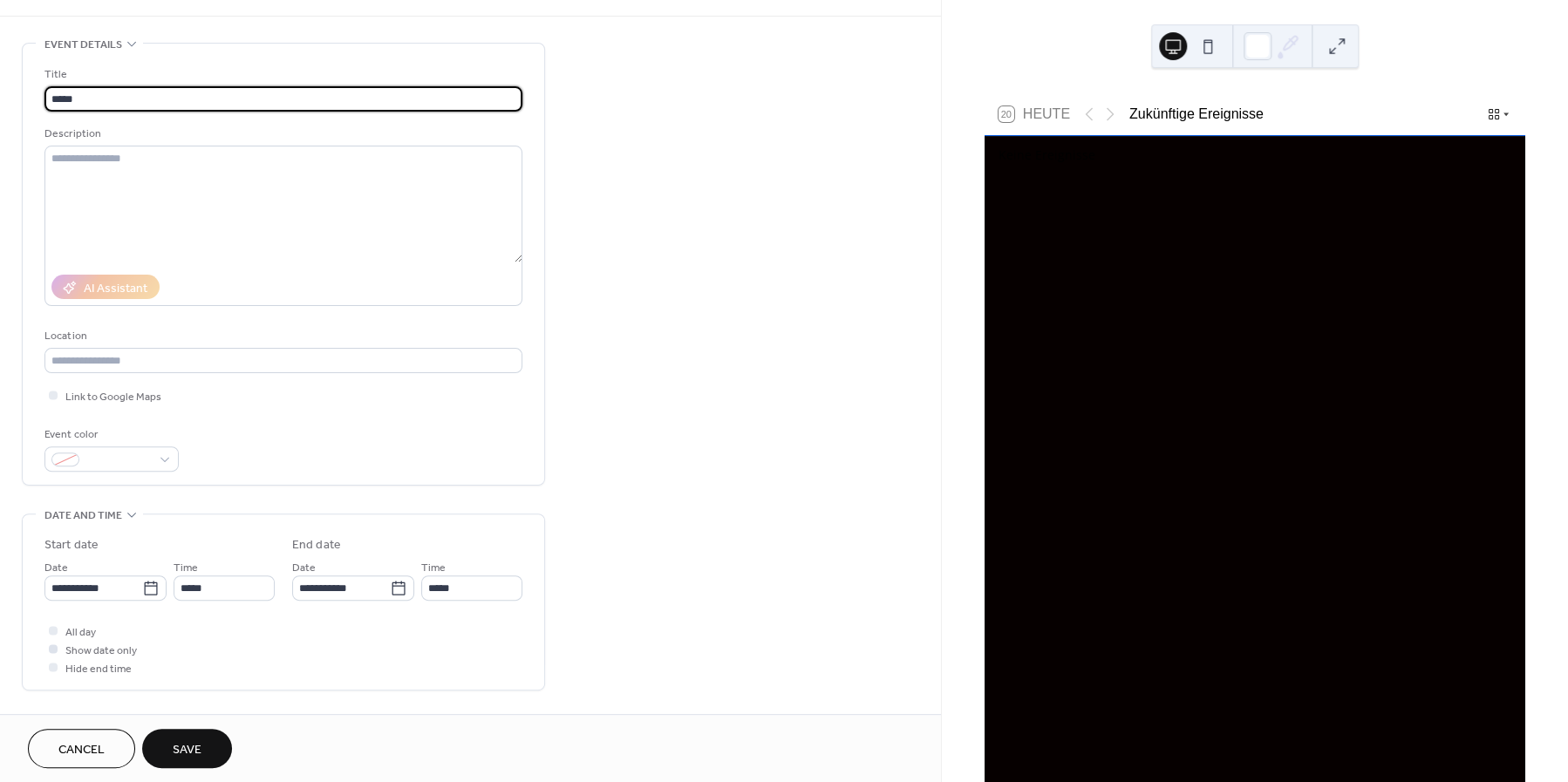 type on "*****" 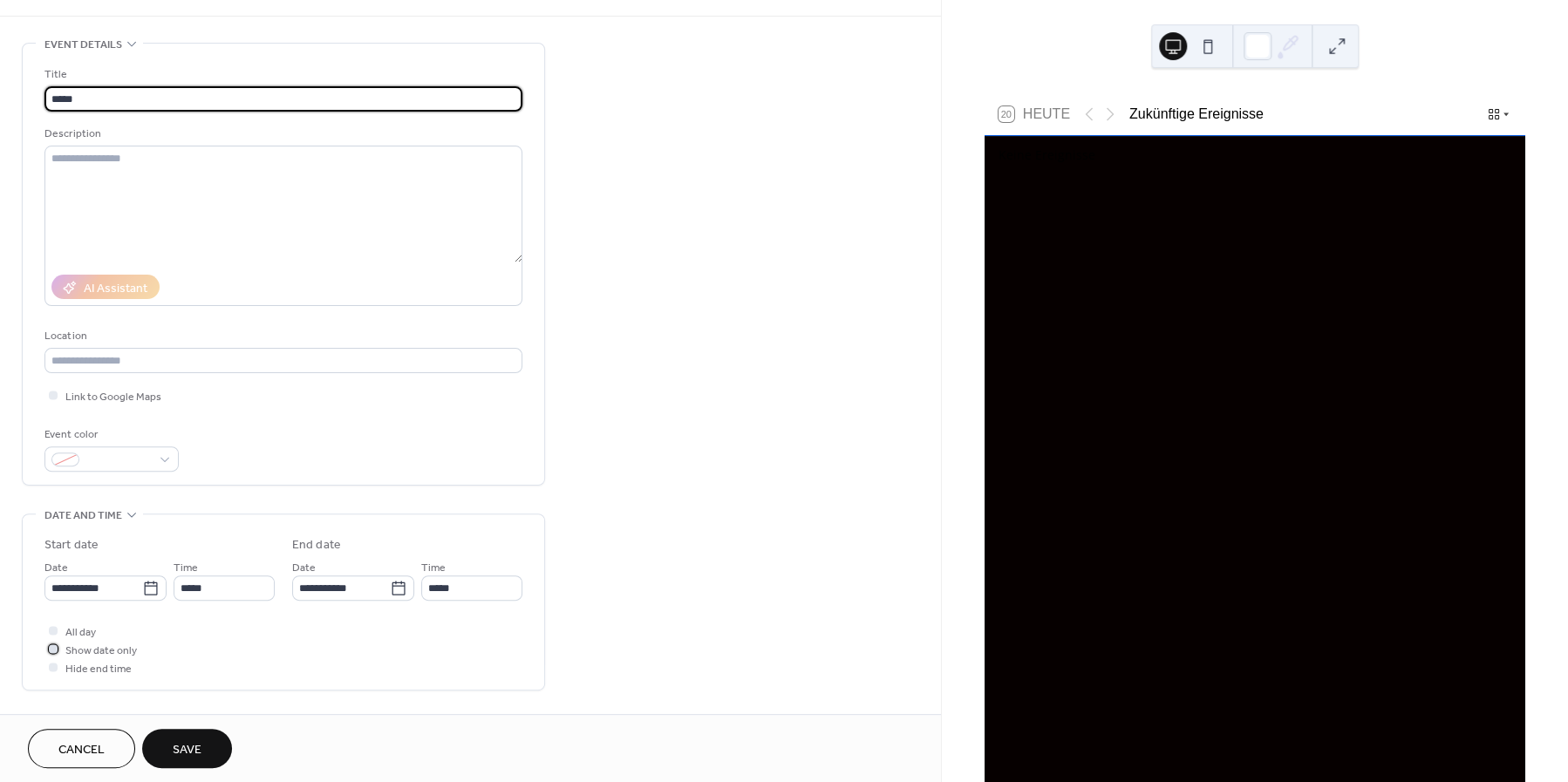click at bounding box center [53, 649] 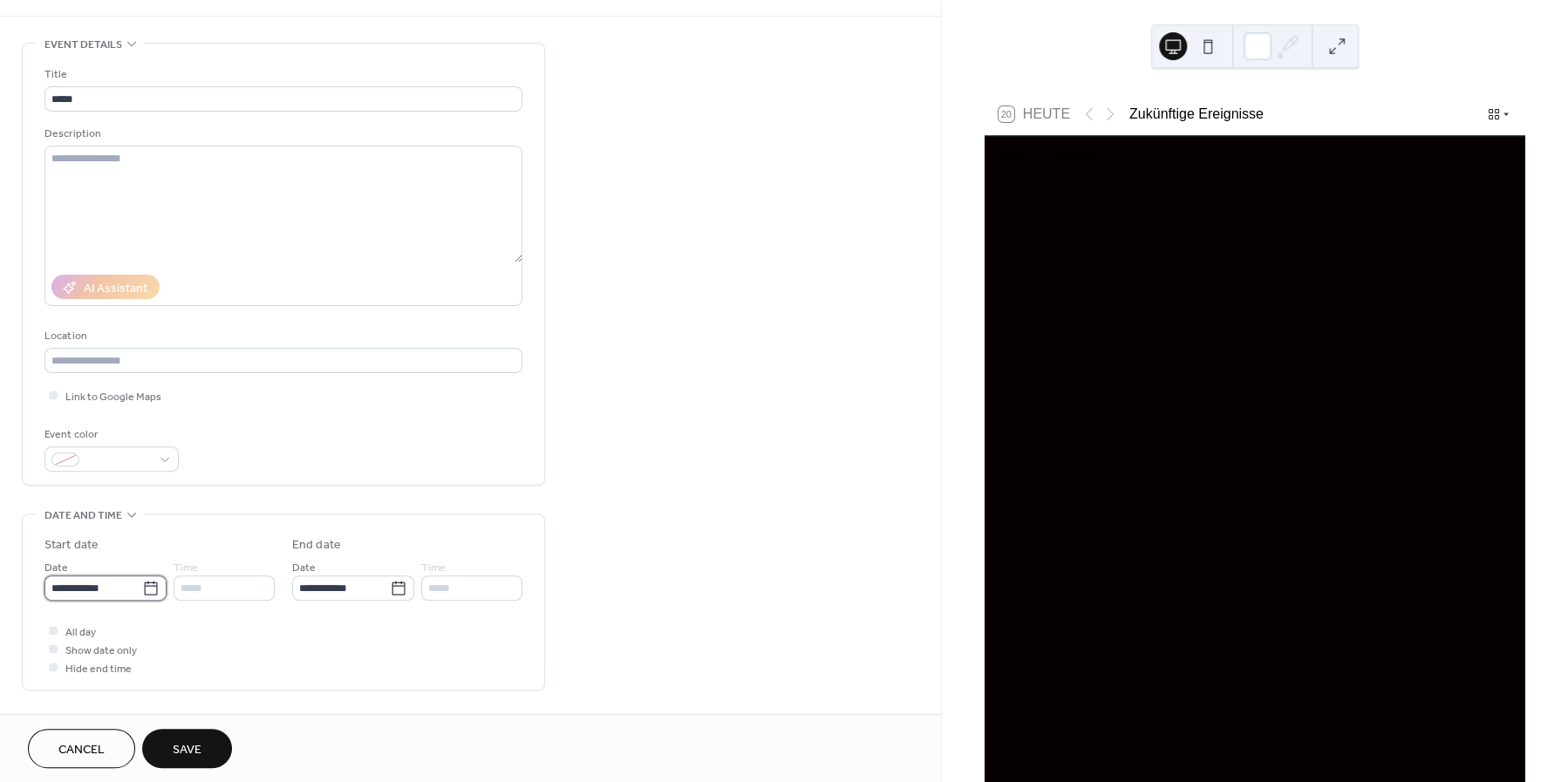 click on "**********" at bounding box center [93, 588] 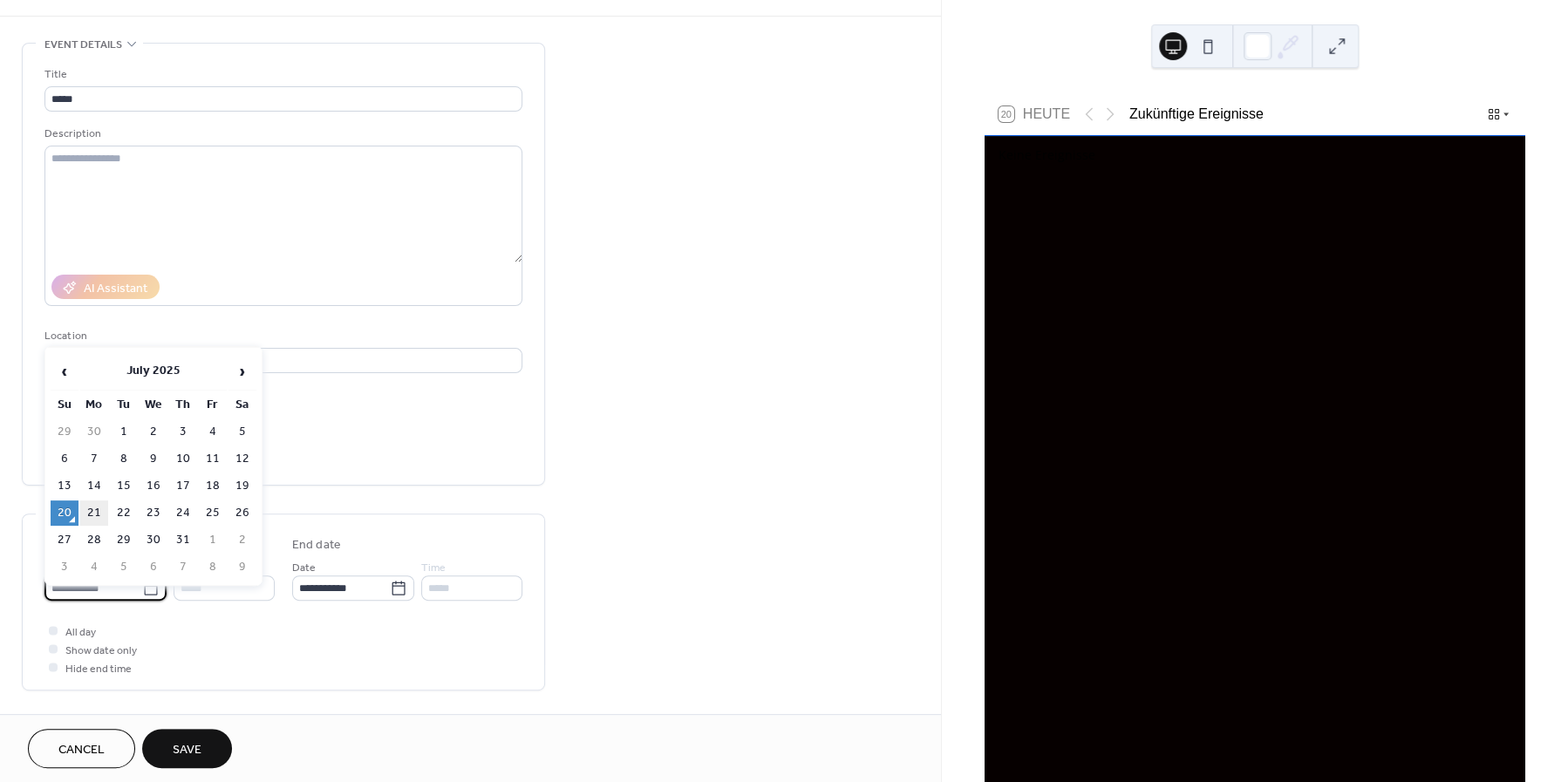 click on "21" at bounding box center (94, 513) 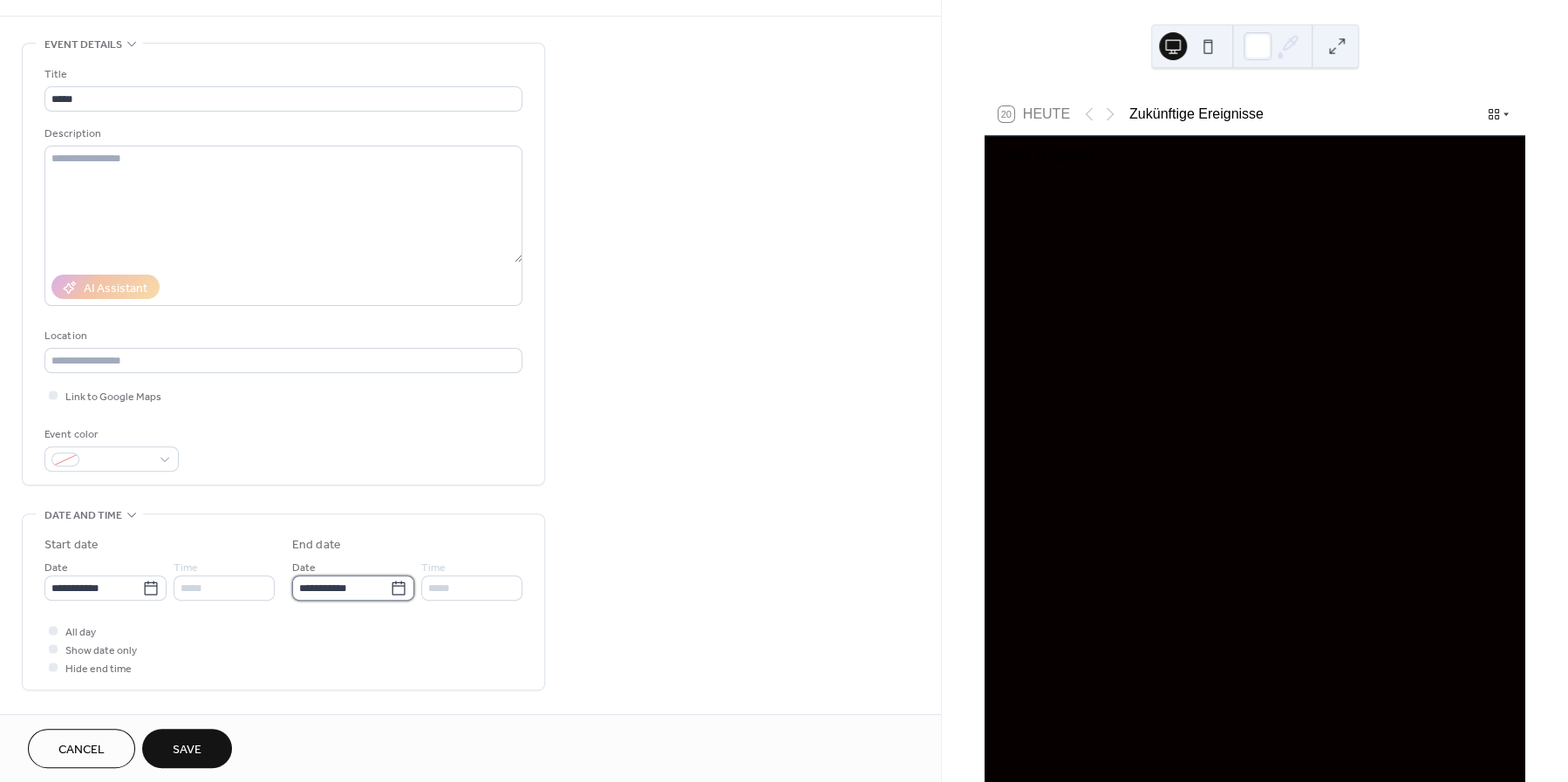 click on "**********" at bounding box center (341, 588) 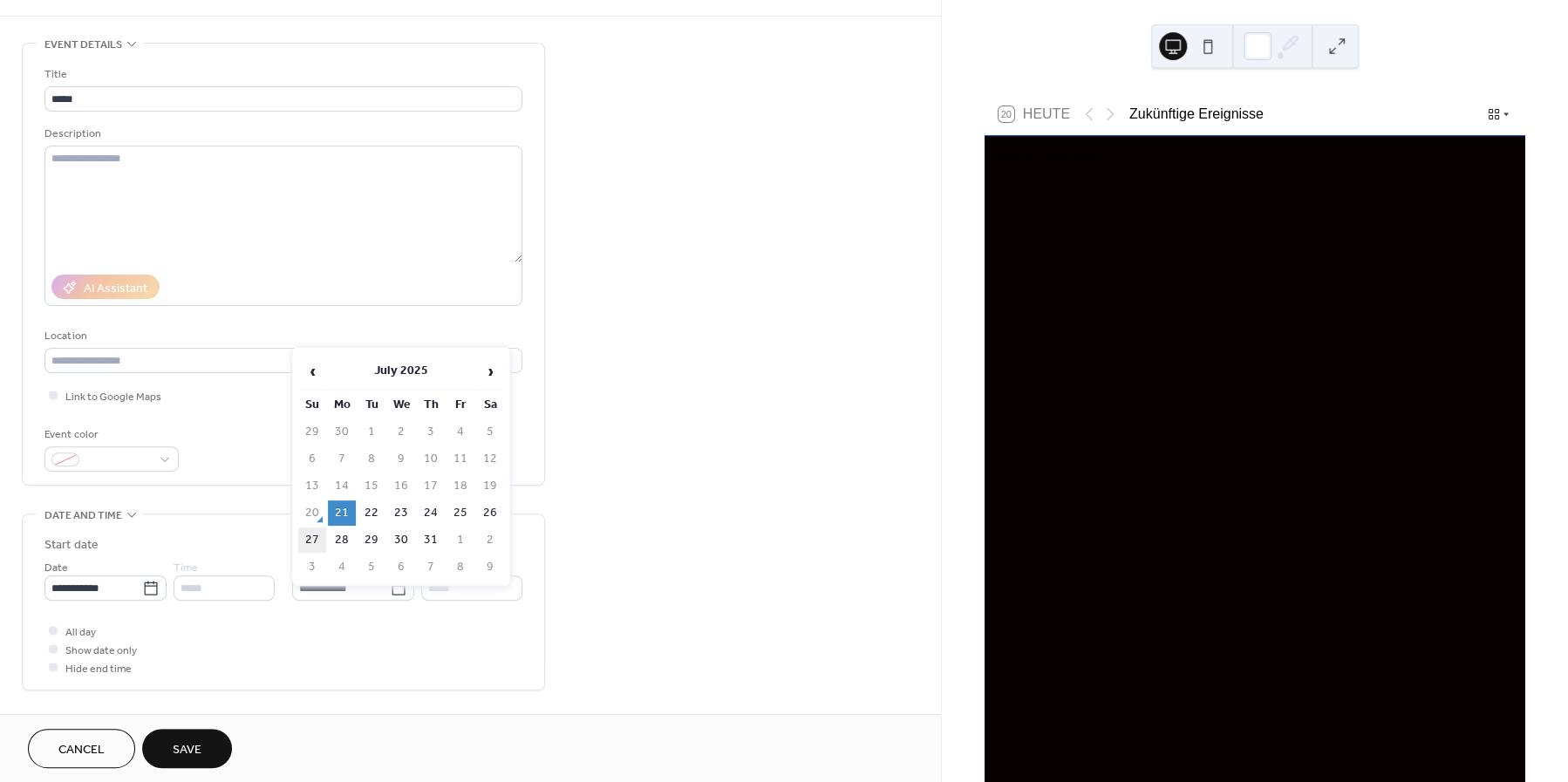 click on "27" at bounding box center [312, 540] 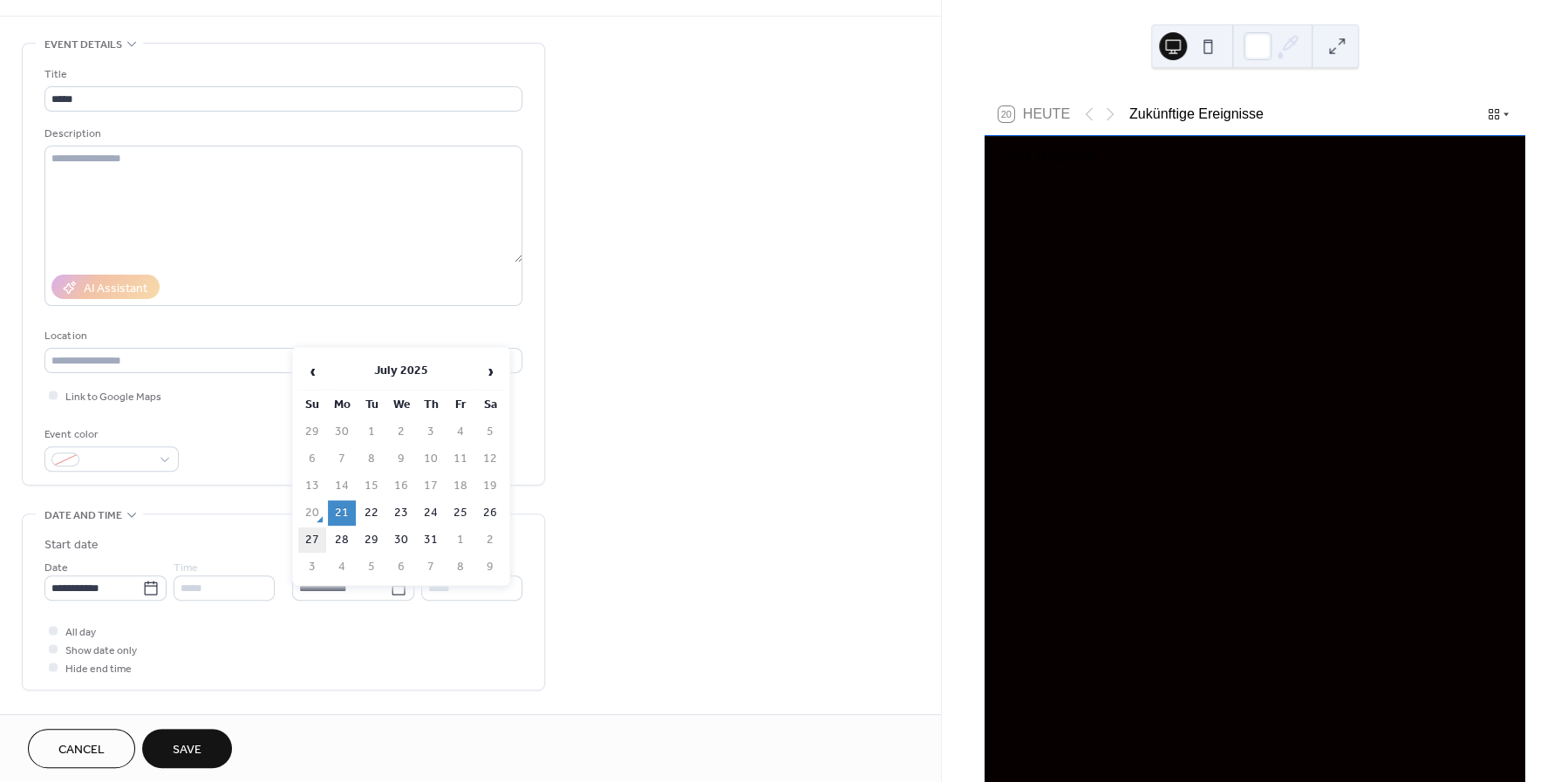 type on "**********" 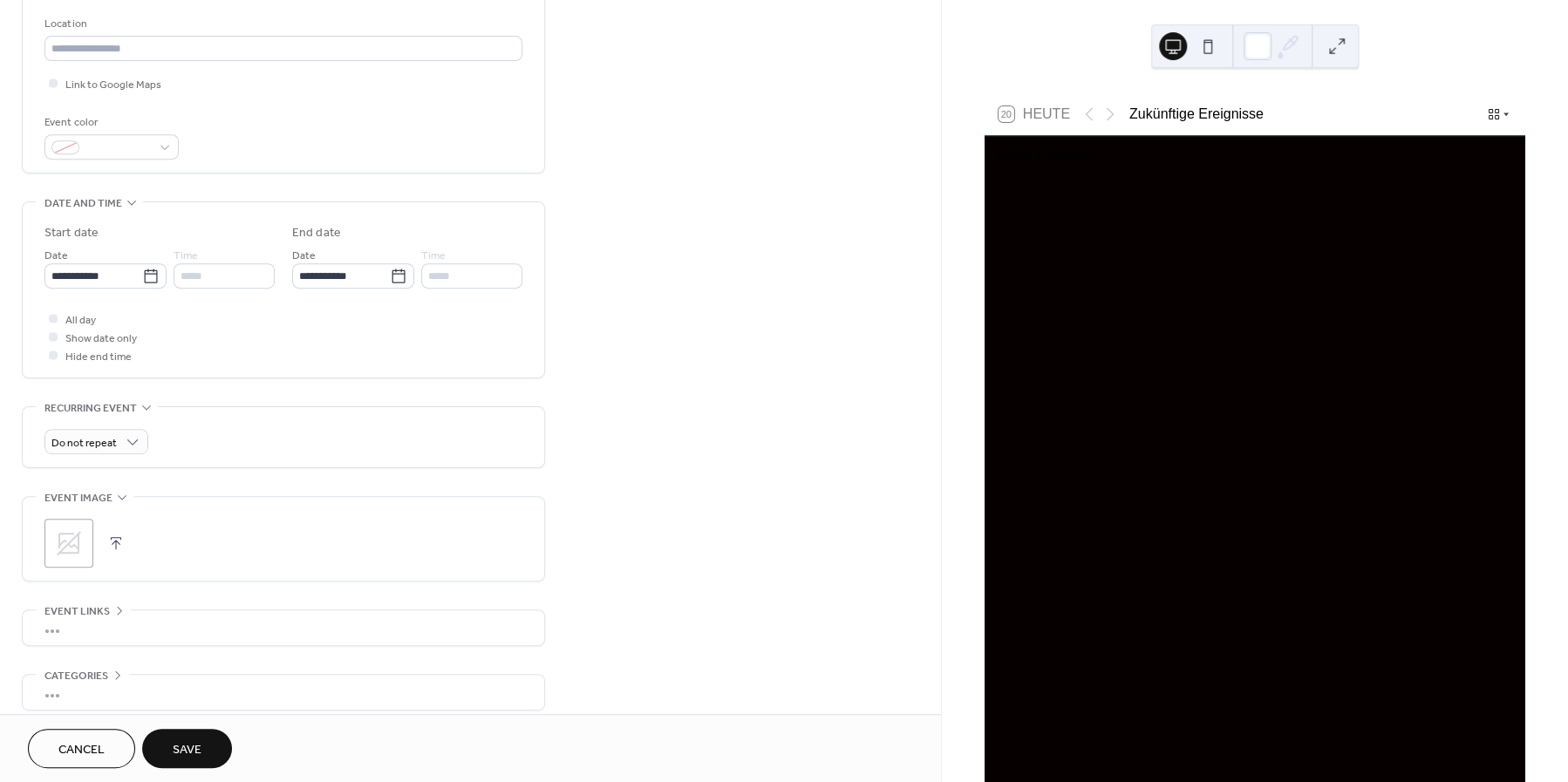 scroll, scrollTop: 381, scrollLeft: 0, axis: vertical 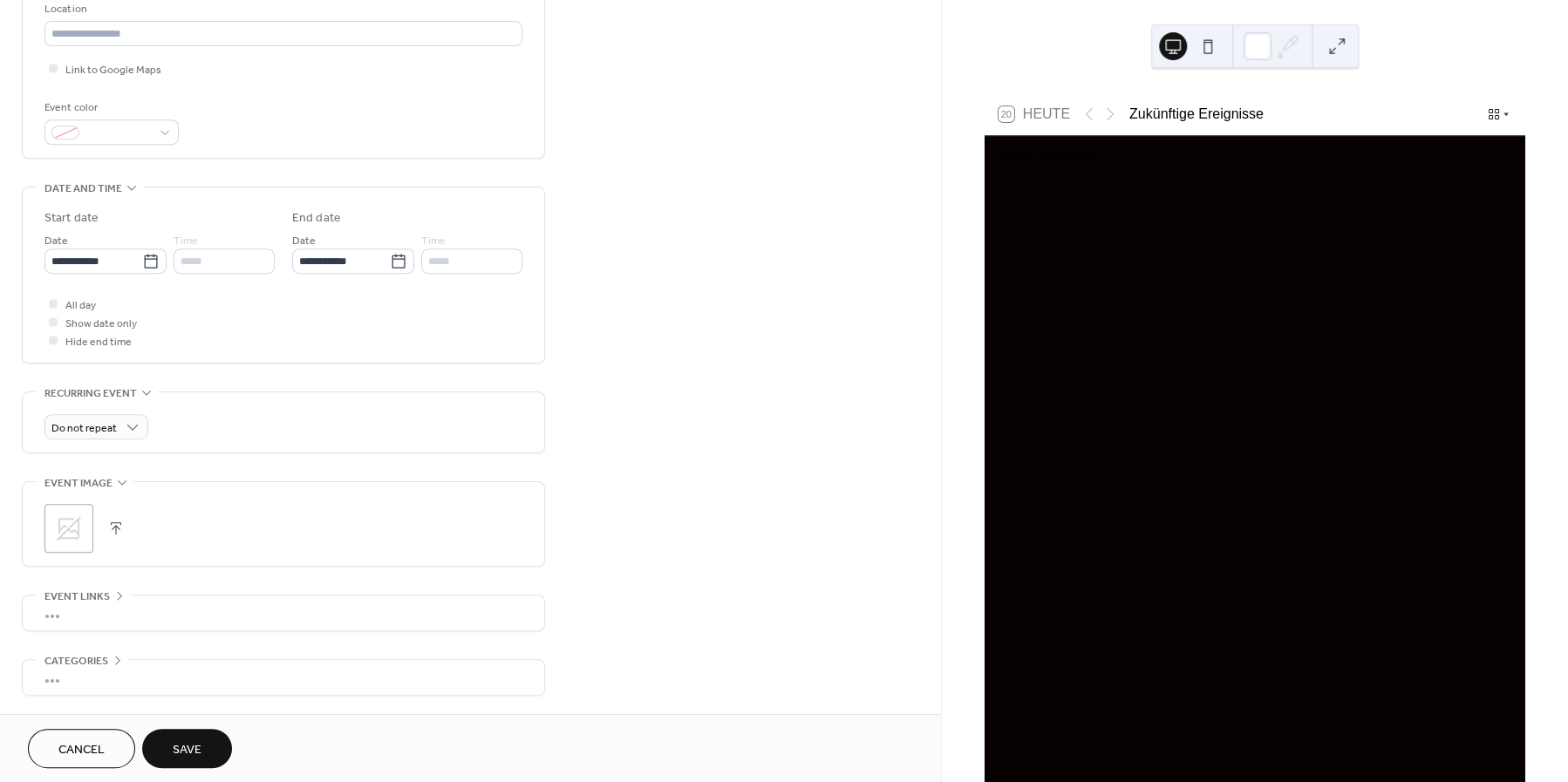click 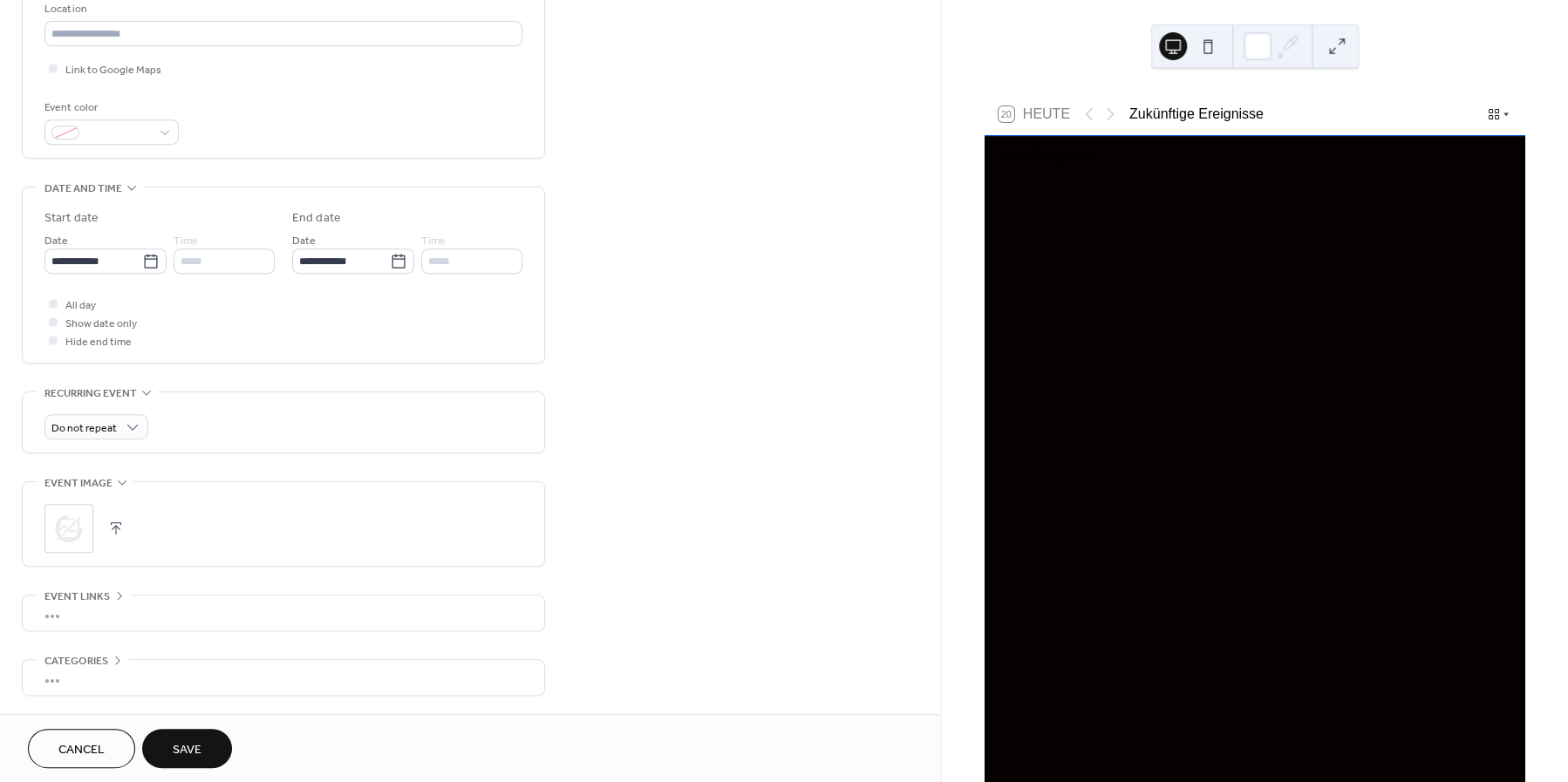 click on "Save" at bounding box center (187, 750) 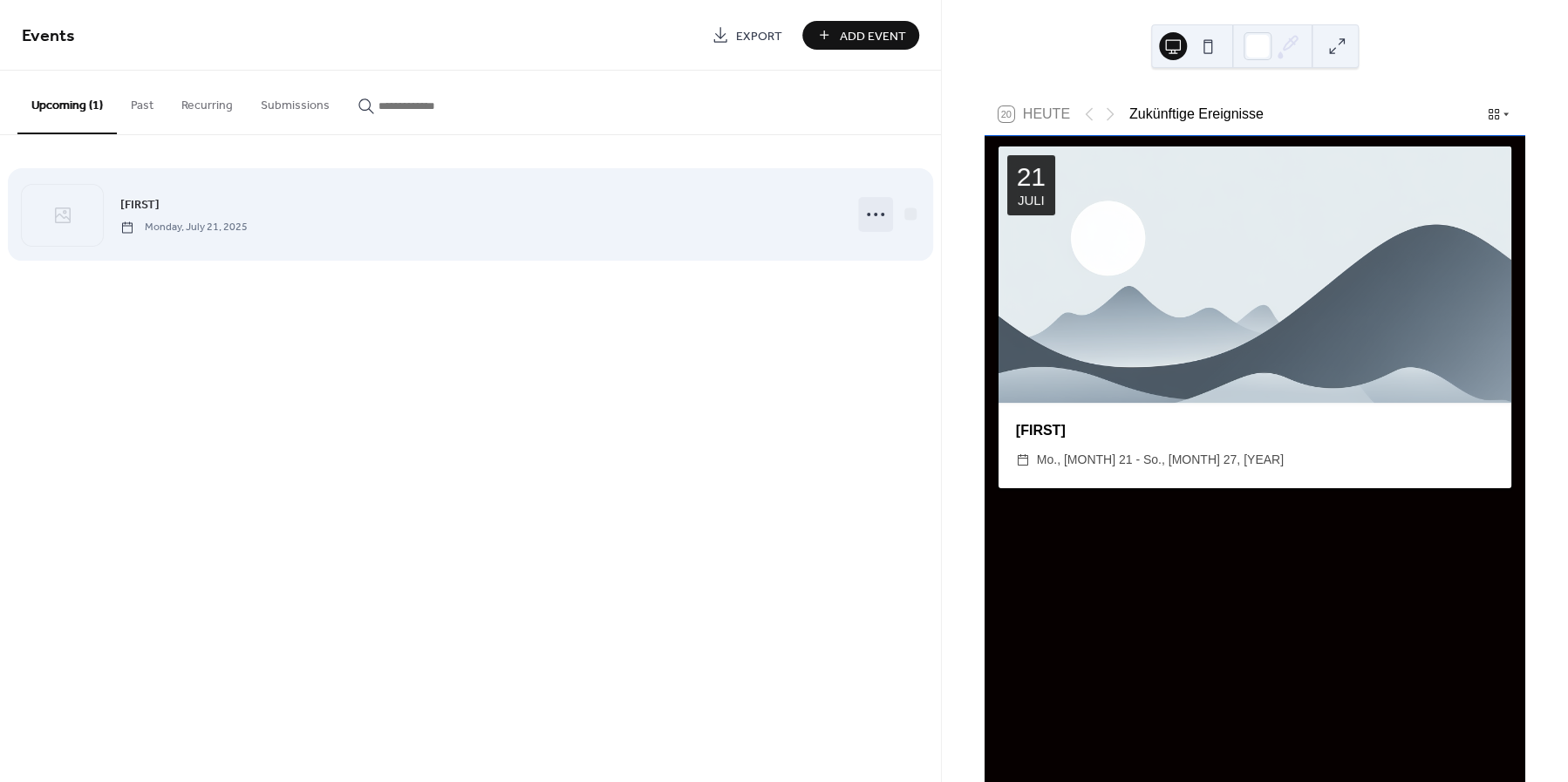 click 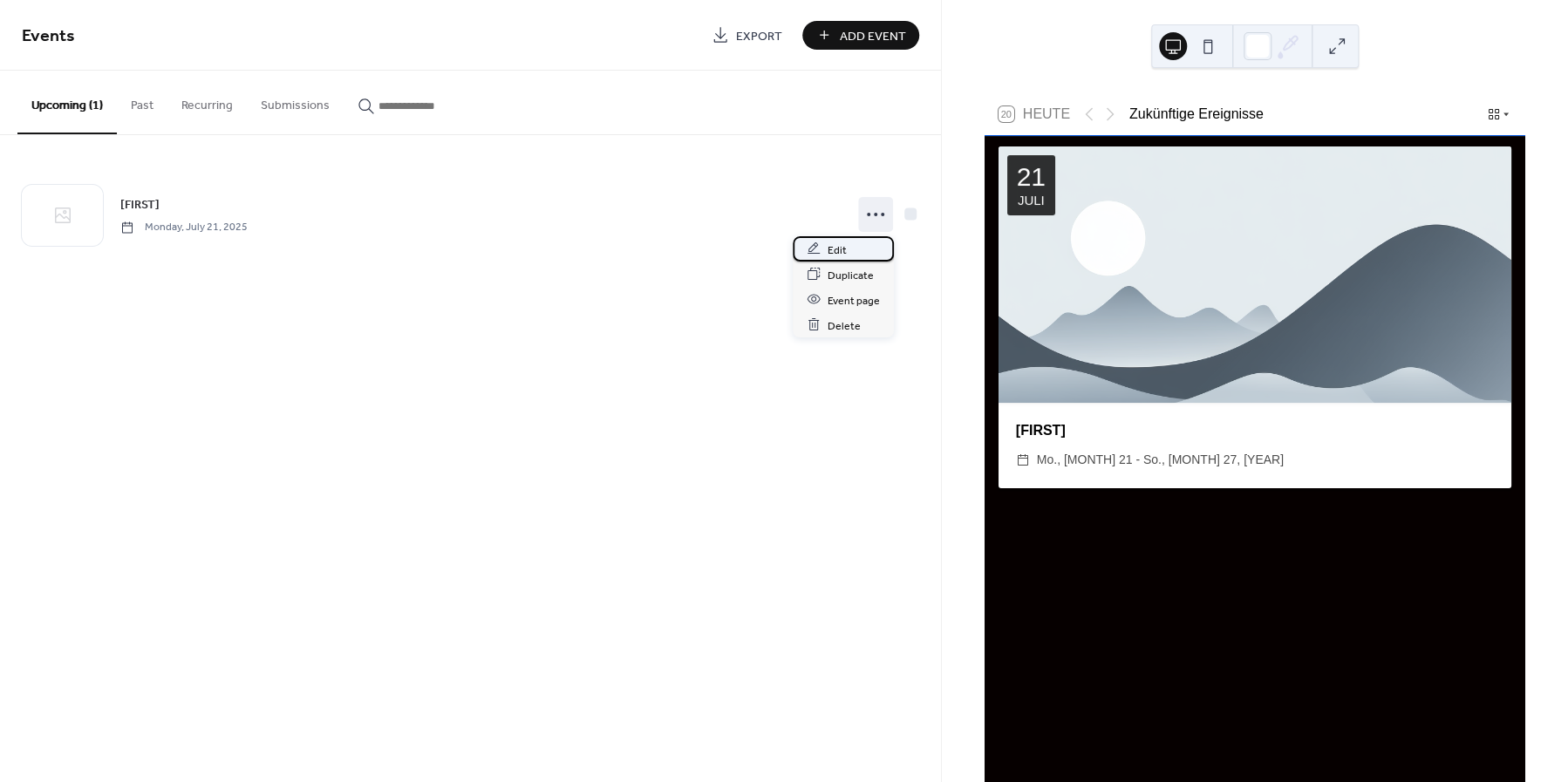 click on "Edit" at bounding box center [837, 249] 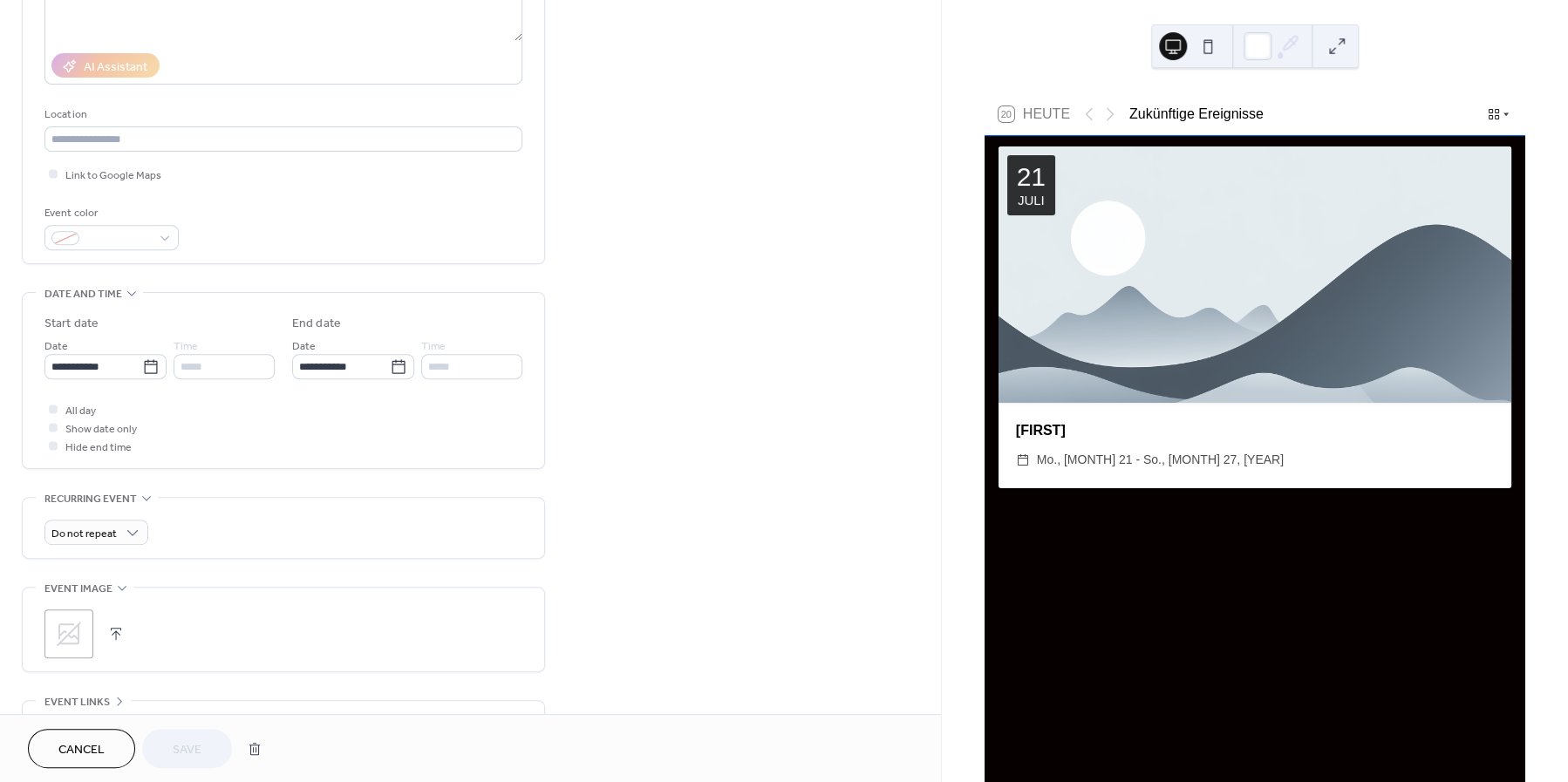 scroll, scrollTop: 326, scrollLeft: 0, axis: vertical 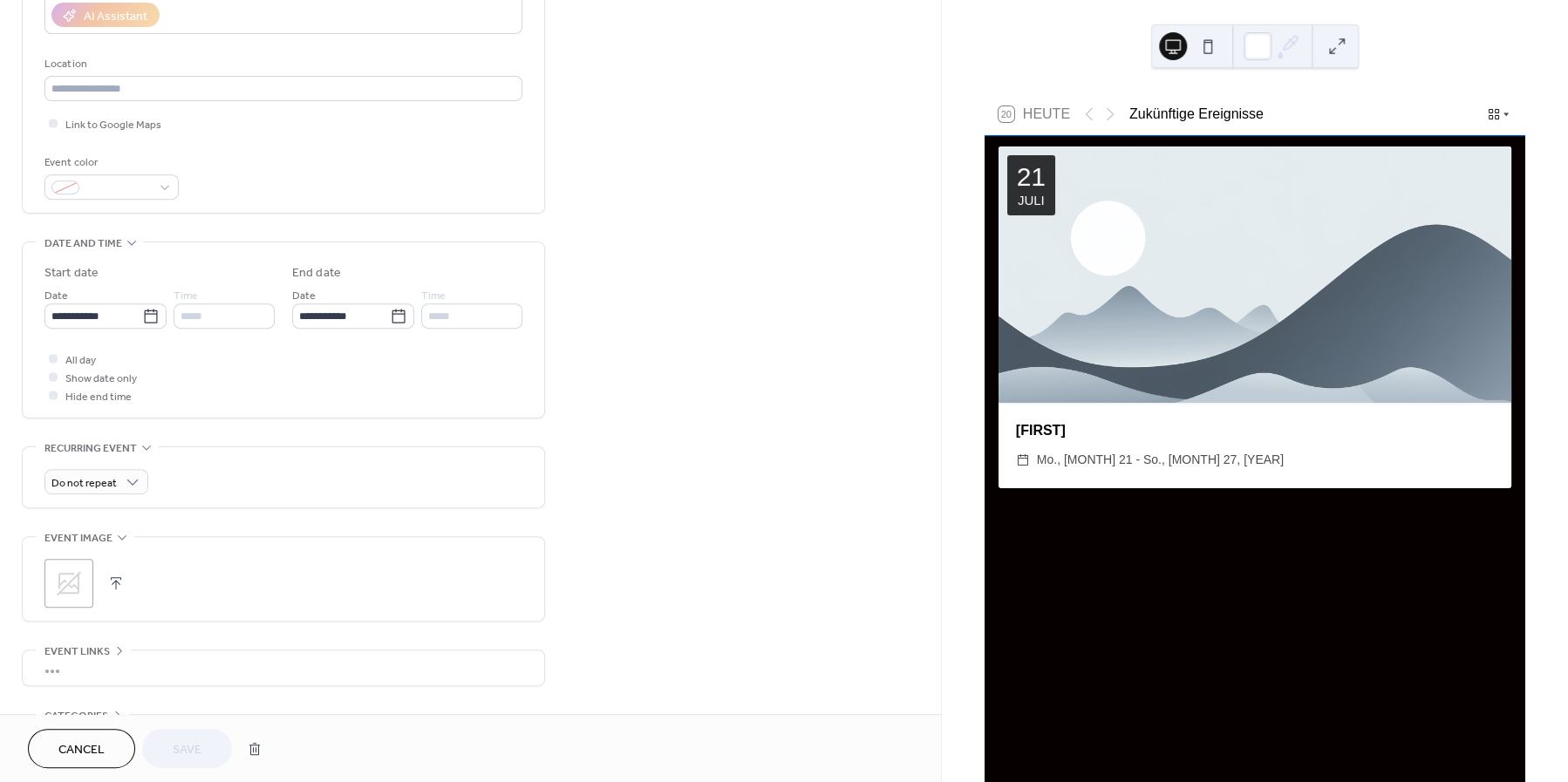click 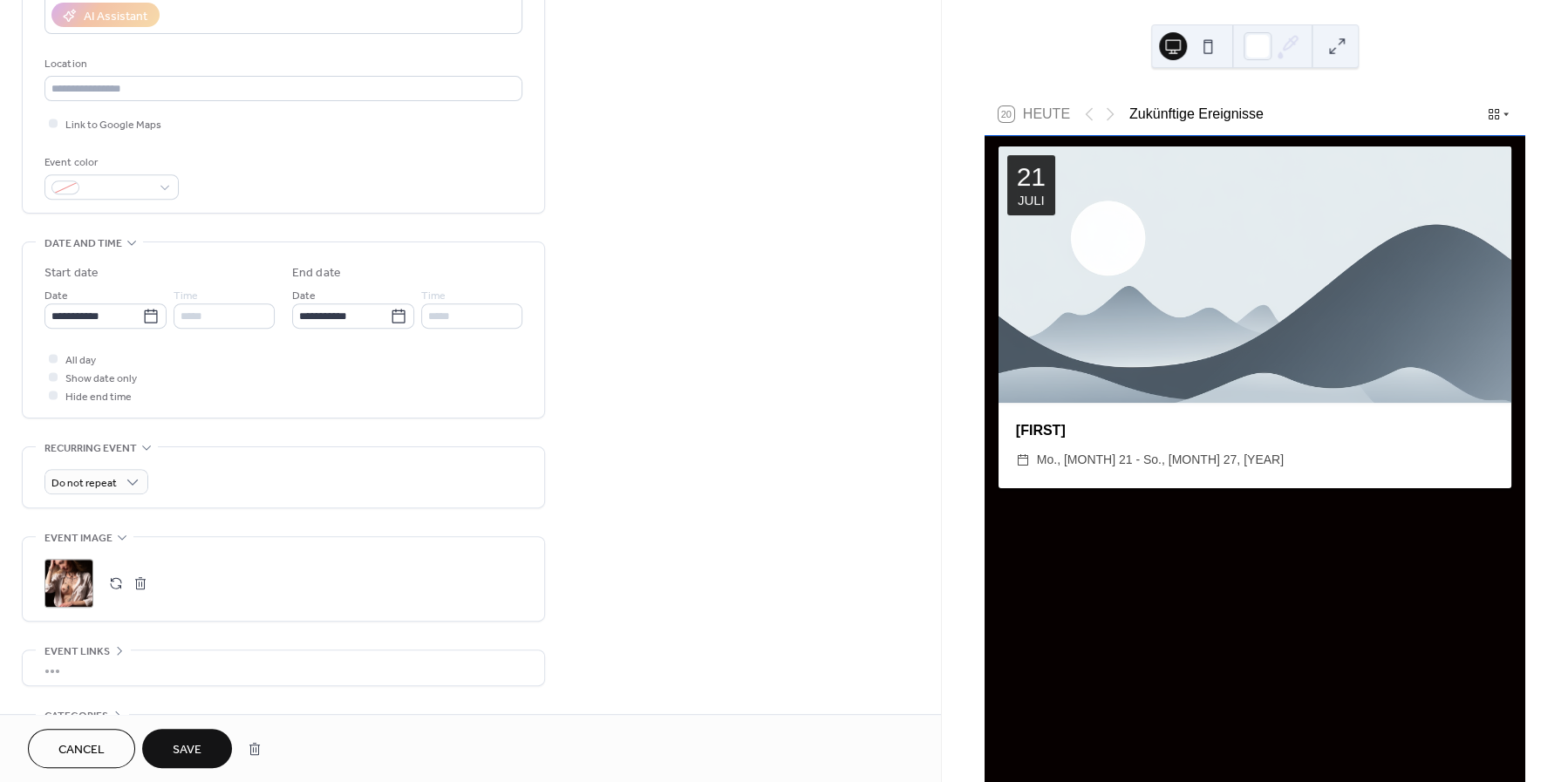 click on "Save" at bounding box center [187, 750] 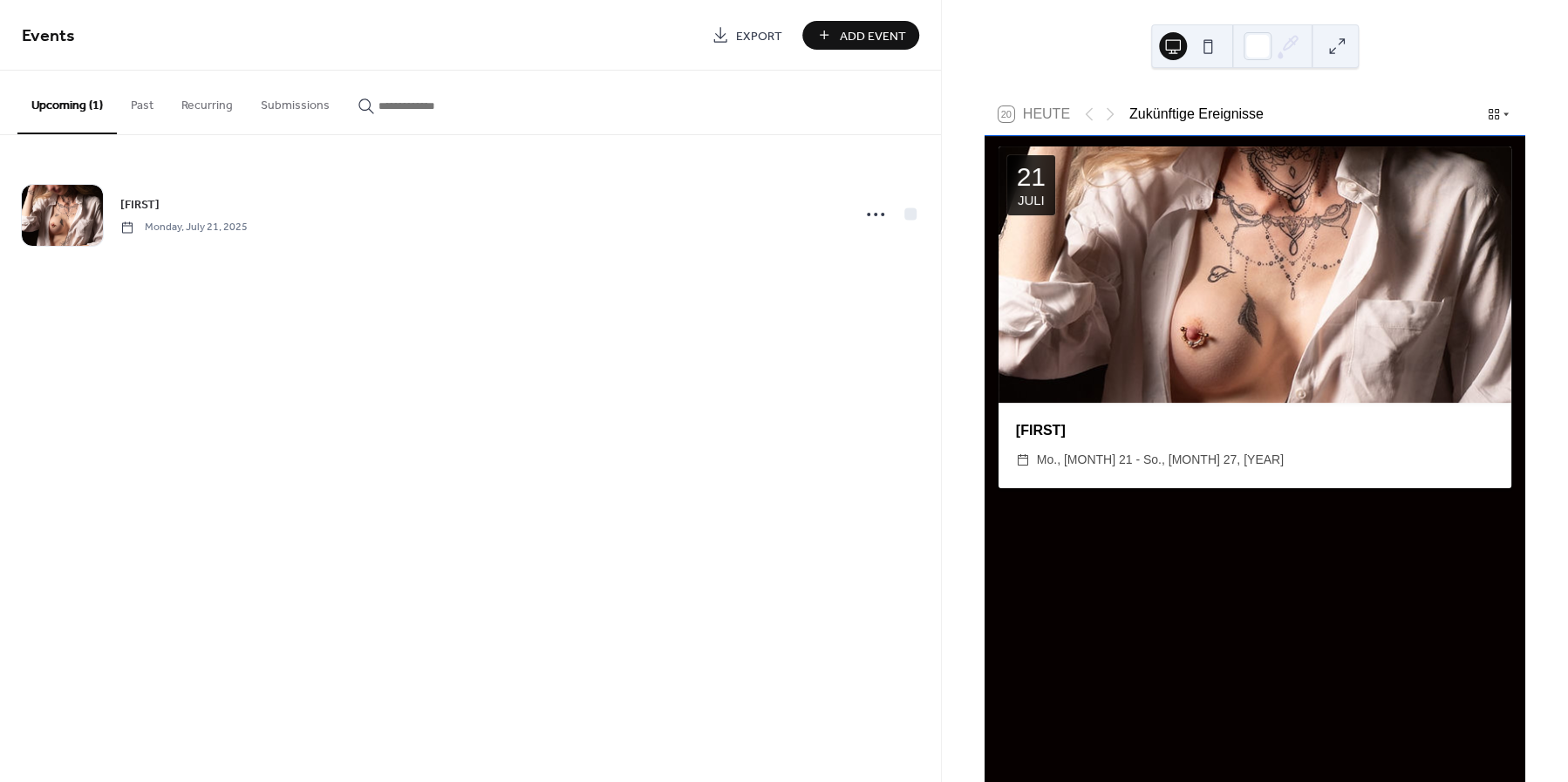 click on "Add Event" at bounding box center (873, 36) 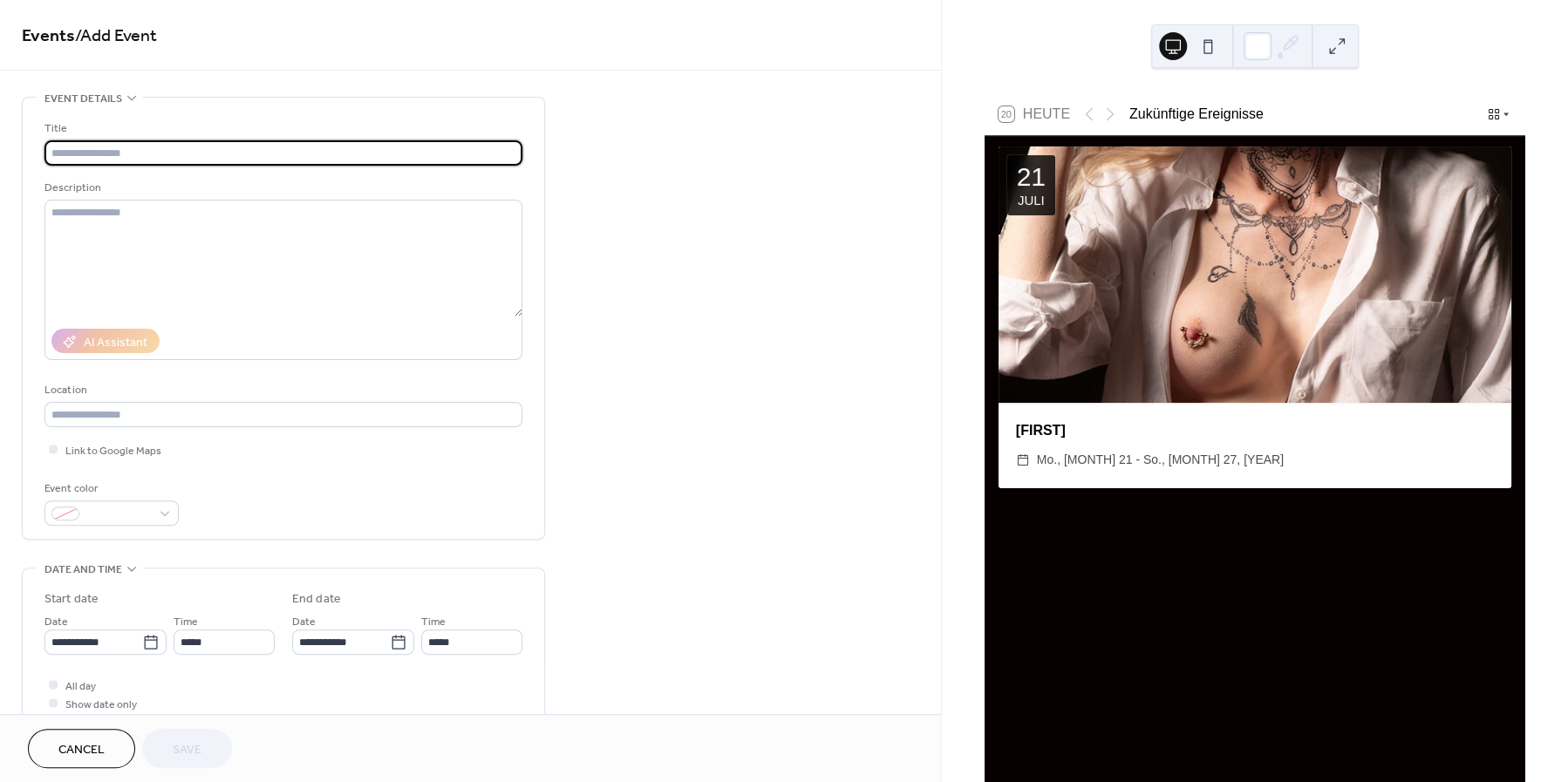 click at bounding box center [283, 153] 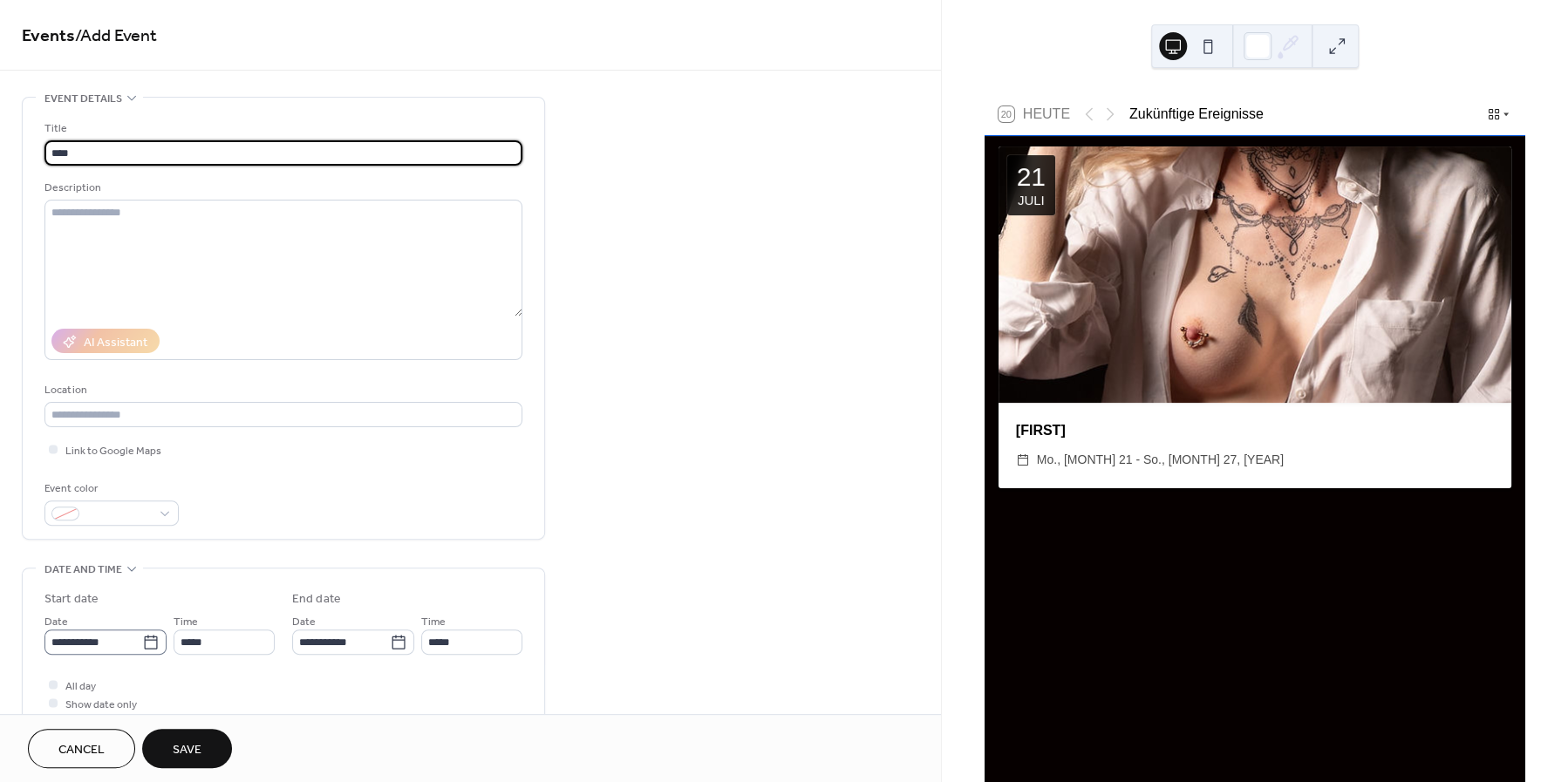 type on "****" 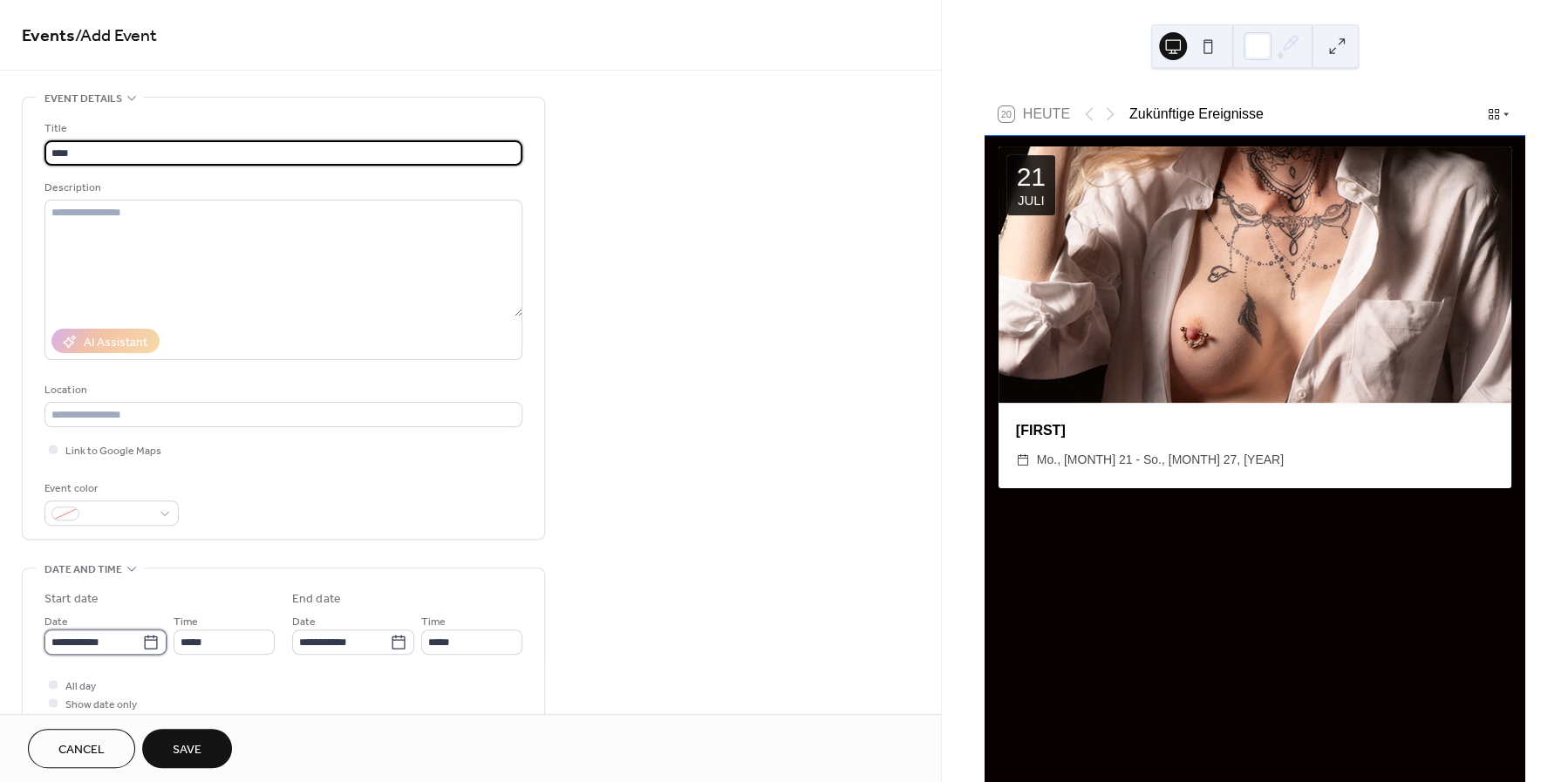 click on "**********" at bounding box center [93, 642] 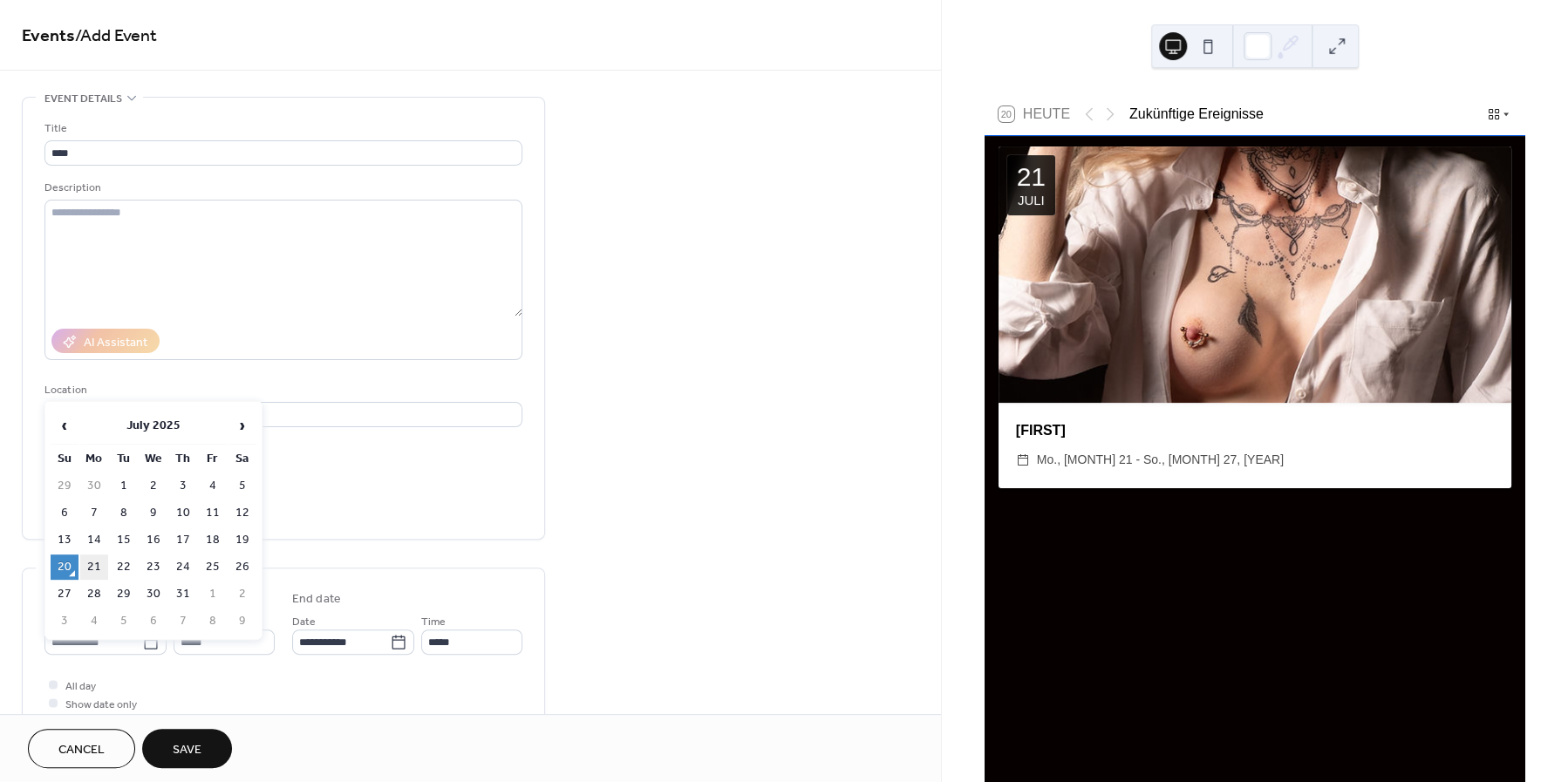 click on "21" at bounding box center [94, 567] 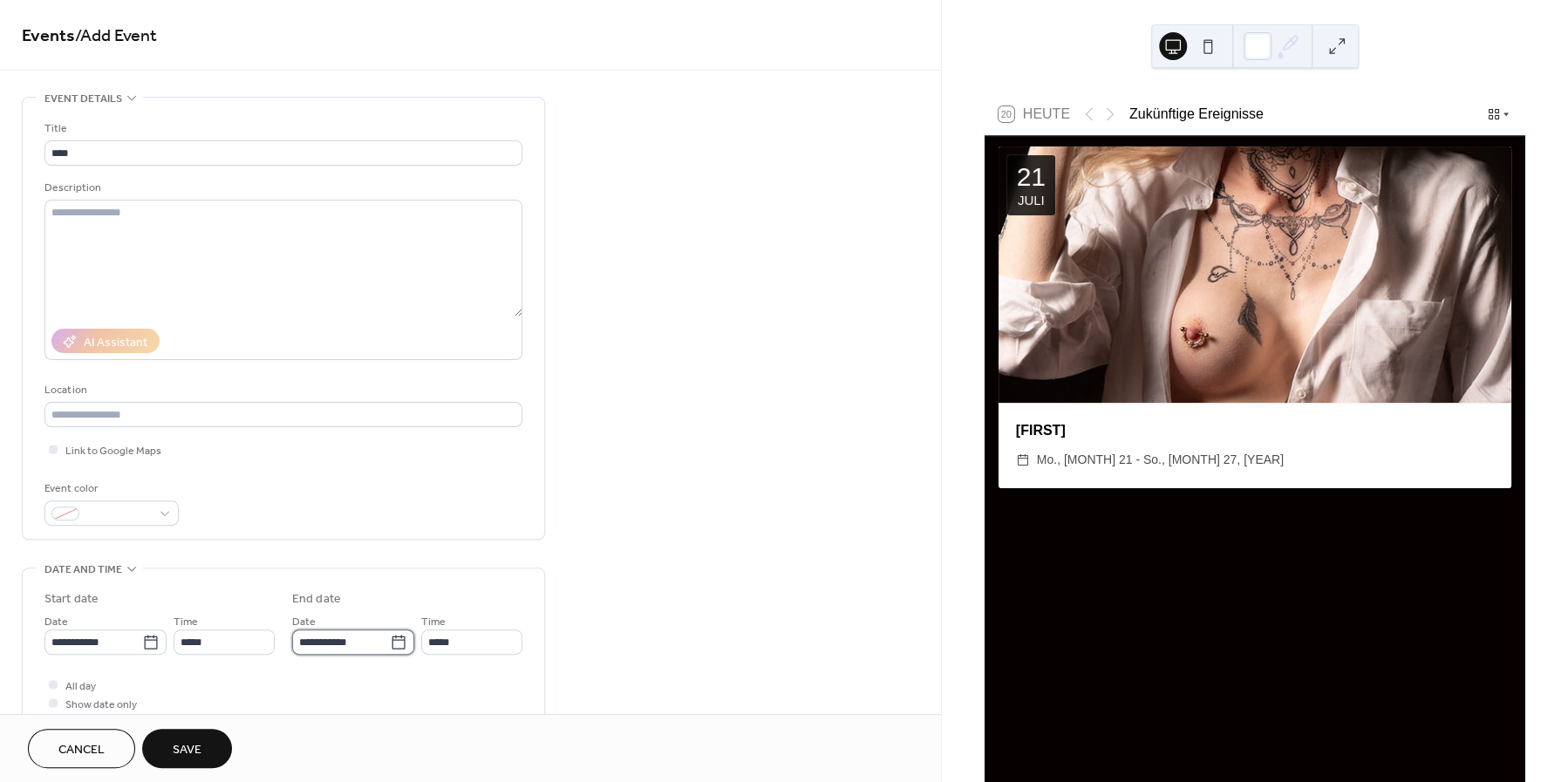 click on "**********" at bounding box center (341, 642) 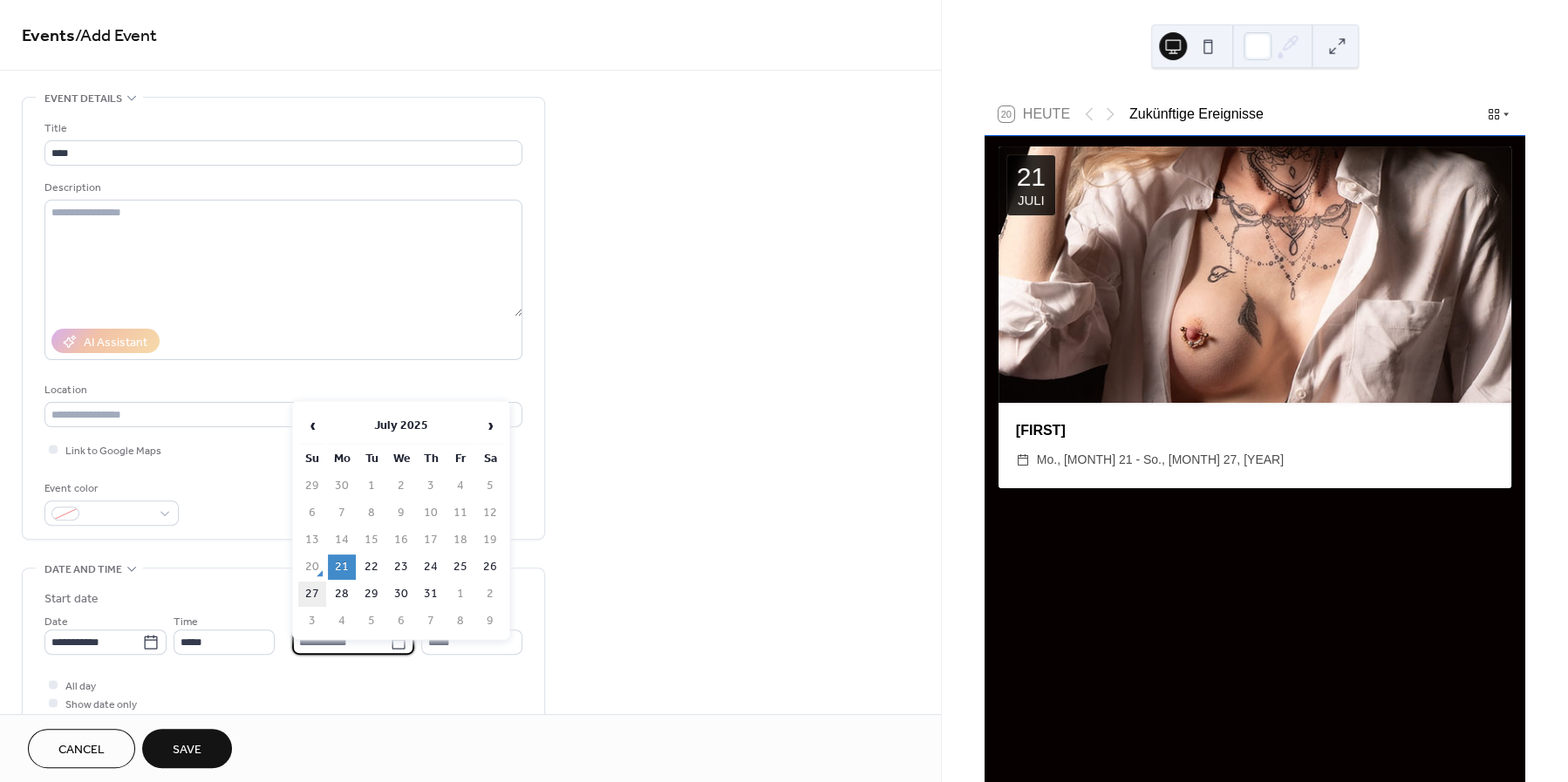 click on "27" at bounding box center [312, 594] 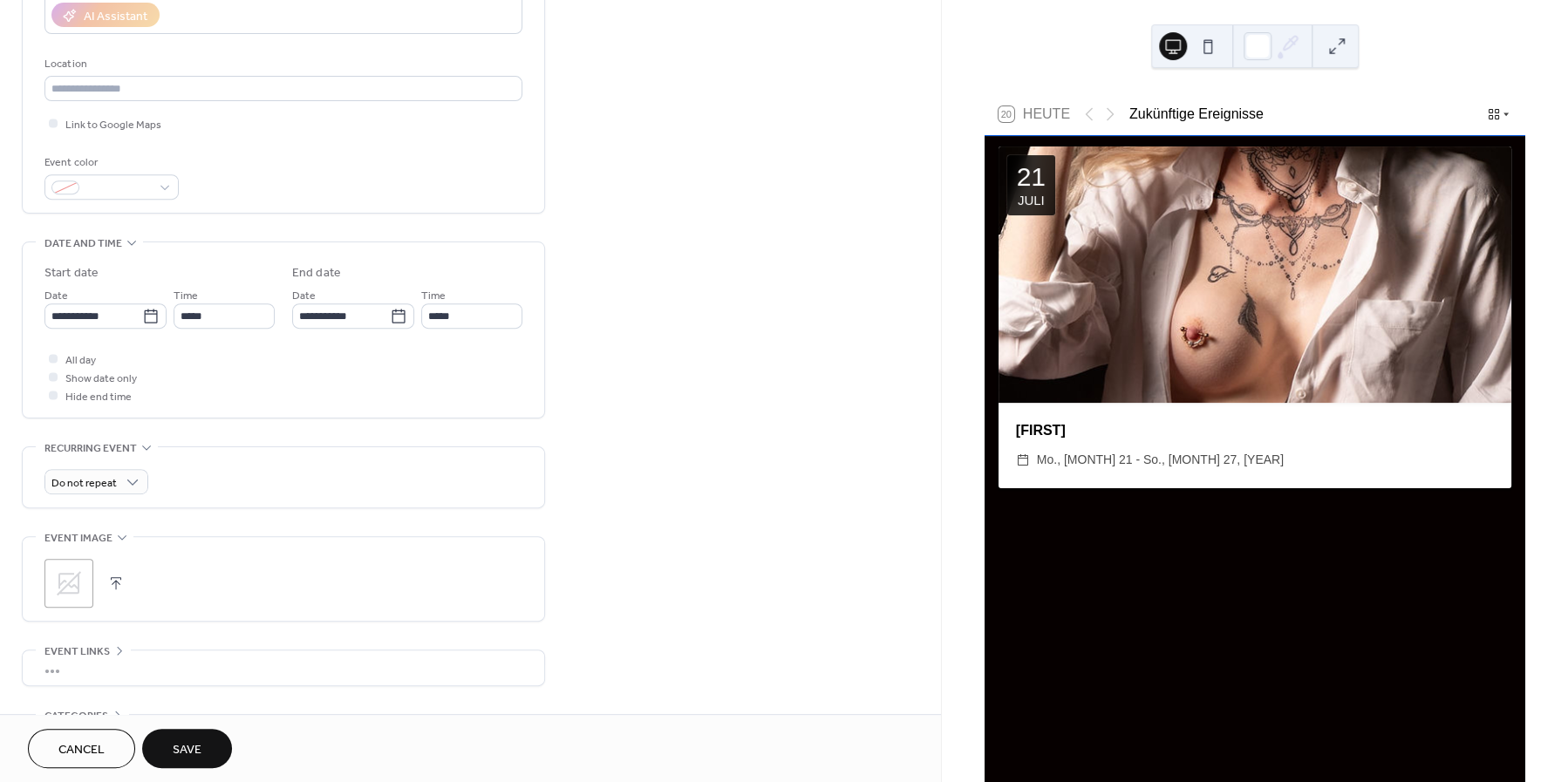 scroll, scrollTop: 326, scrollLeft: 0, axis: vertical 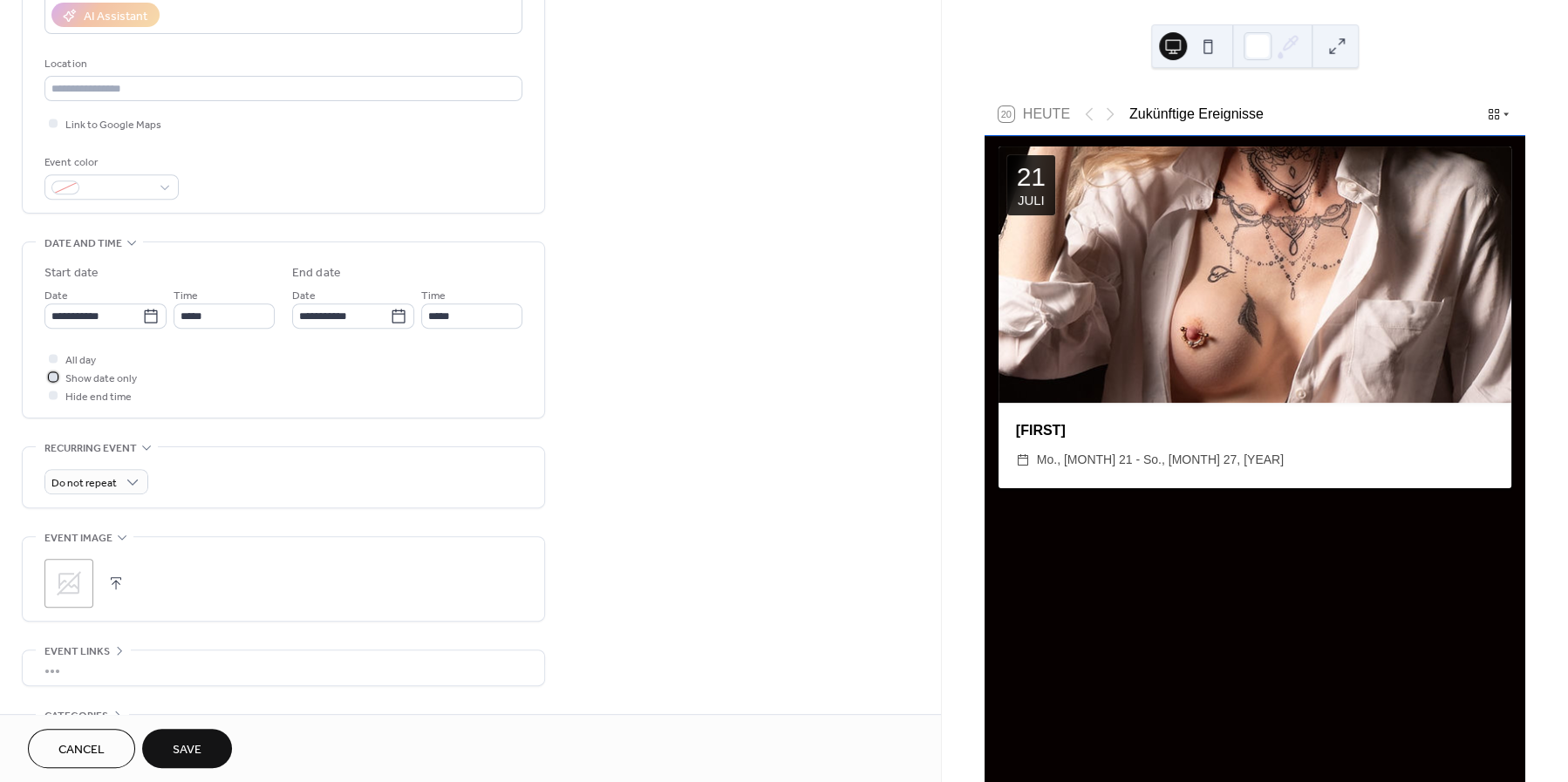 click at bounding box center [53, 377] 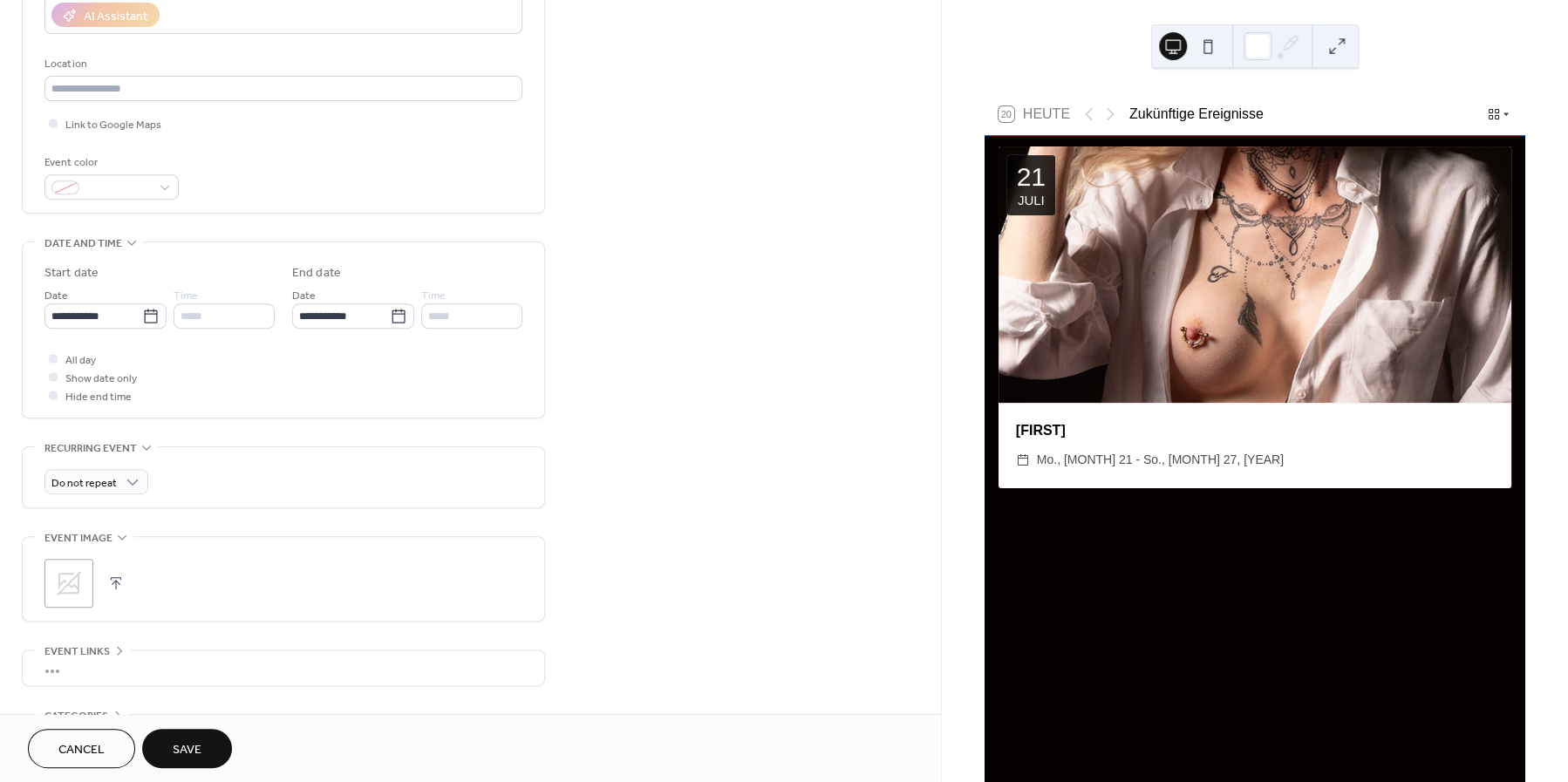 click 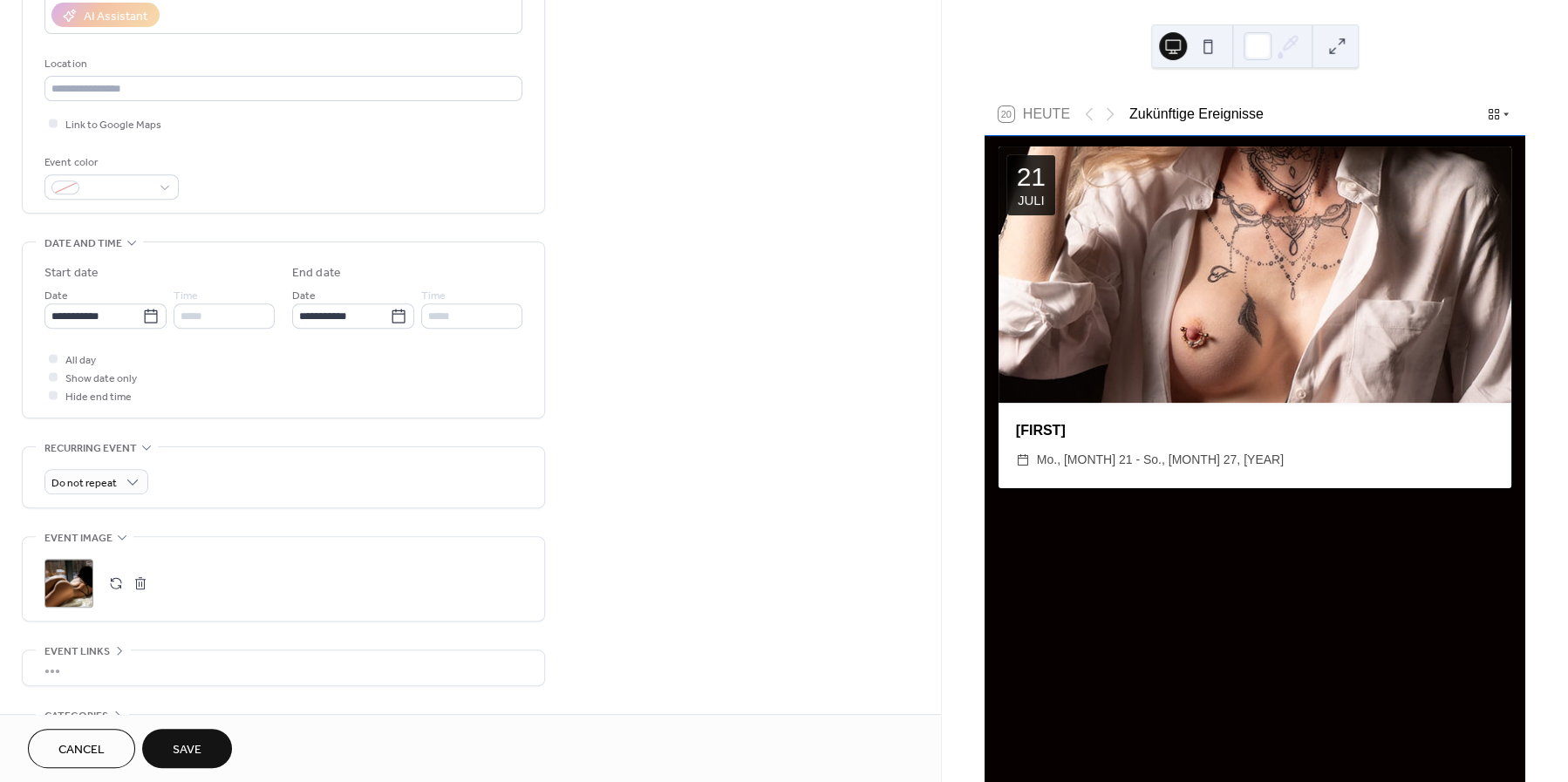 click on "Save" at bounding box center [187, 750] 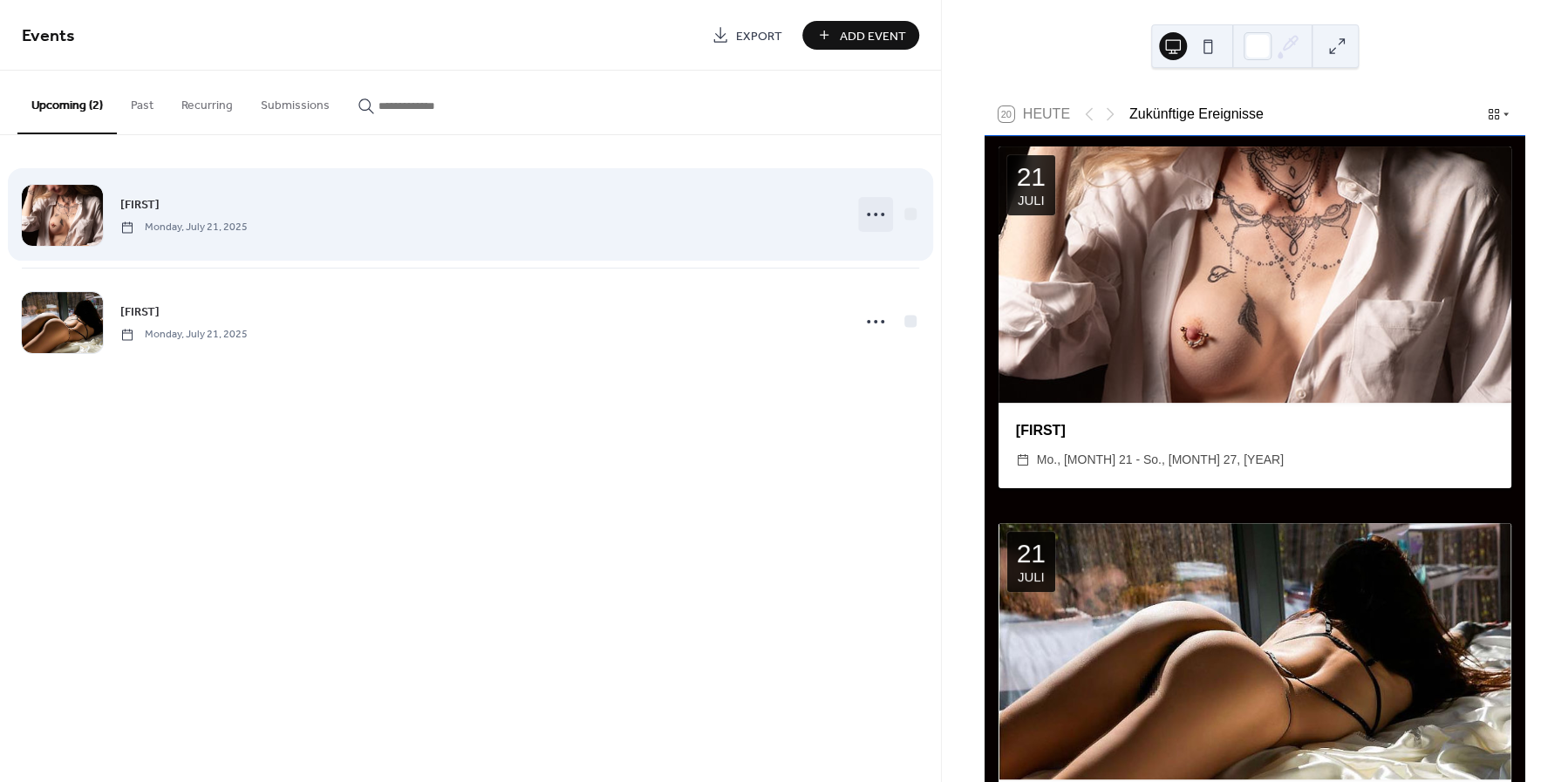 click 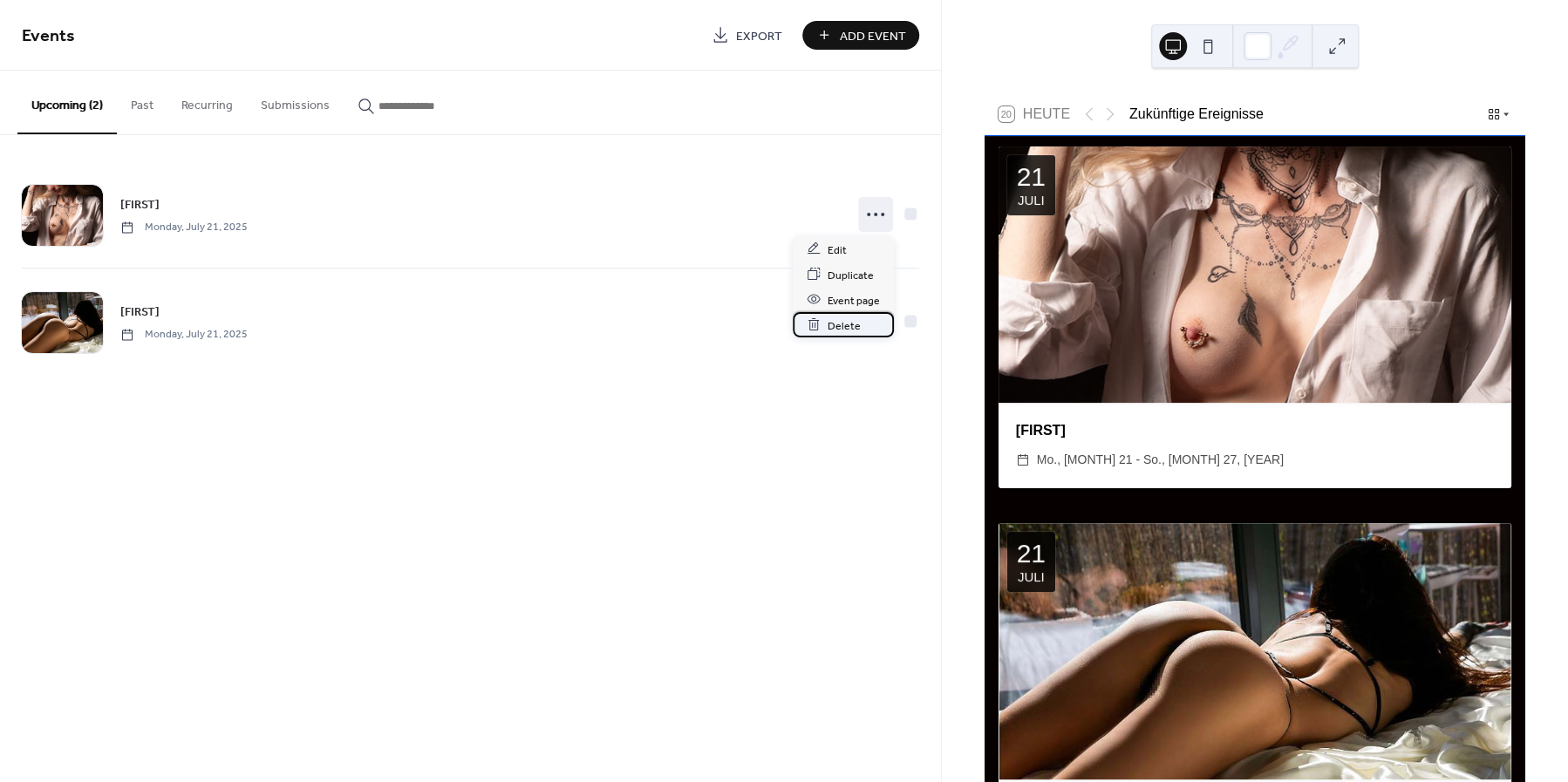 click 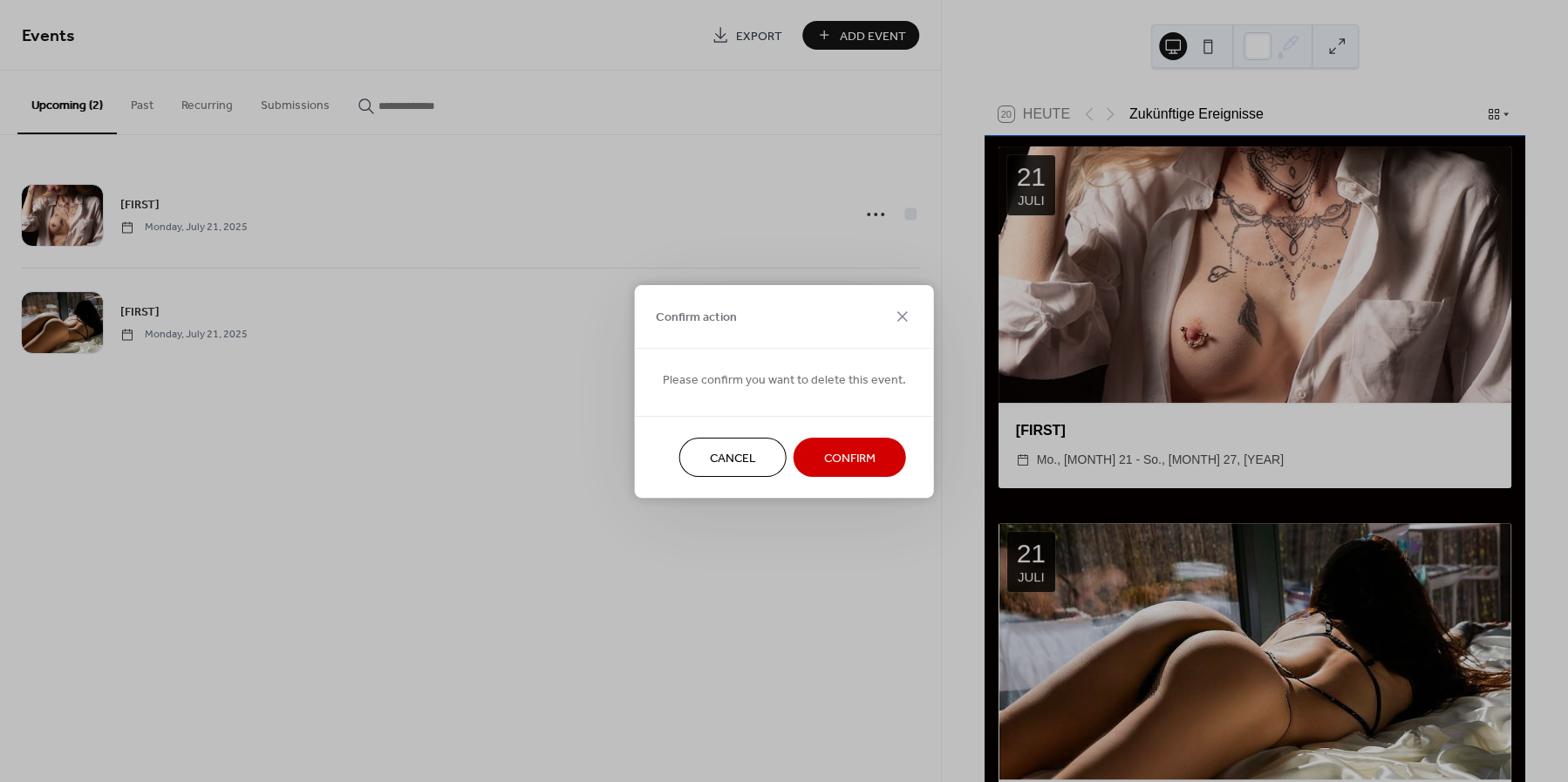 click on "Confirm" at bounding box center (849, 458) 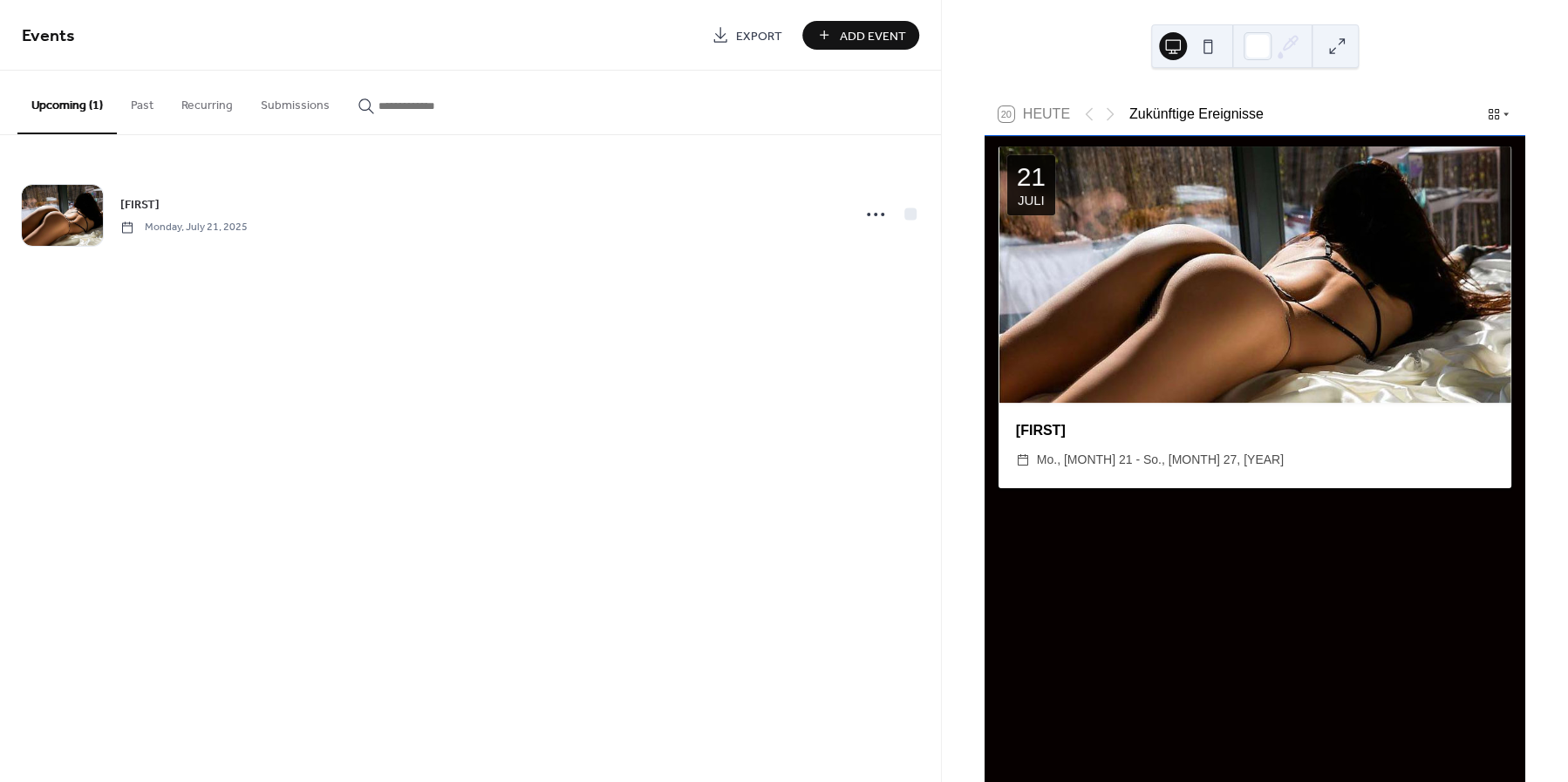 click on "Add Event" at bounding box center (873, 36) 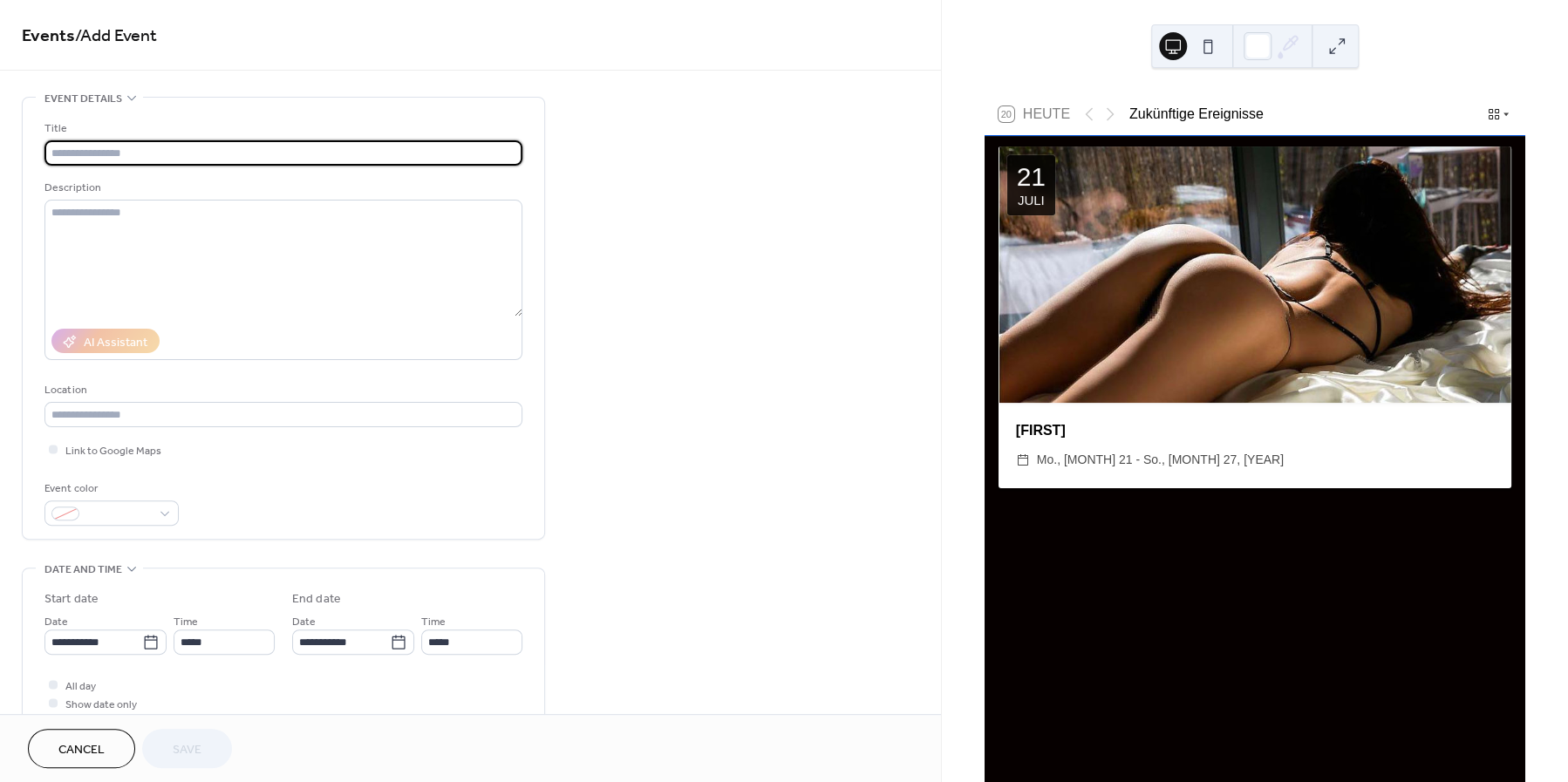 click at bounding box center [283, 153] 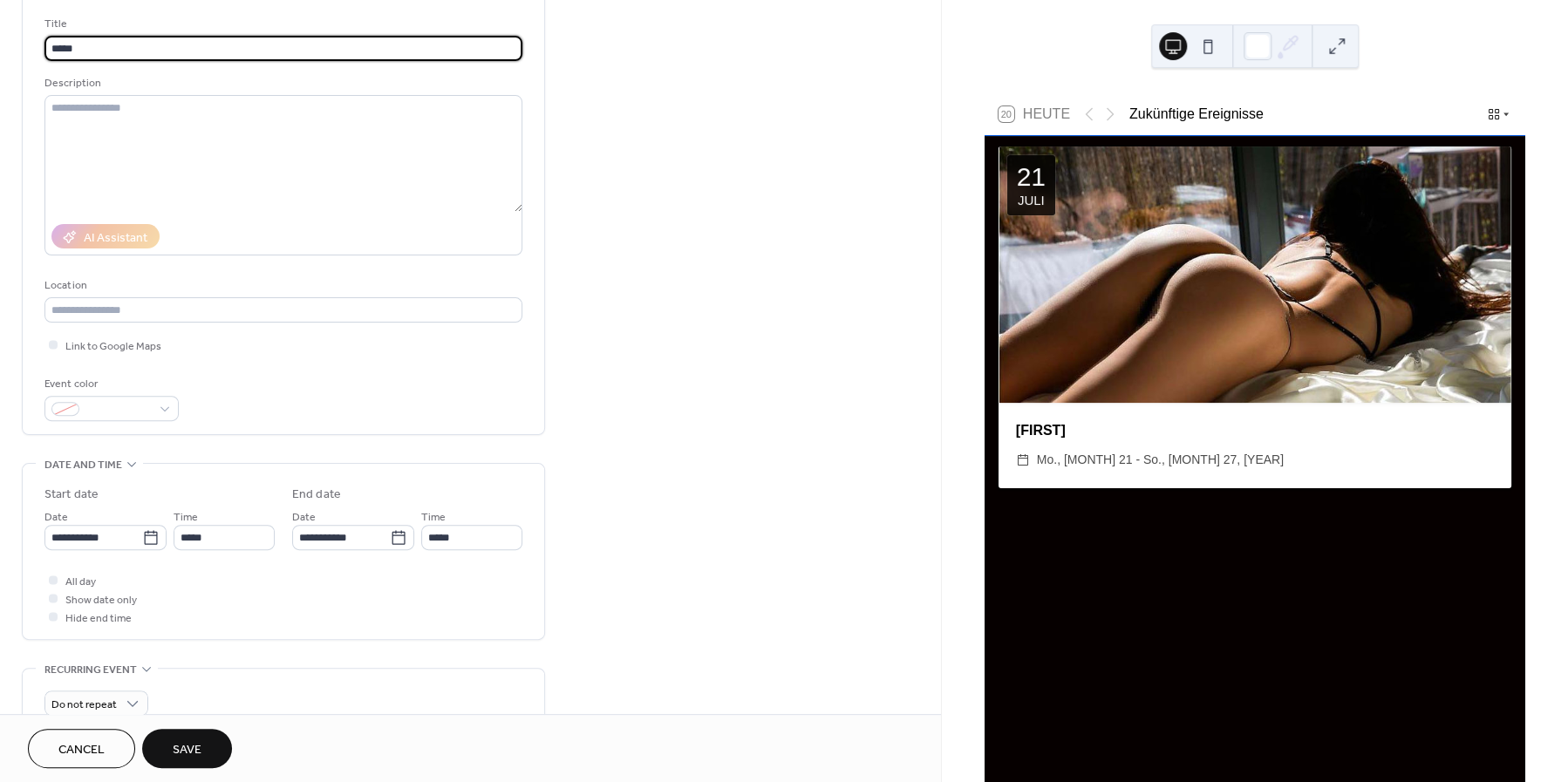 scroll, scrollTop: 109, scrollLeft: 0, axis: vertical 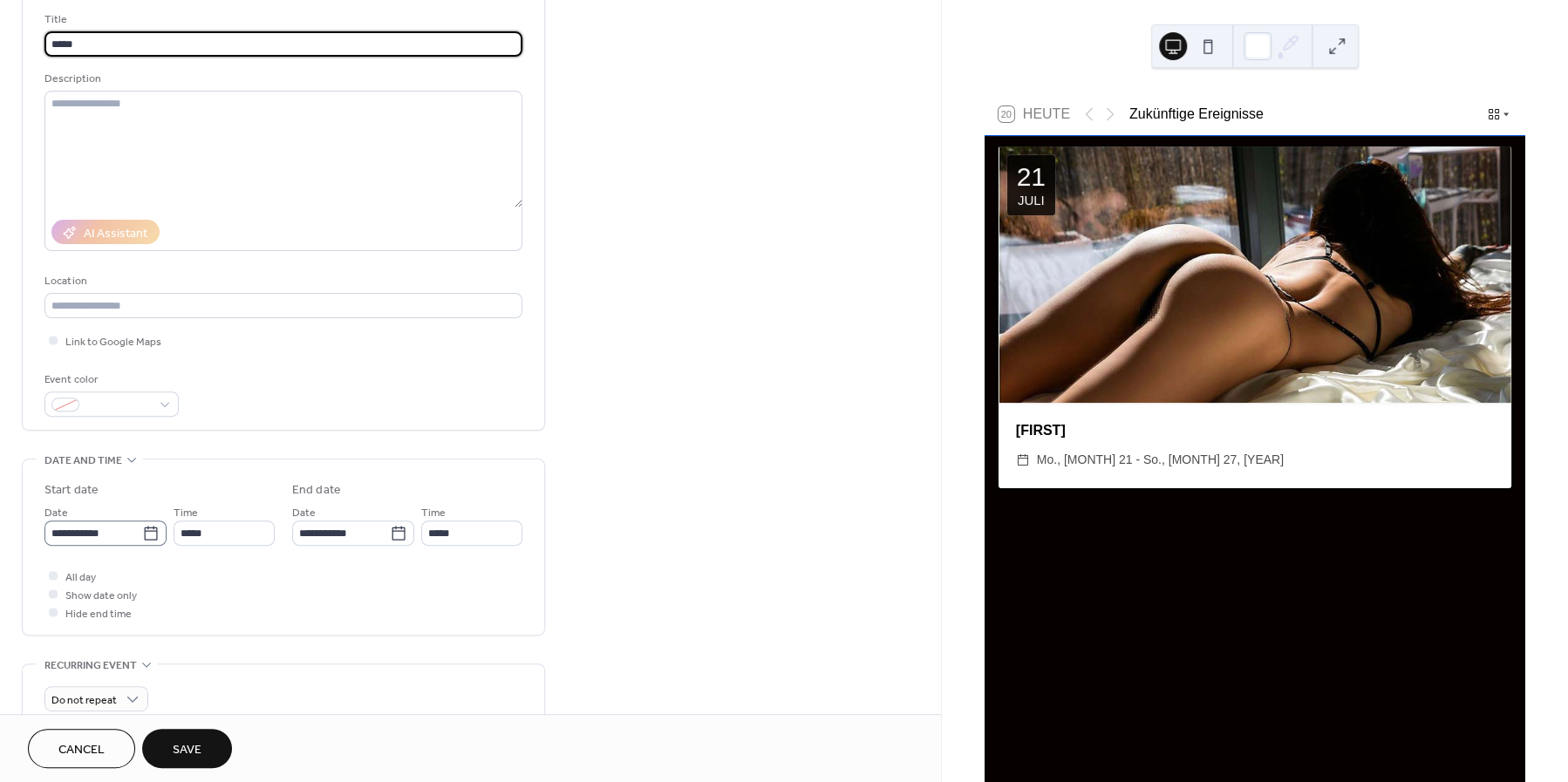 type on "*****" 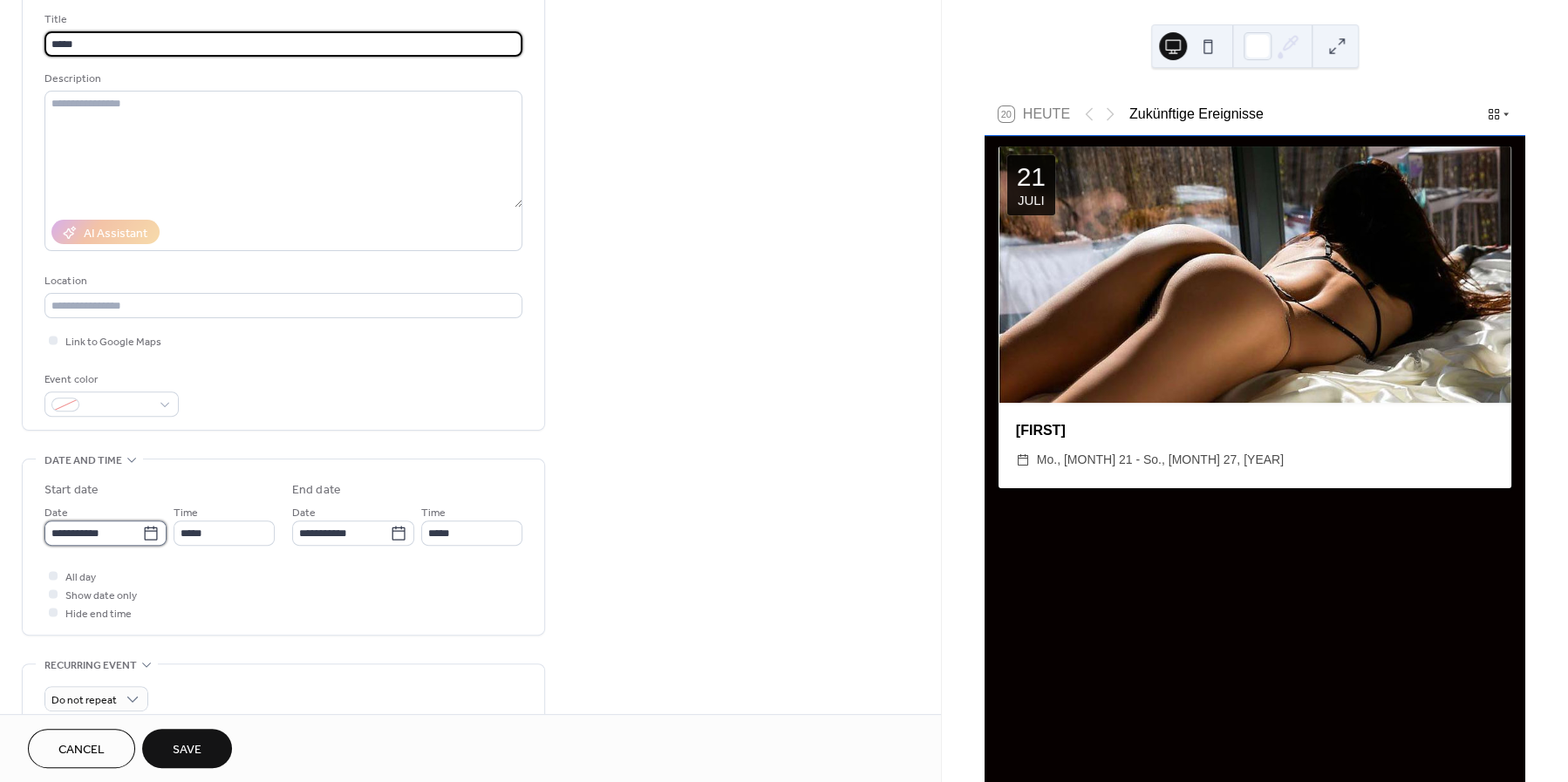 click on "**********" at bounding box center [93, 533] 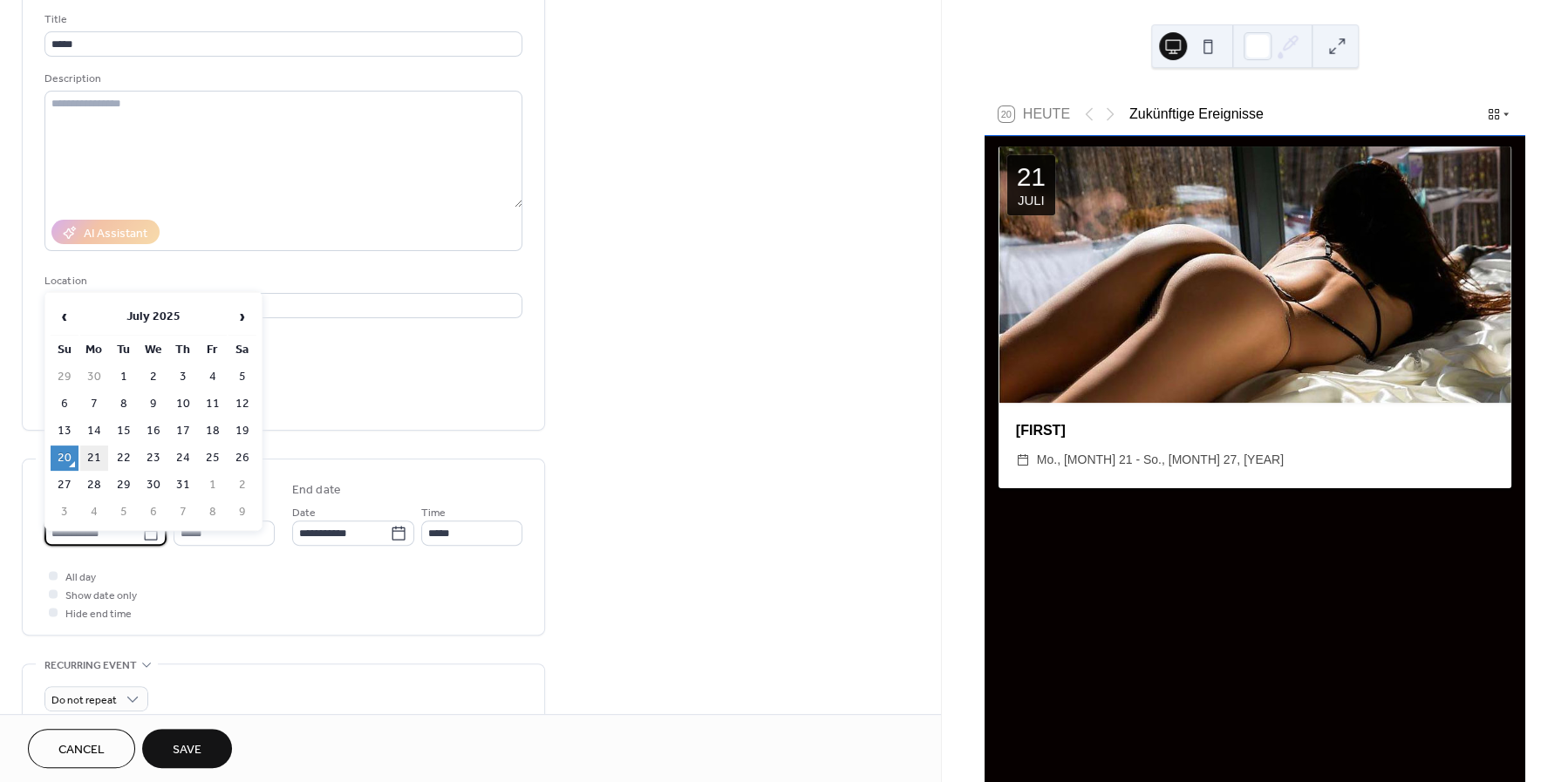 click on "21" at bounding box center [94, 458] 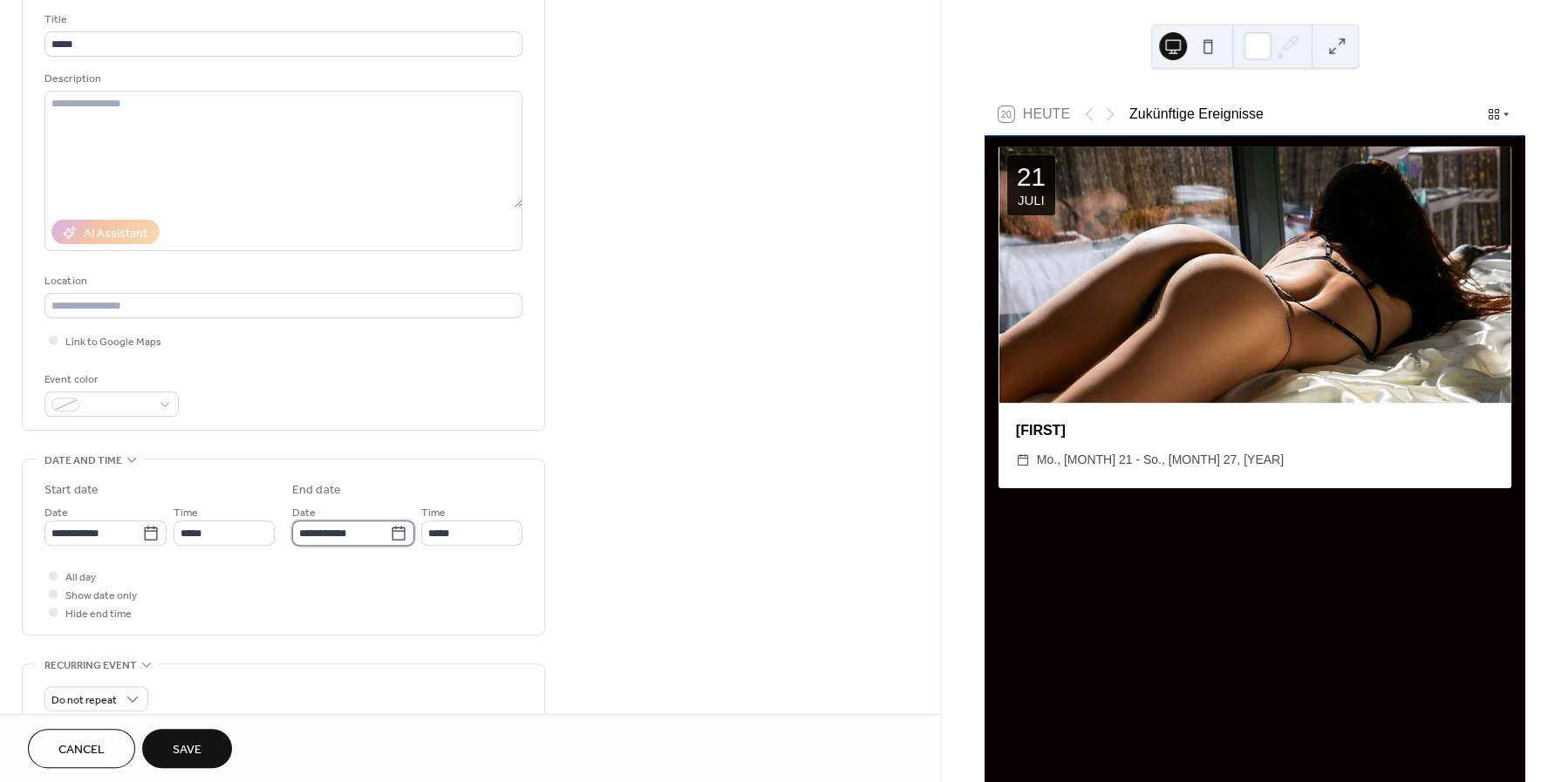 click on "**********" at bounding box center [341, 533] 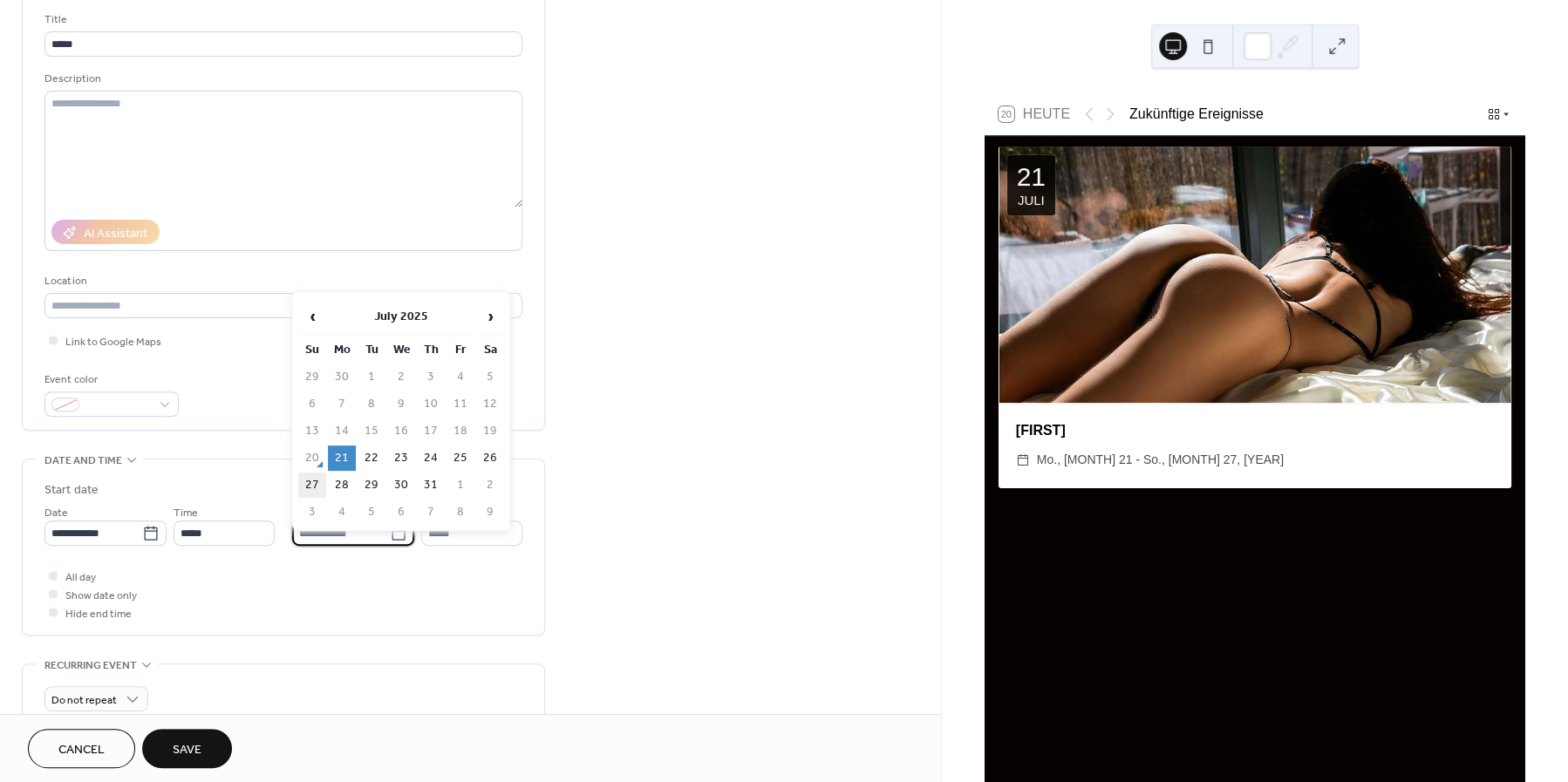 click on "27" at bounding box center [312, 485] 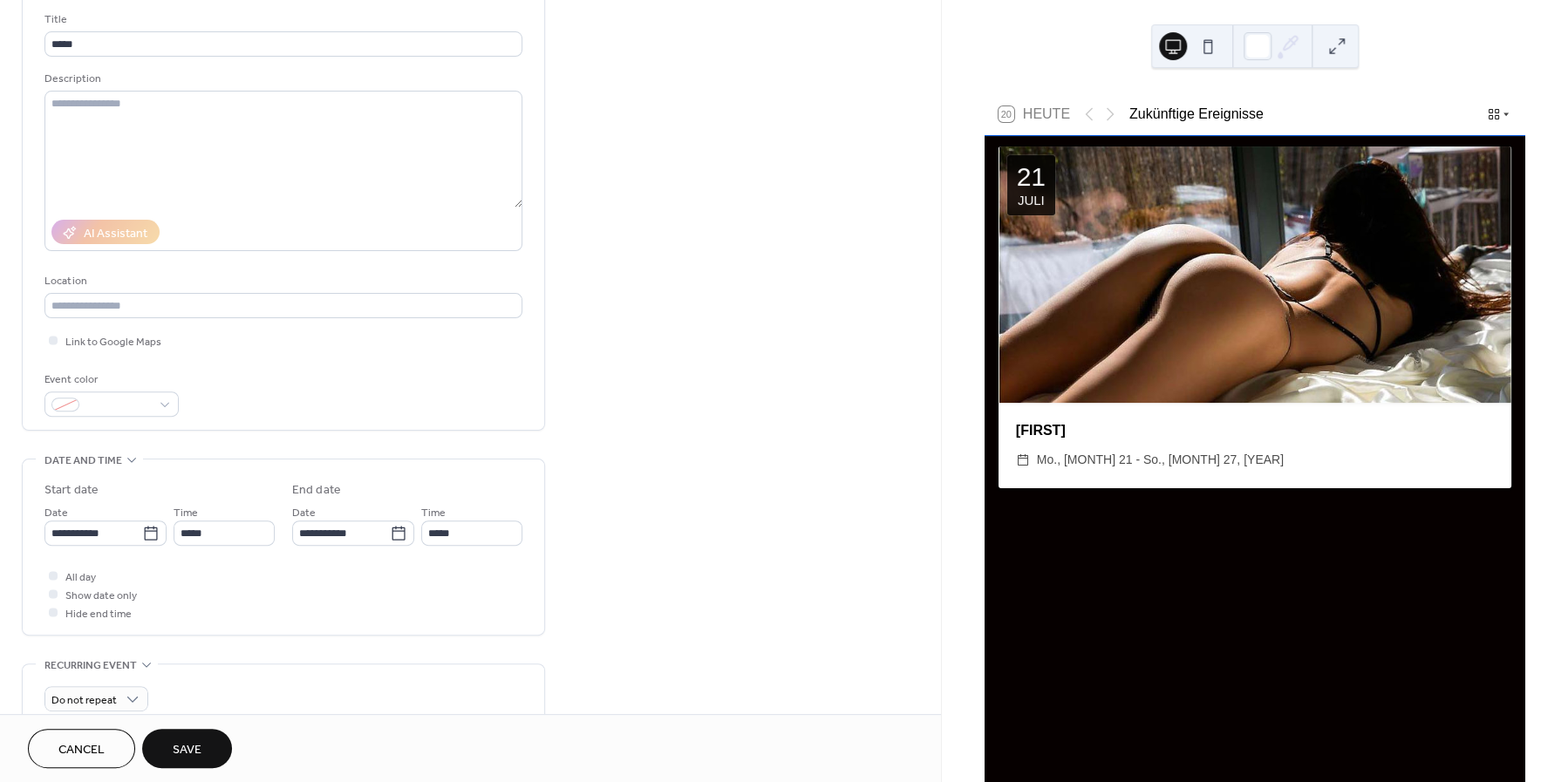 type on "**********" 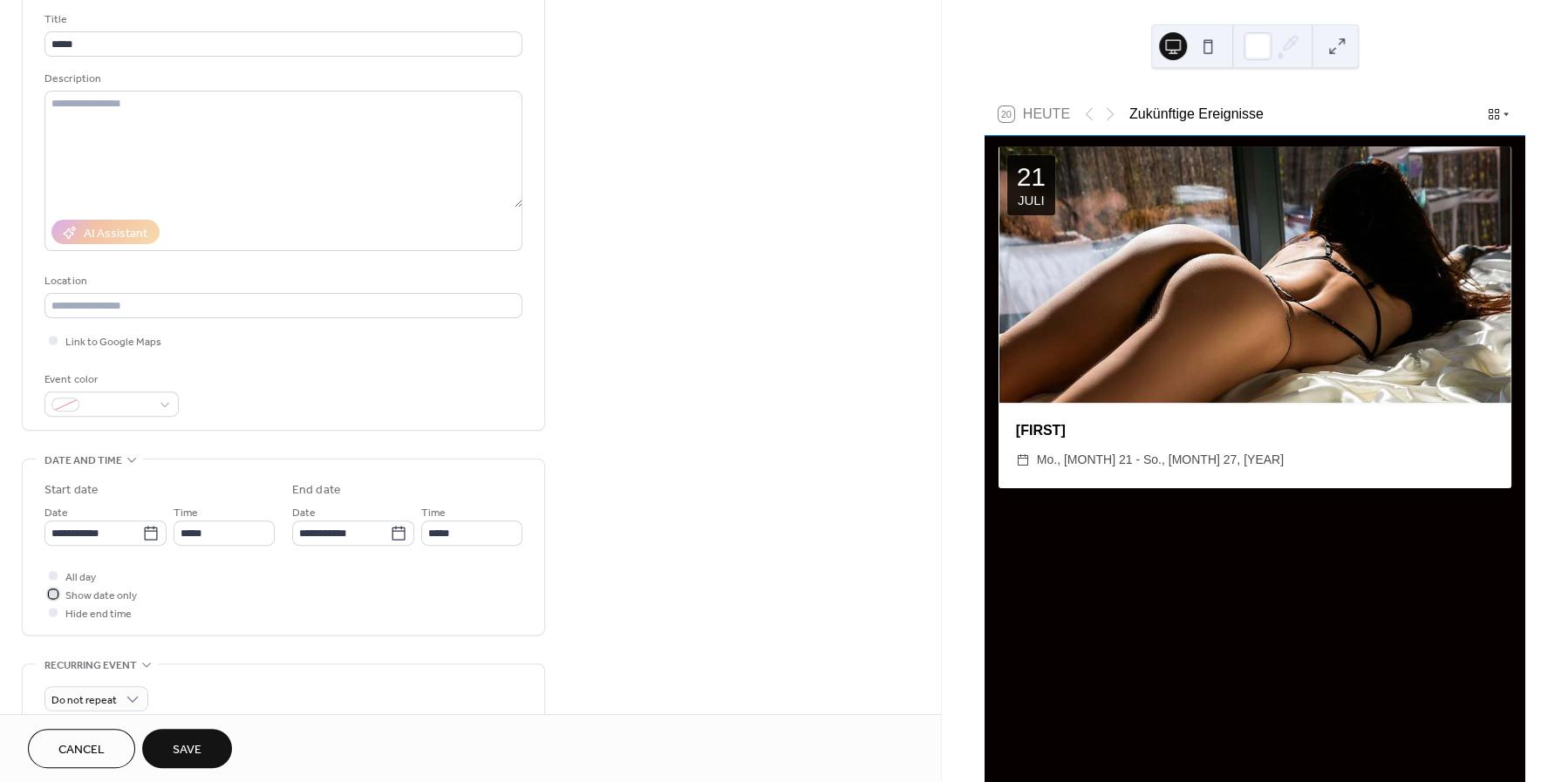 click at bounding box center [53, 594] 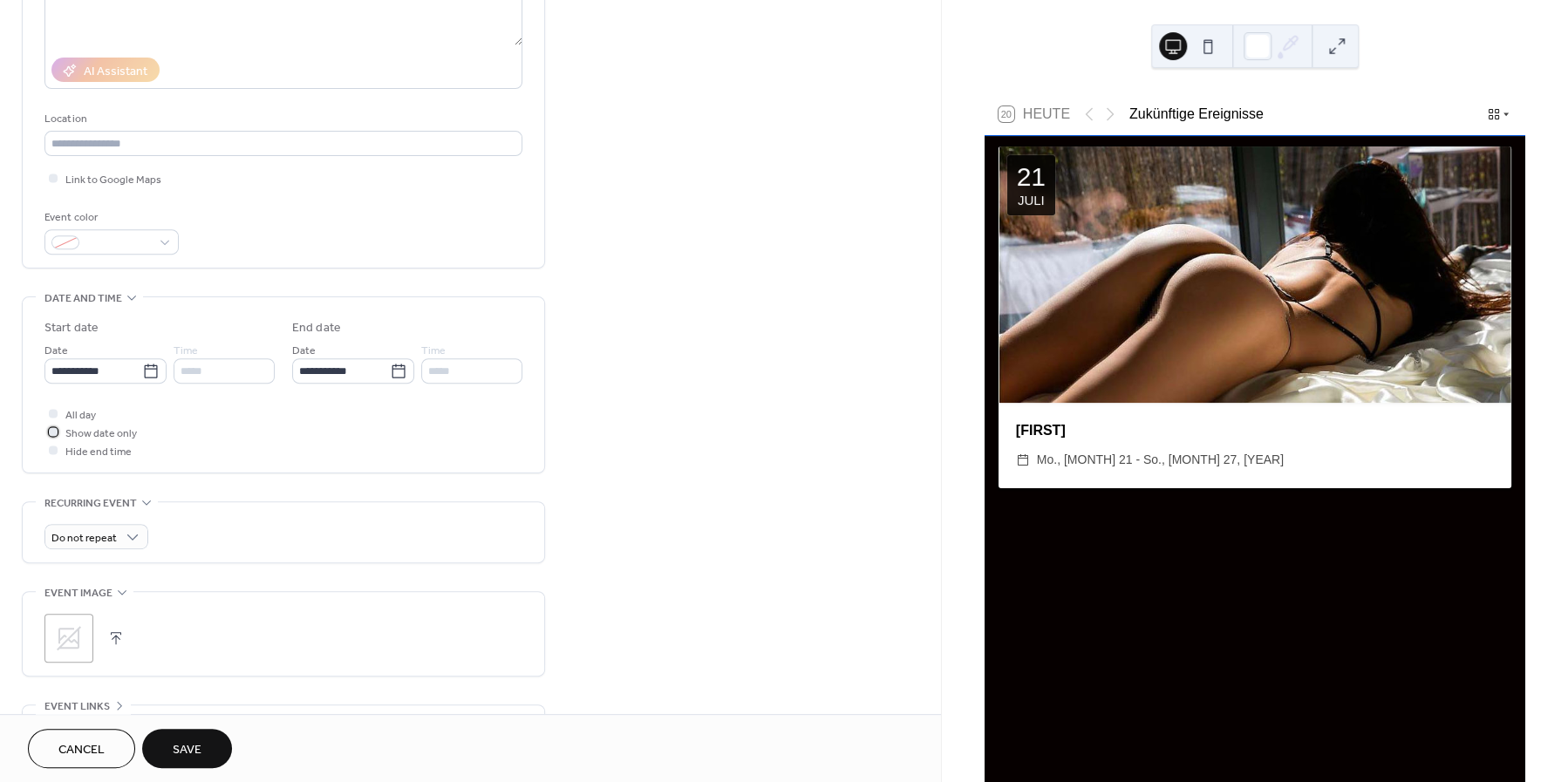 scroll, scrollTop: 272, scrollLeft: 0, axis: vertical 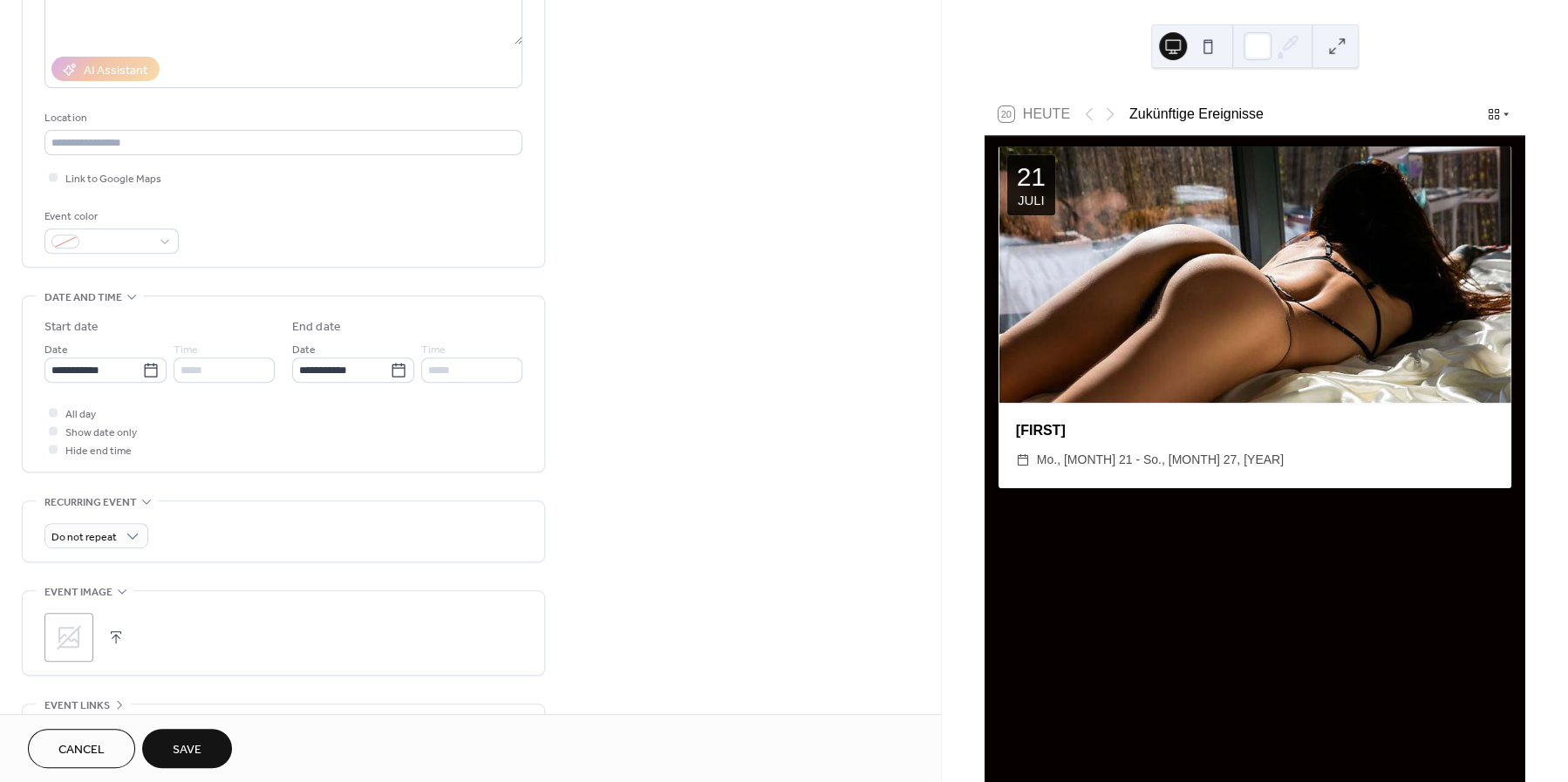 click 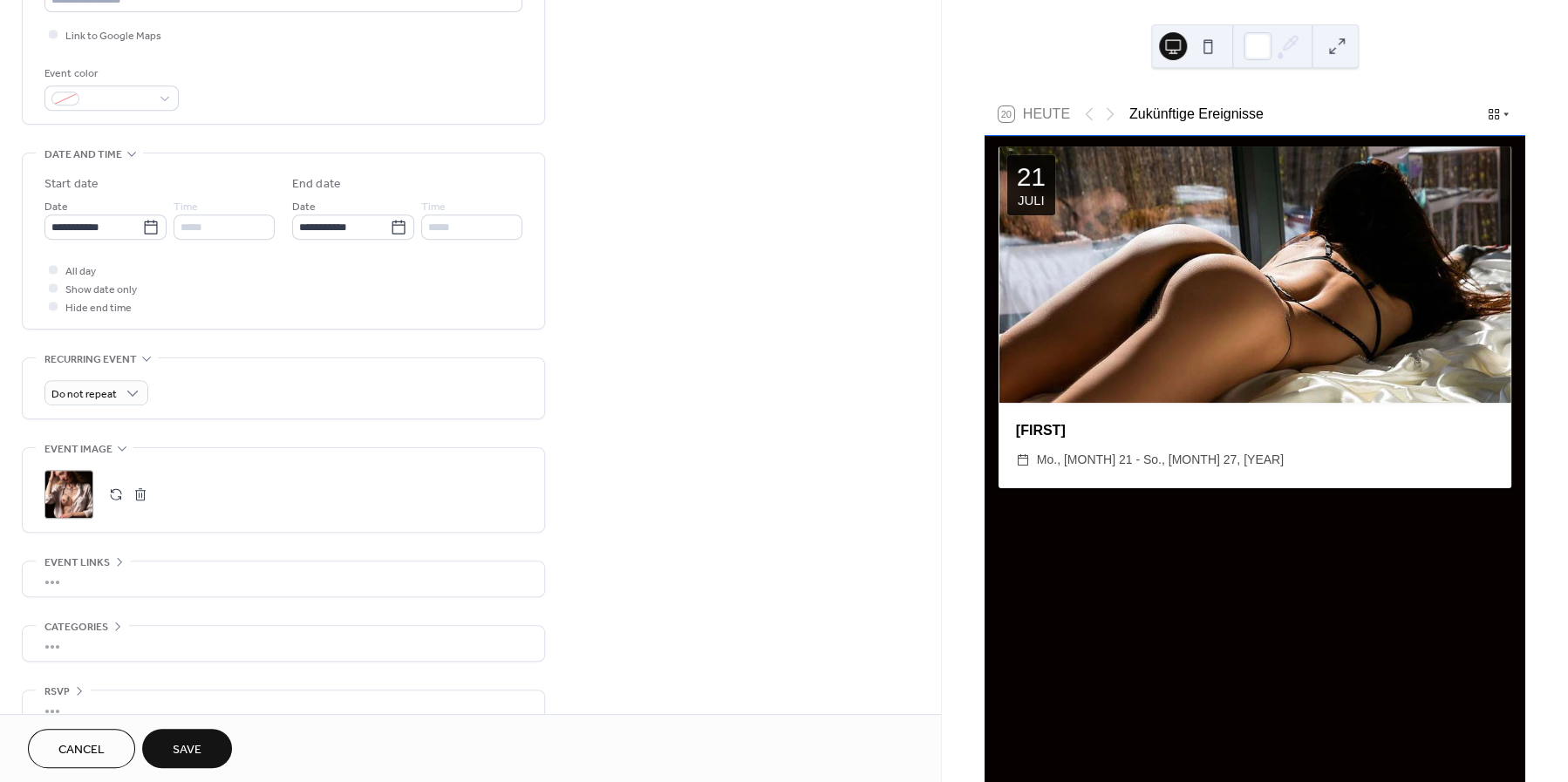 scroll, scrollTop: 435, scrollLeft: 0, axis: vertical 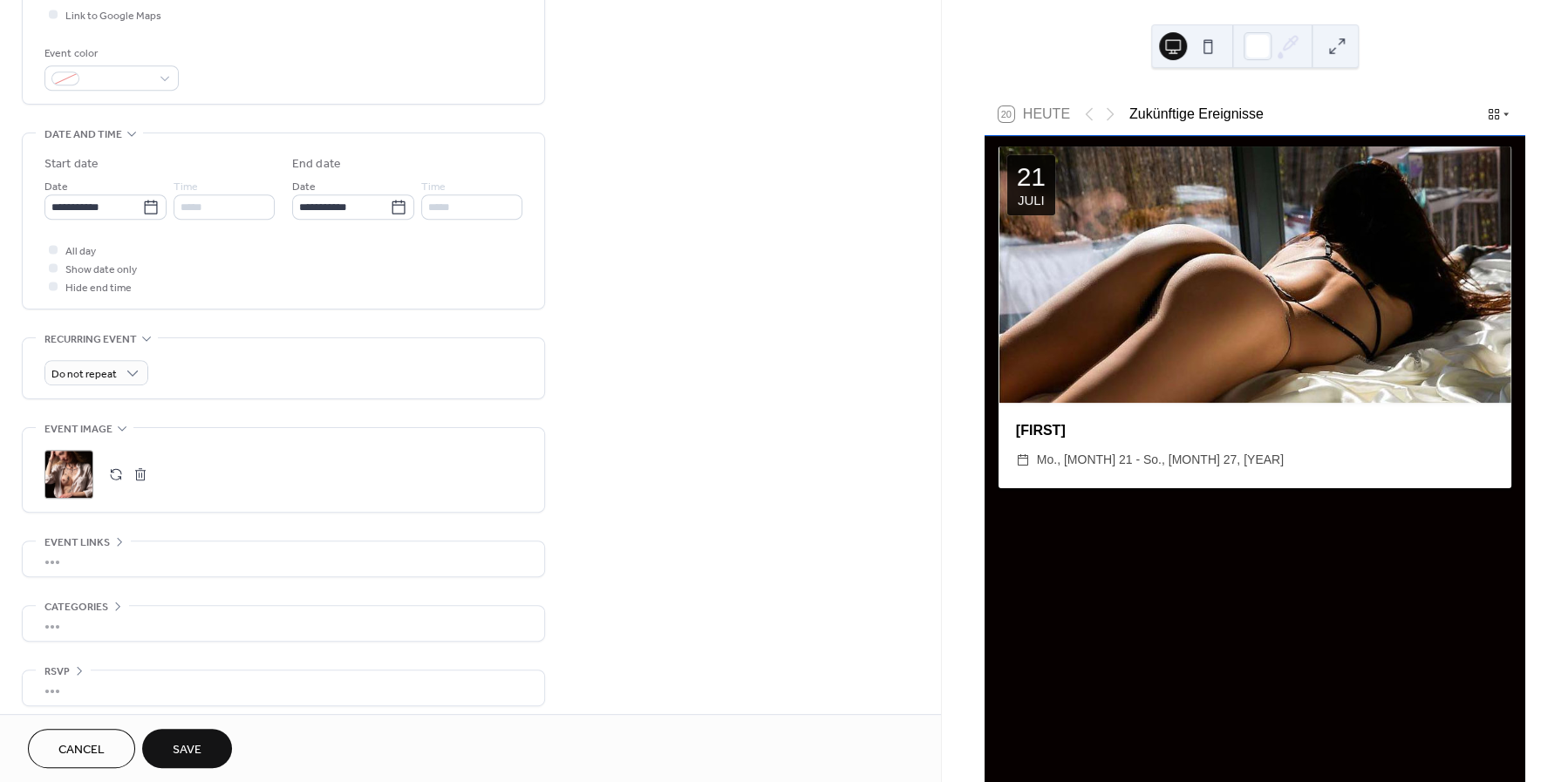click on "Save" at bounding box center [187, 750] 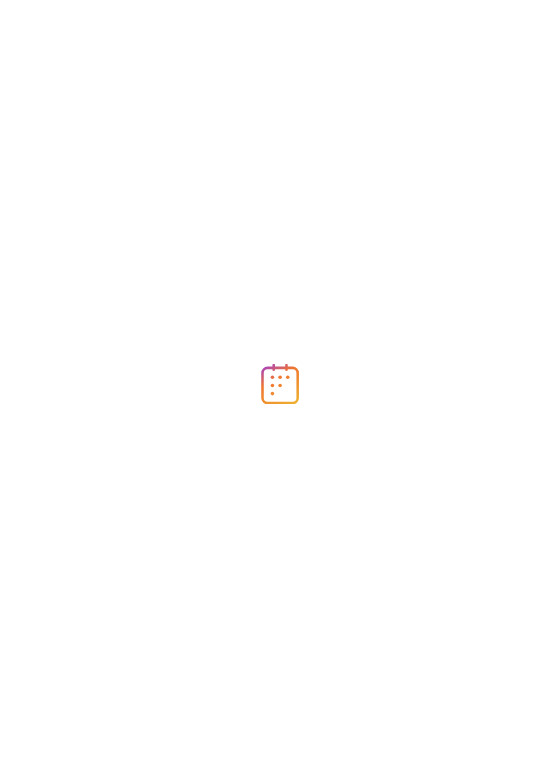 scroll, scrollTop: 0, scrollLeft: 0, axis: both 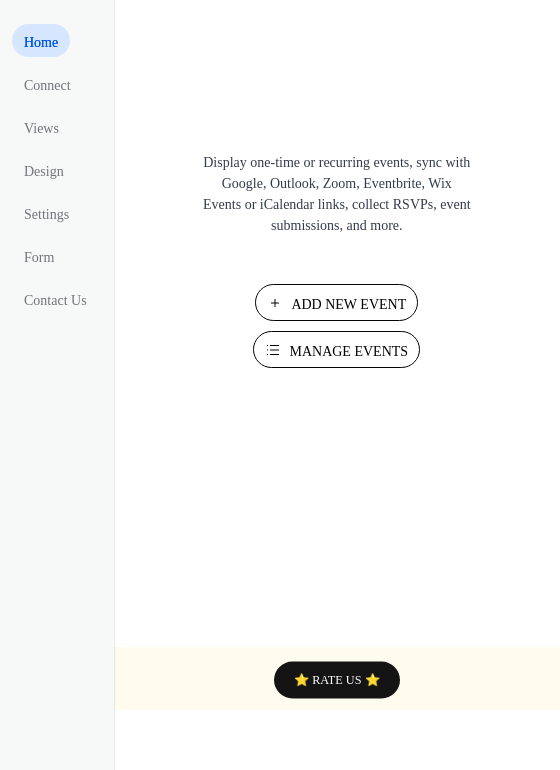 click on "Add New Event" at bounding box center [348, 304] 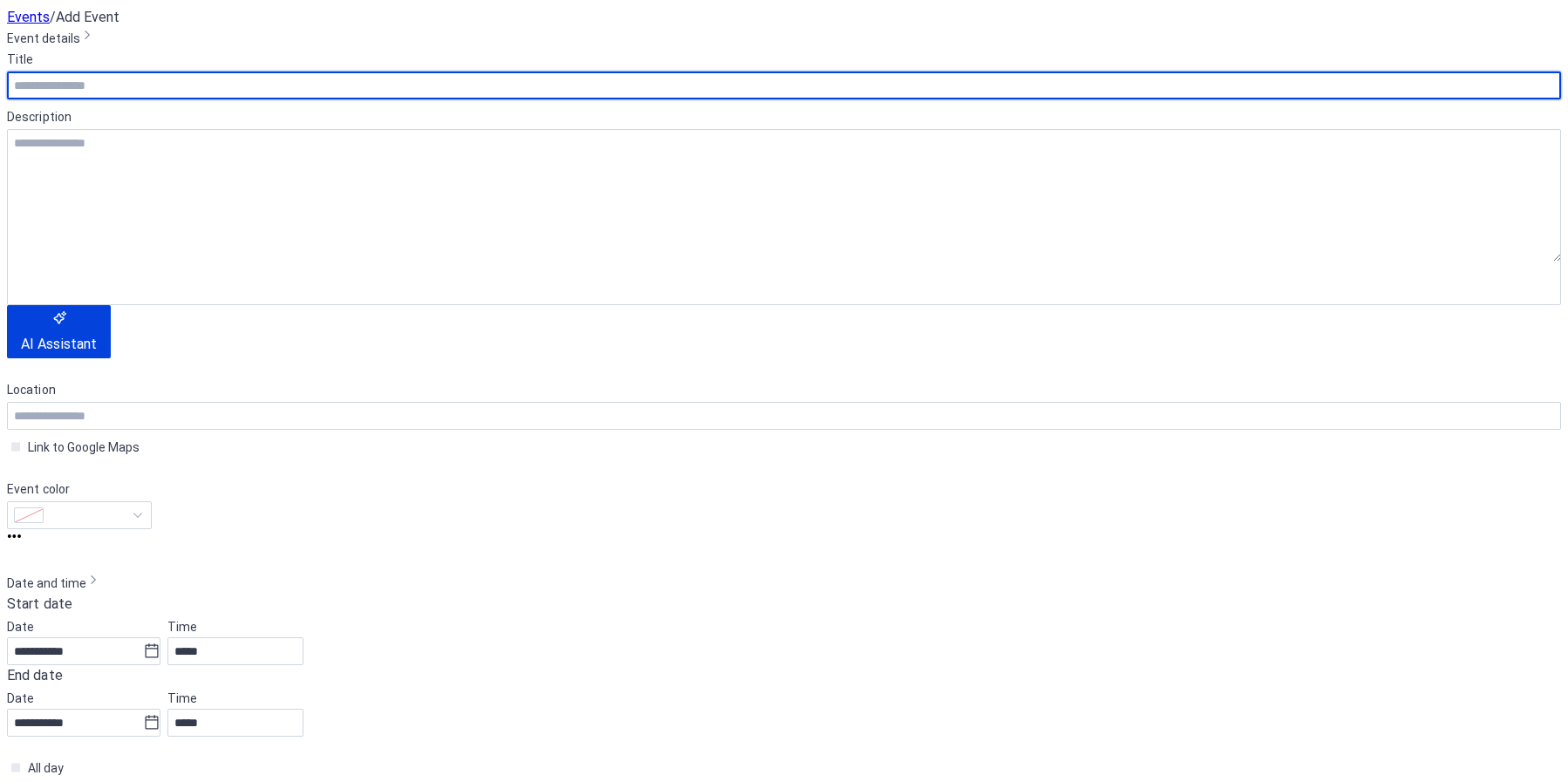 scroll, scrollTop: 0, scrollLeft: 0, axis: both 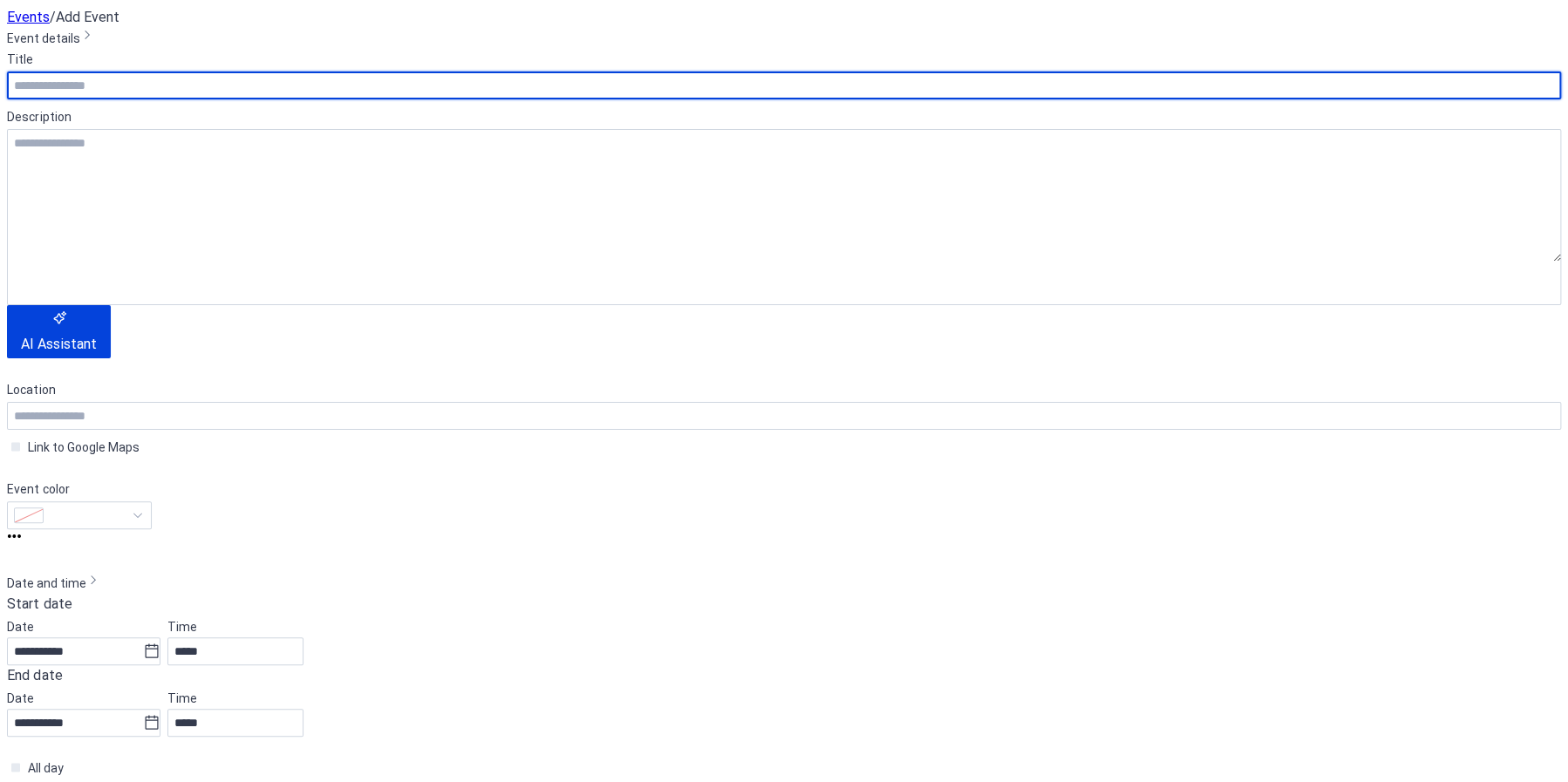 click at bounding box center (784, 85) 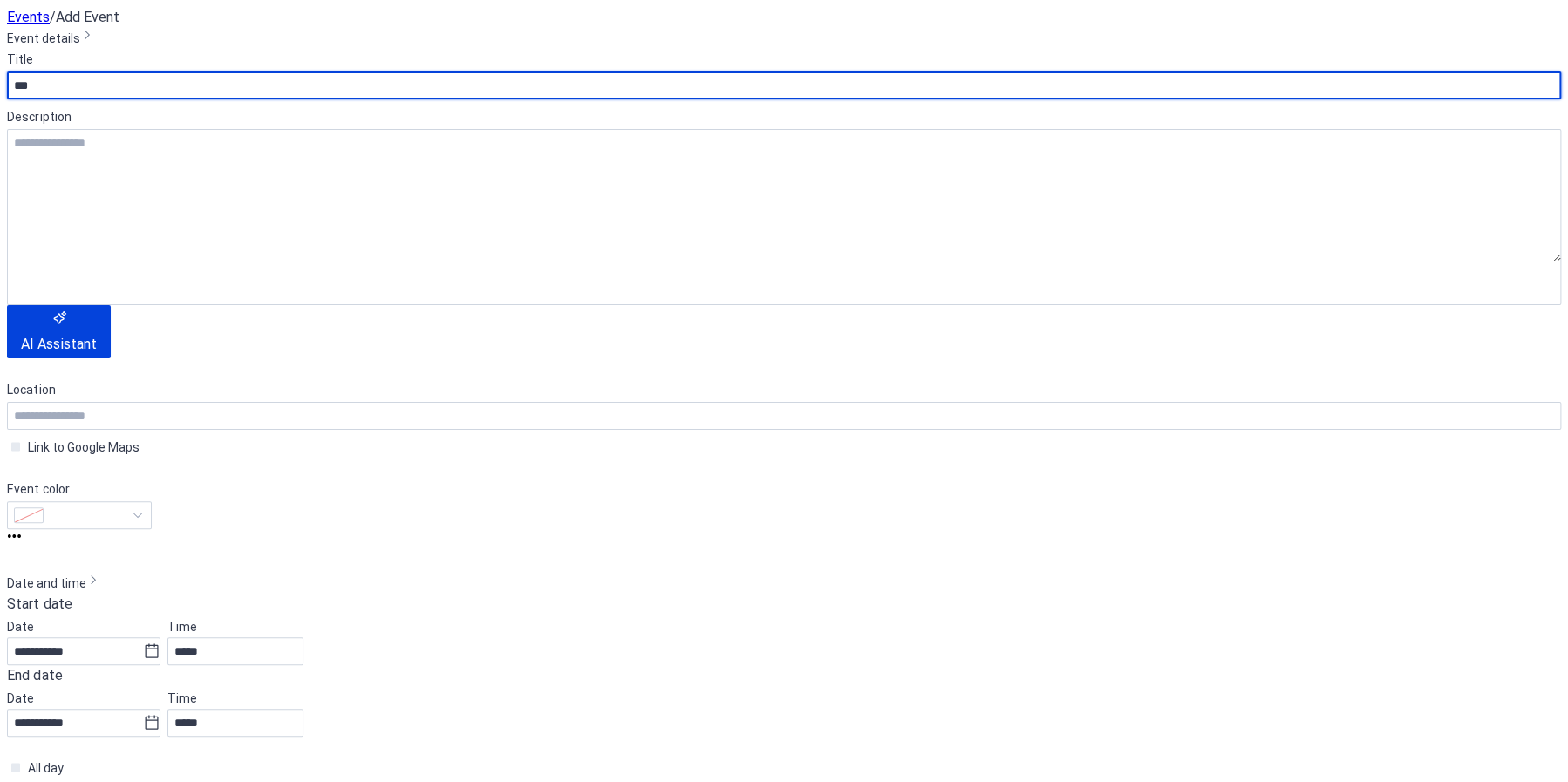 scroll, scrollTop: 218, scrollLeft: 0, axis: vertical 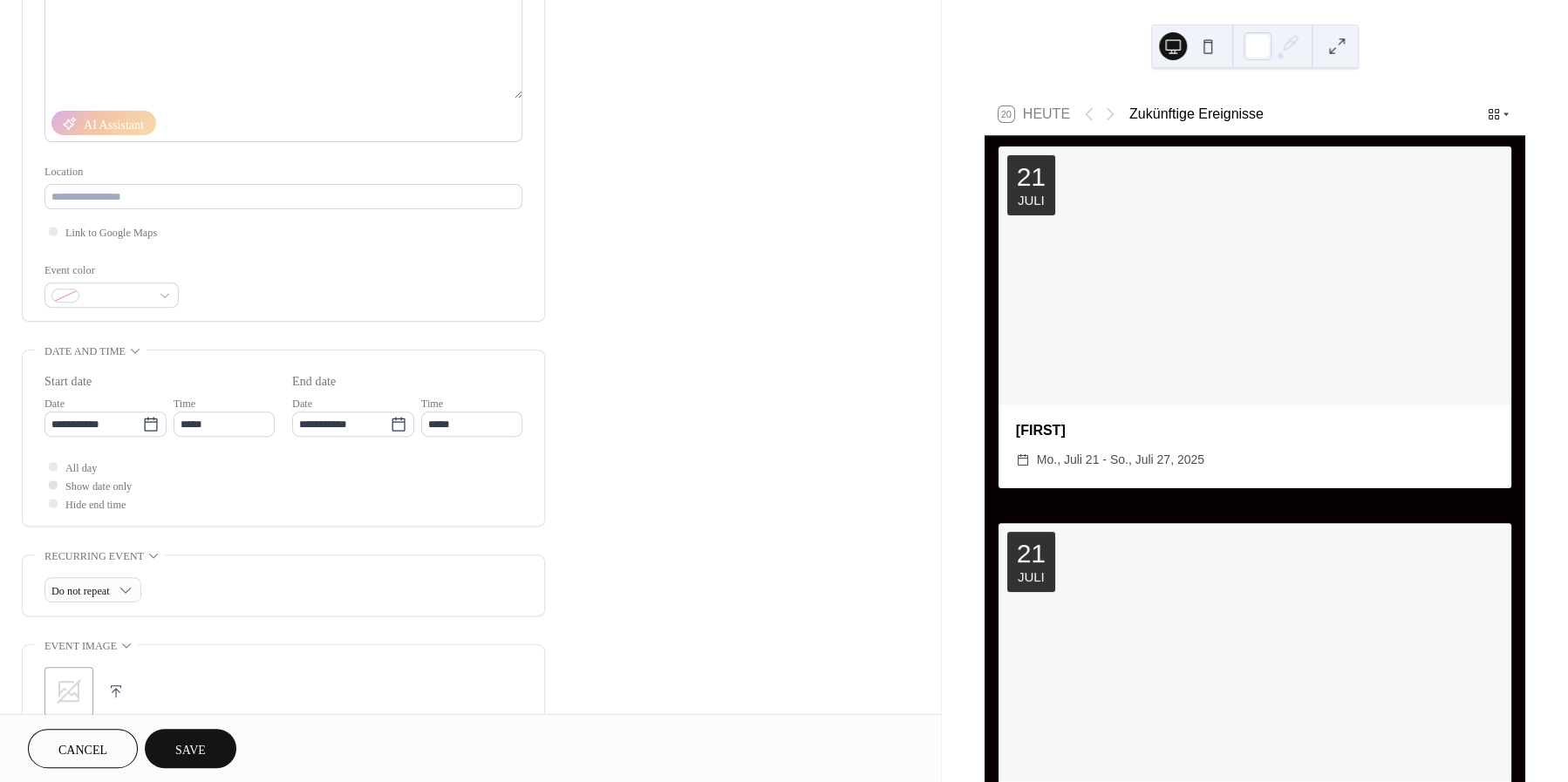 type on "***" 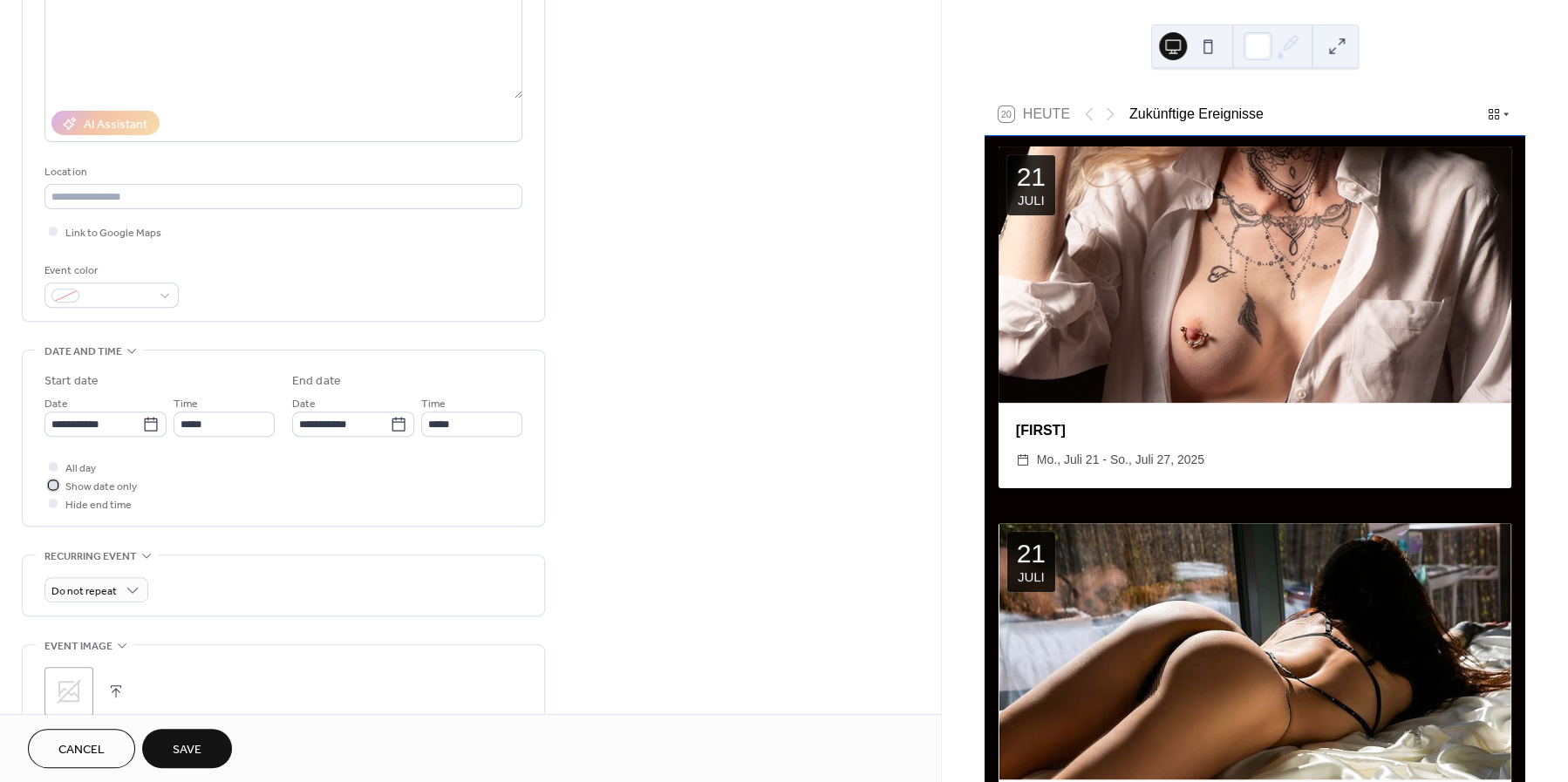 click at bounding box center [53, 485] 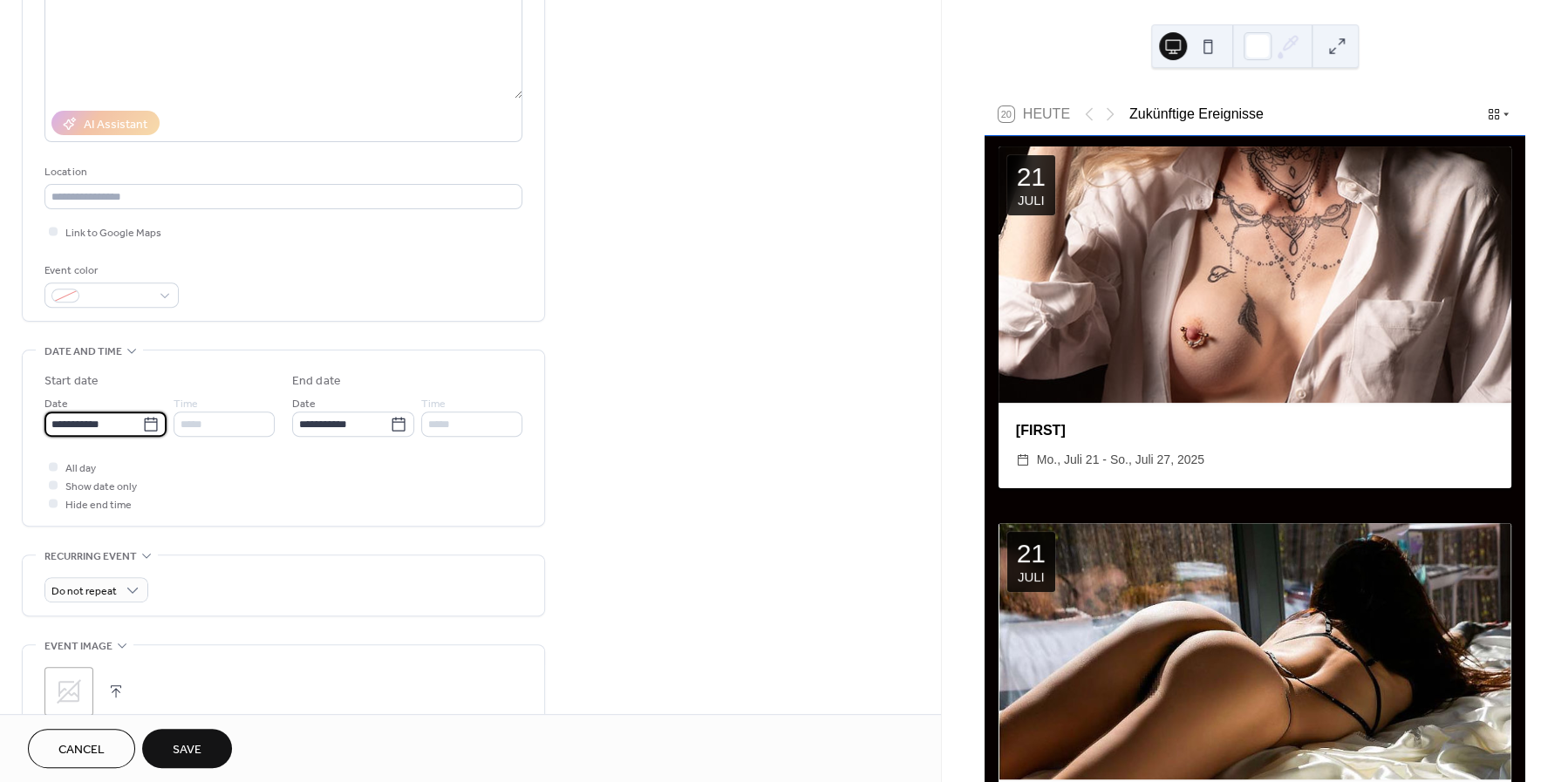 click on "**********" at bounding box center (93, 424) 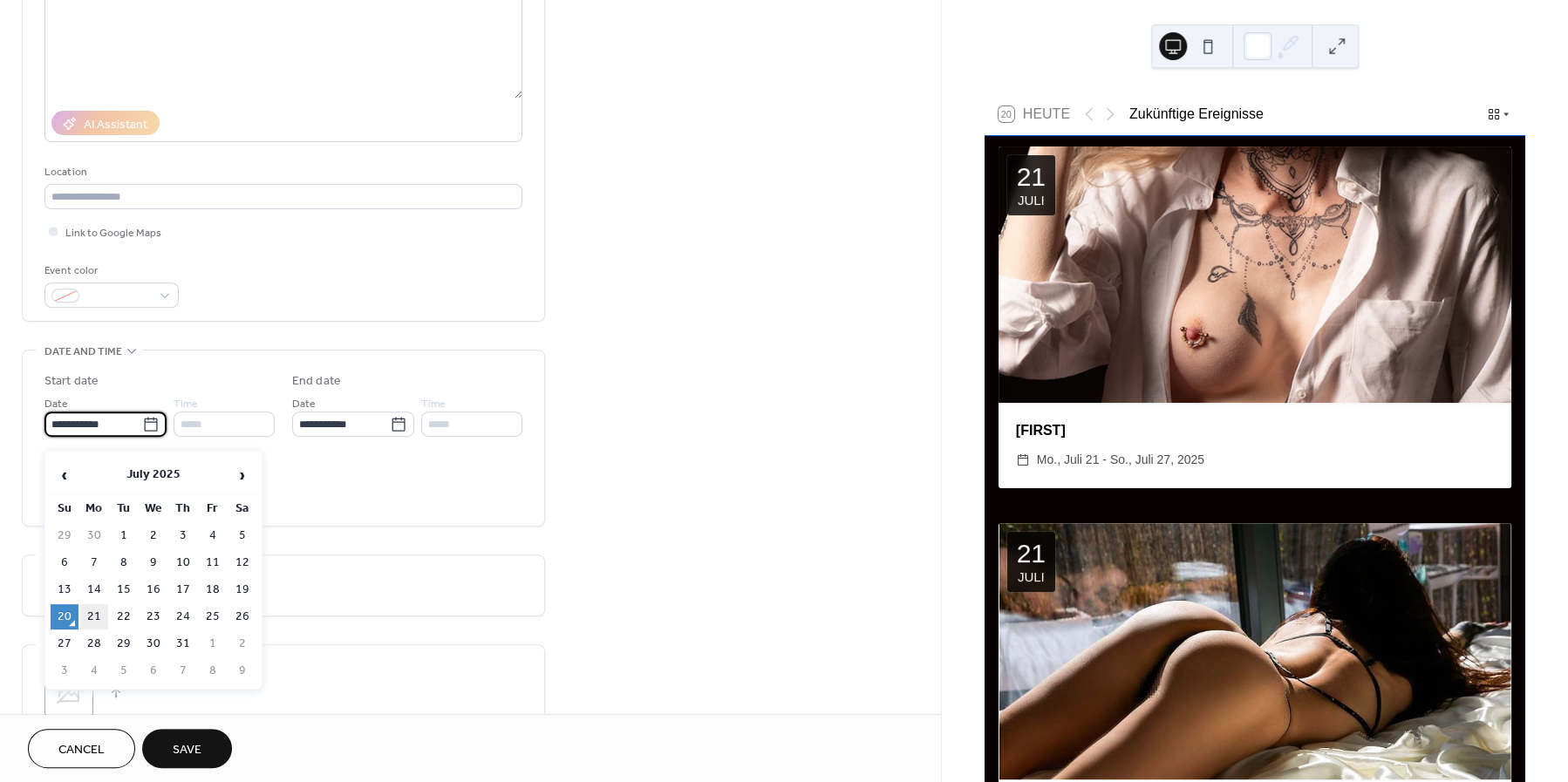 click on "21" at bounding box center [94, 616] 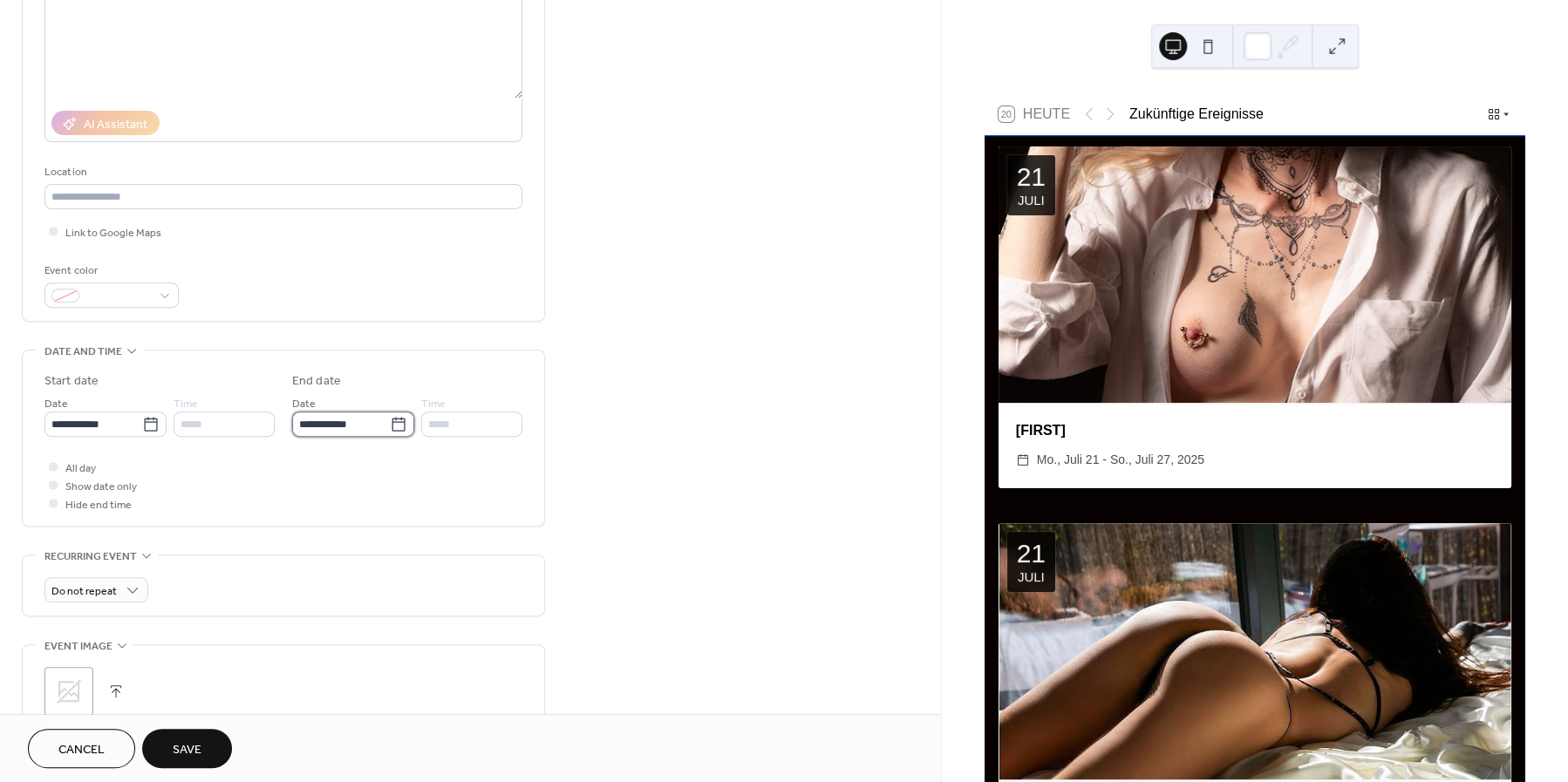 click on "**********" at bounding box center [341, 424] 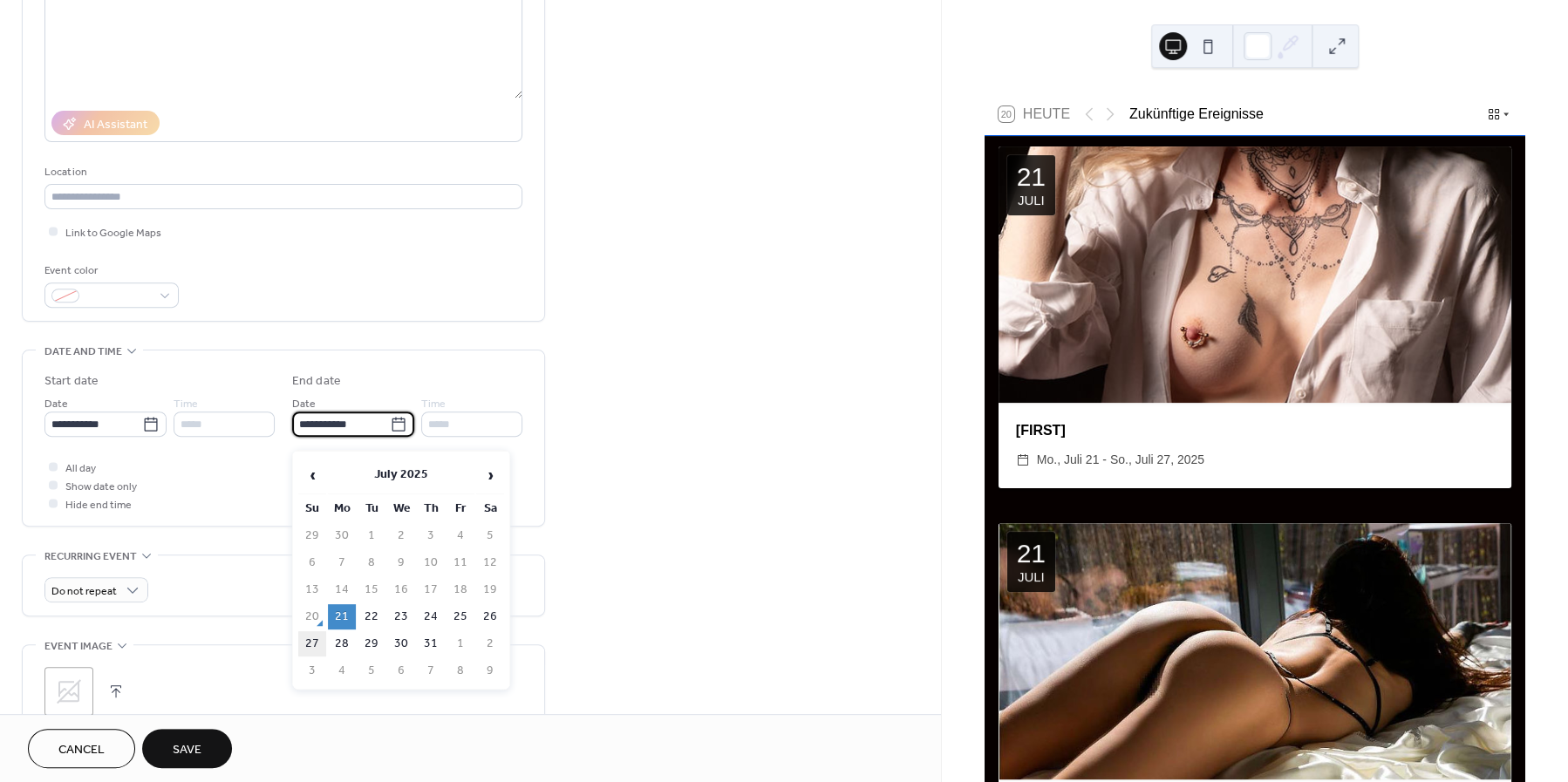 click on "27" at bounding box center (312, 643) 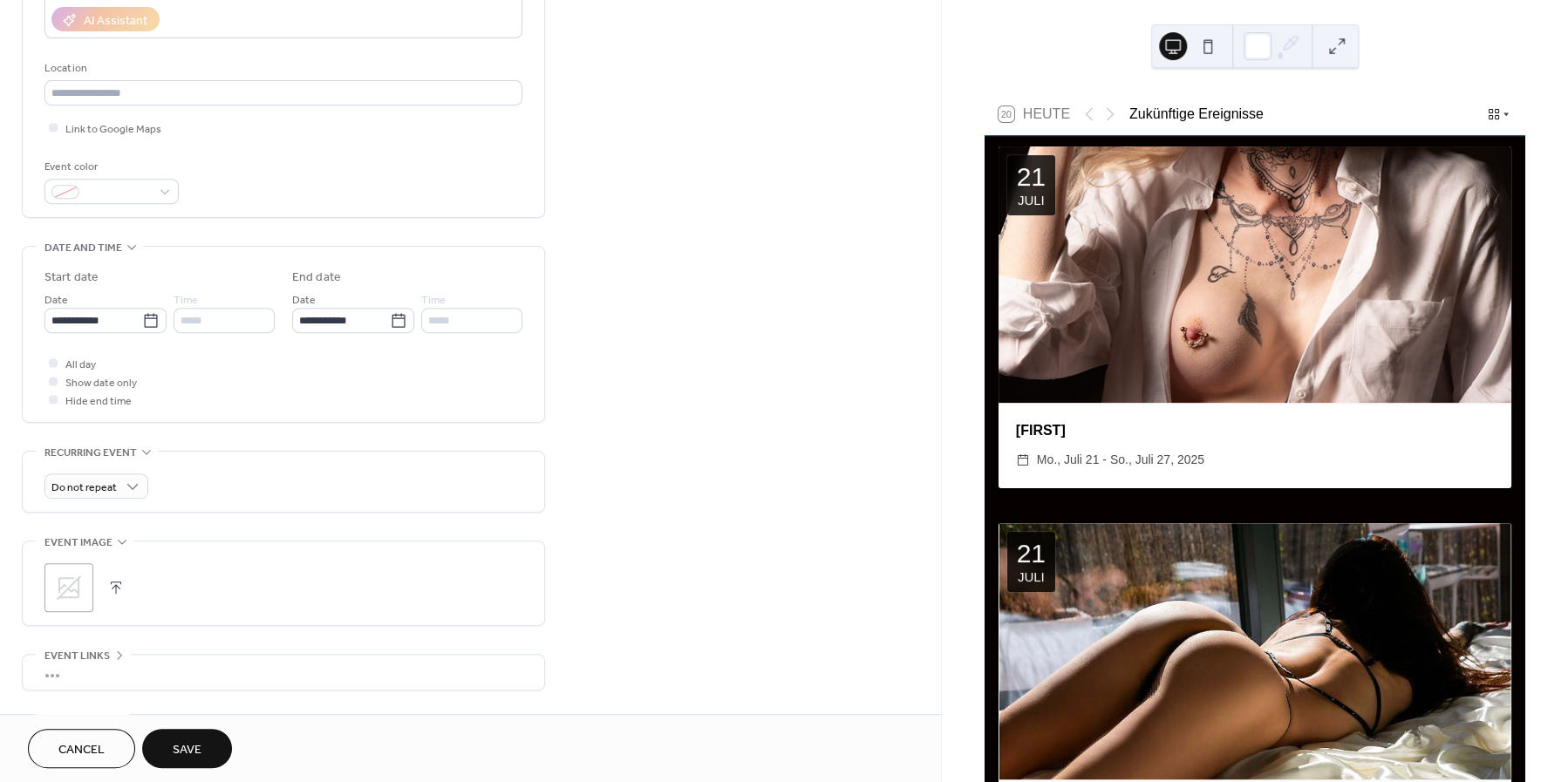 scroll, scrollTop: 381, scrollLeft: 0, axis: vertical 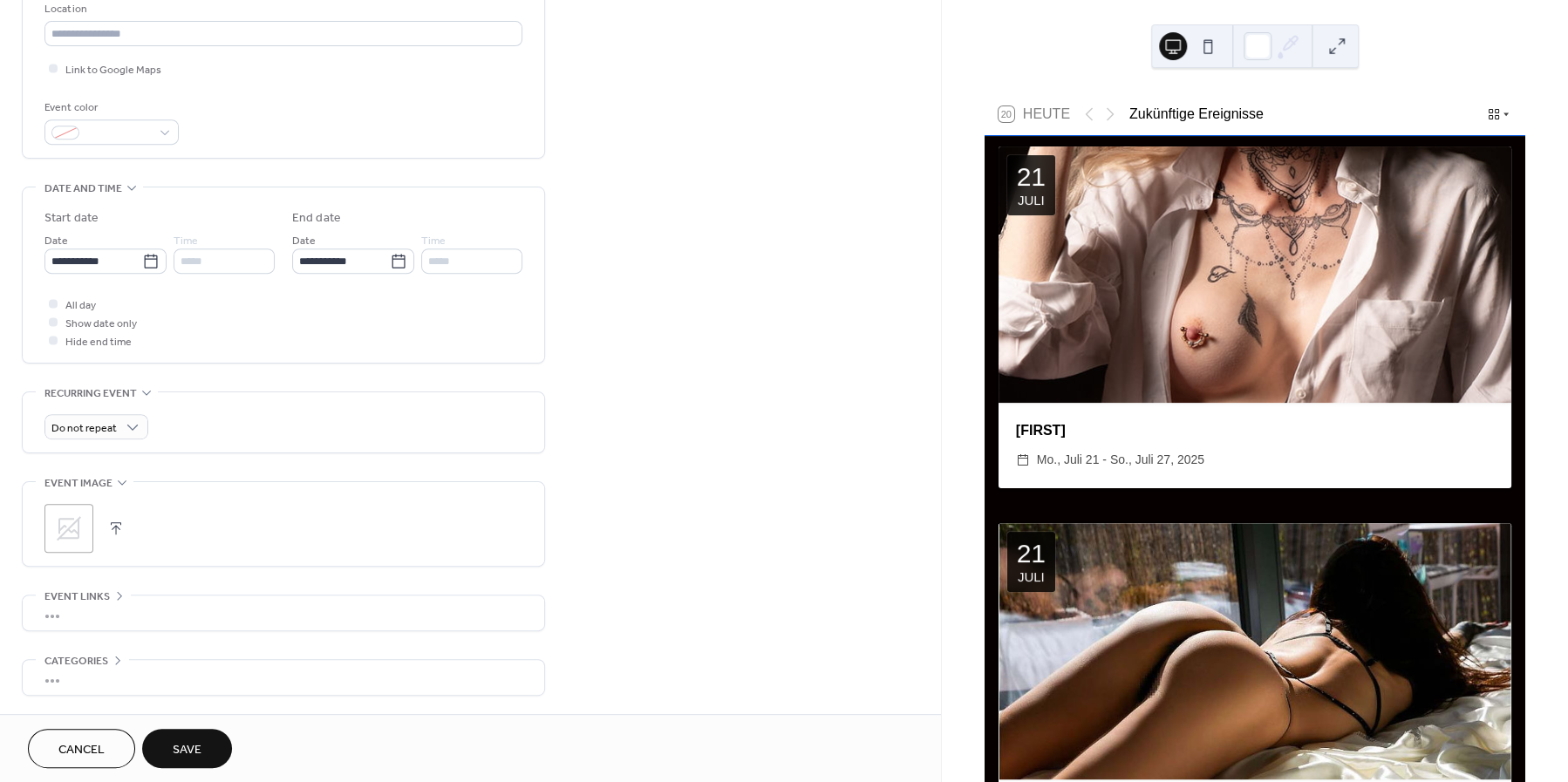 click 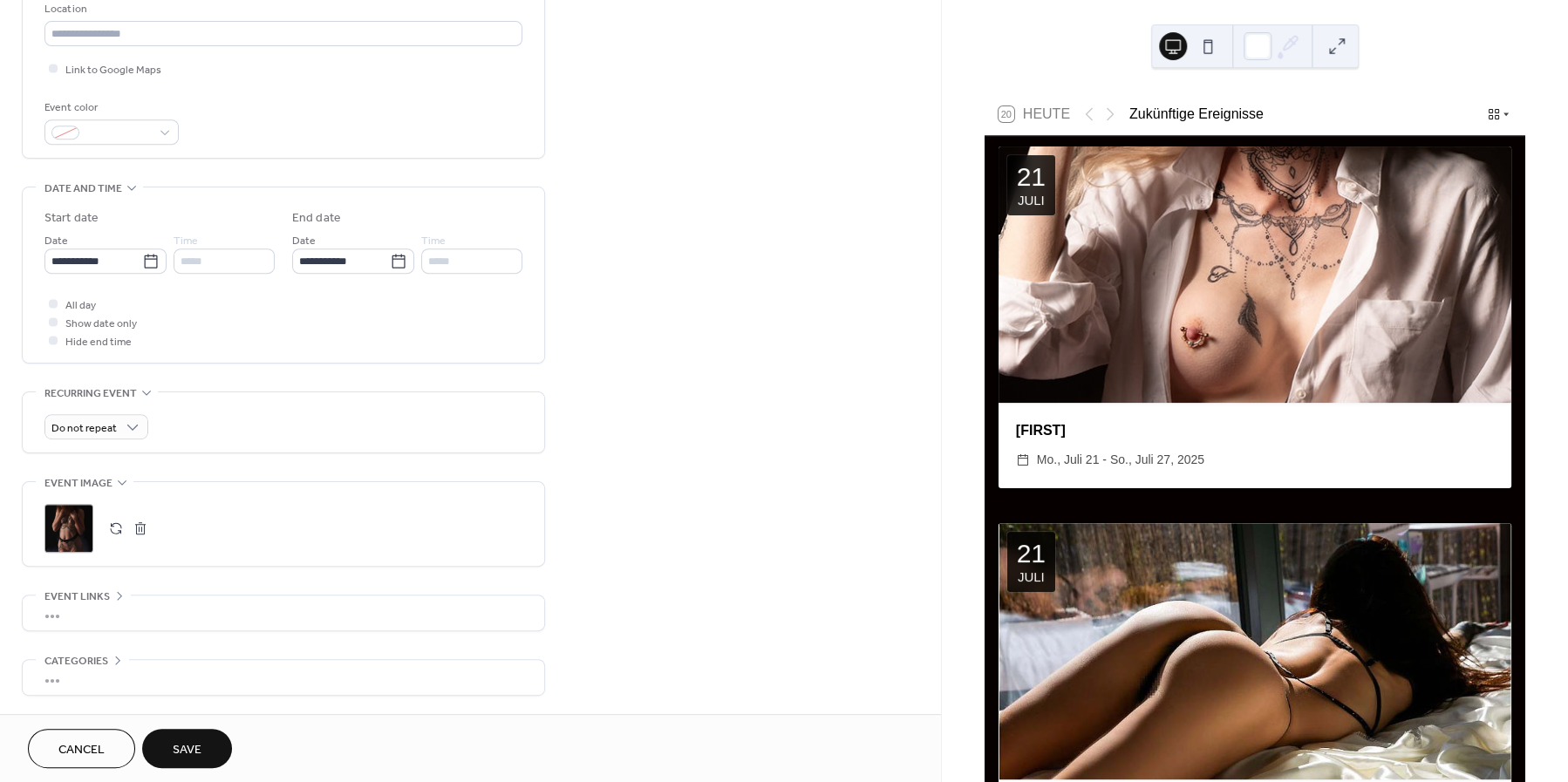 click on "Save" at bounding box center [187, 750] 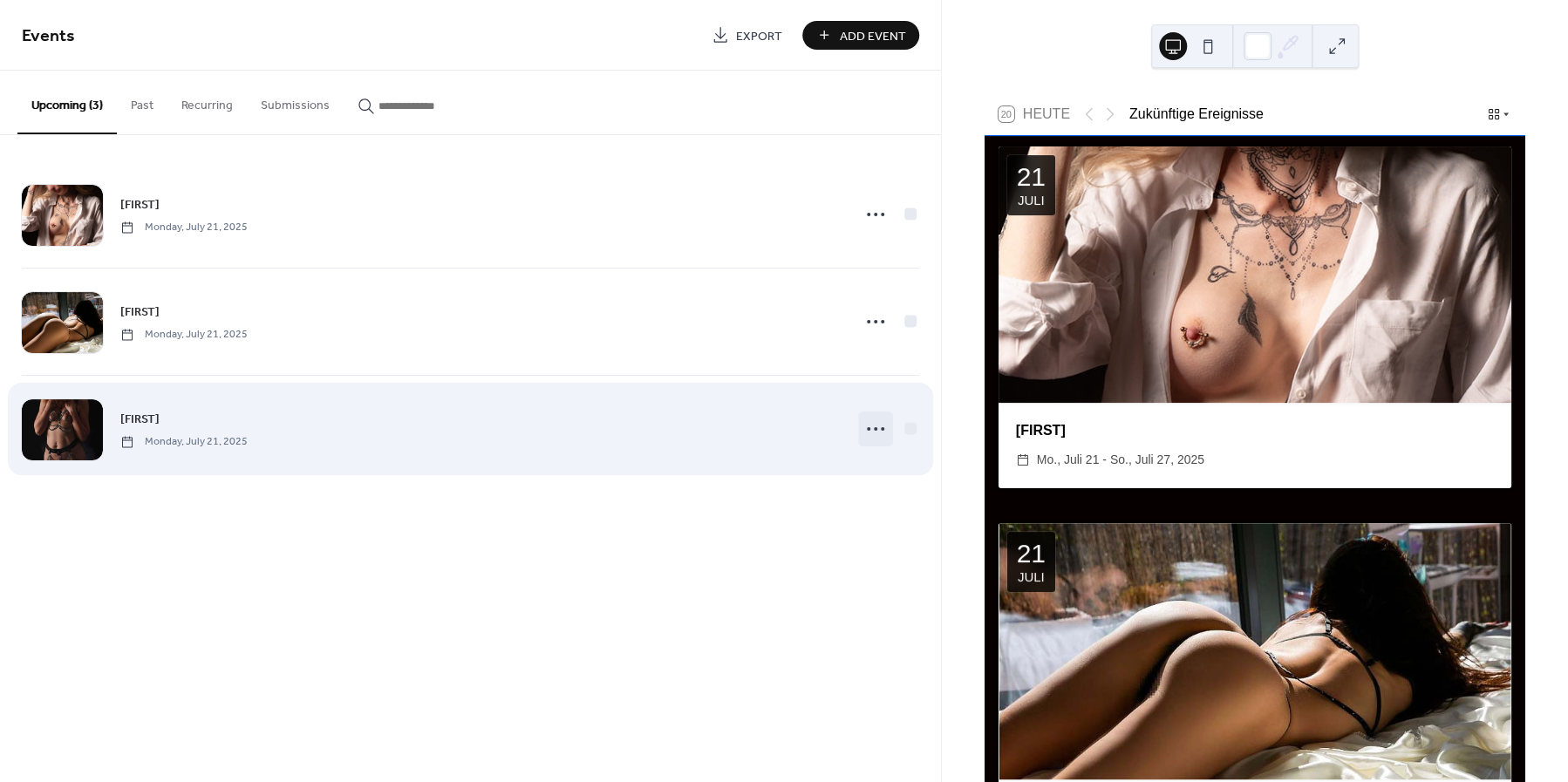 click 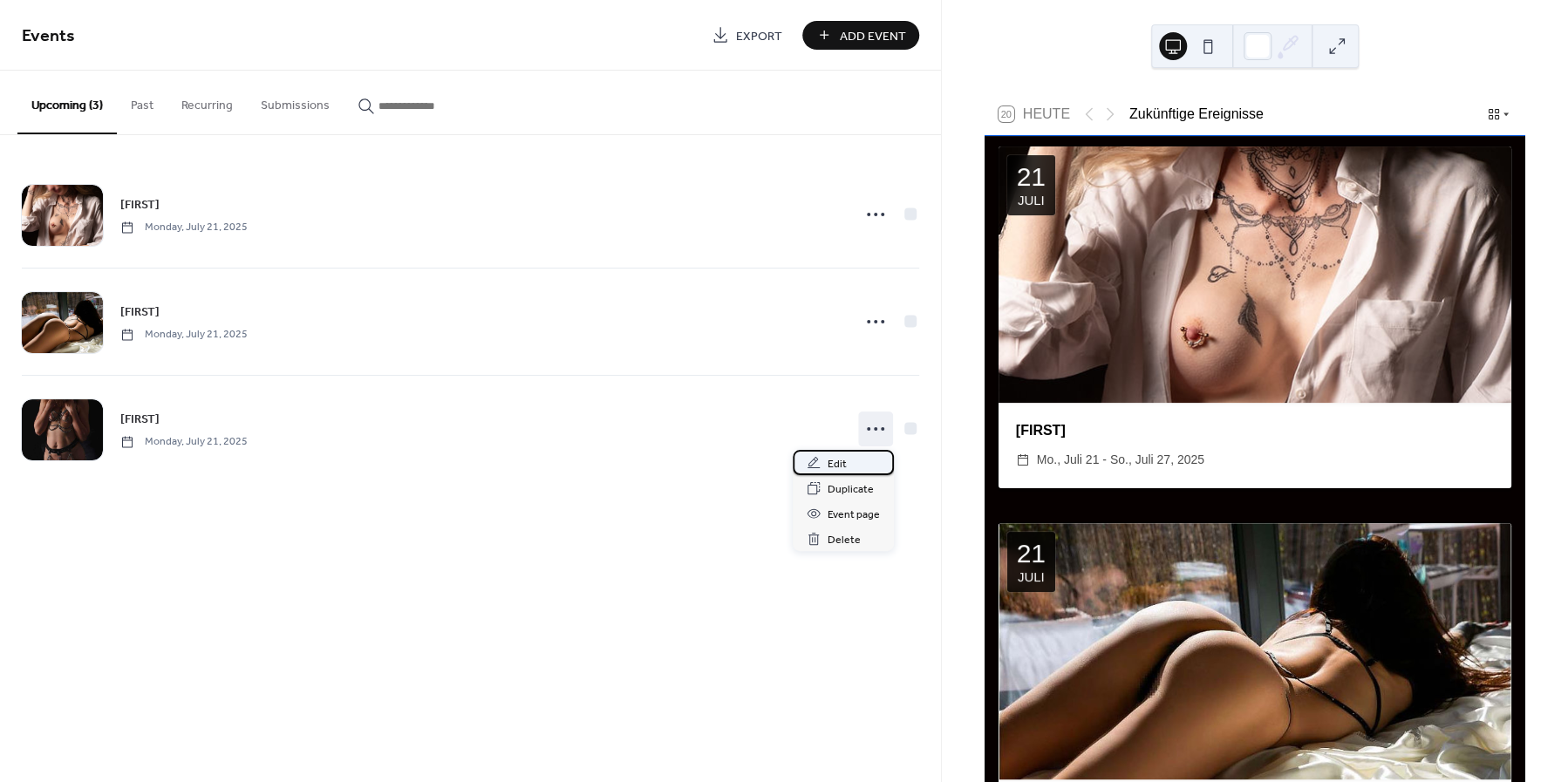 click on "Edit" at bounding box center (837, 464) 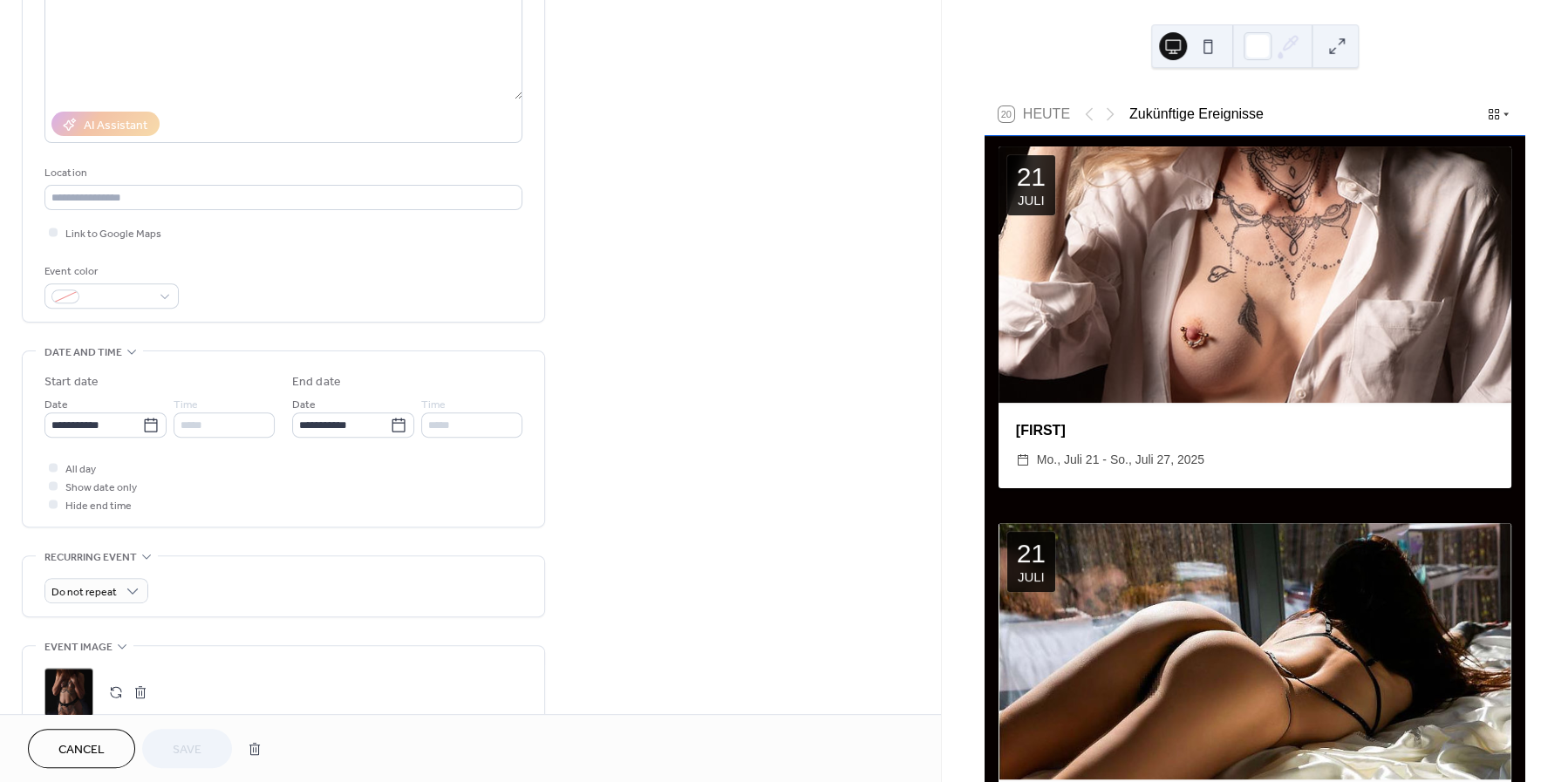 scroll, scrollTop: 218, scrollLeft: 0, axis: vertical 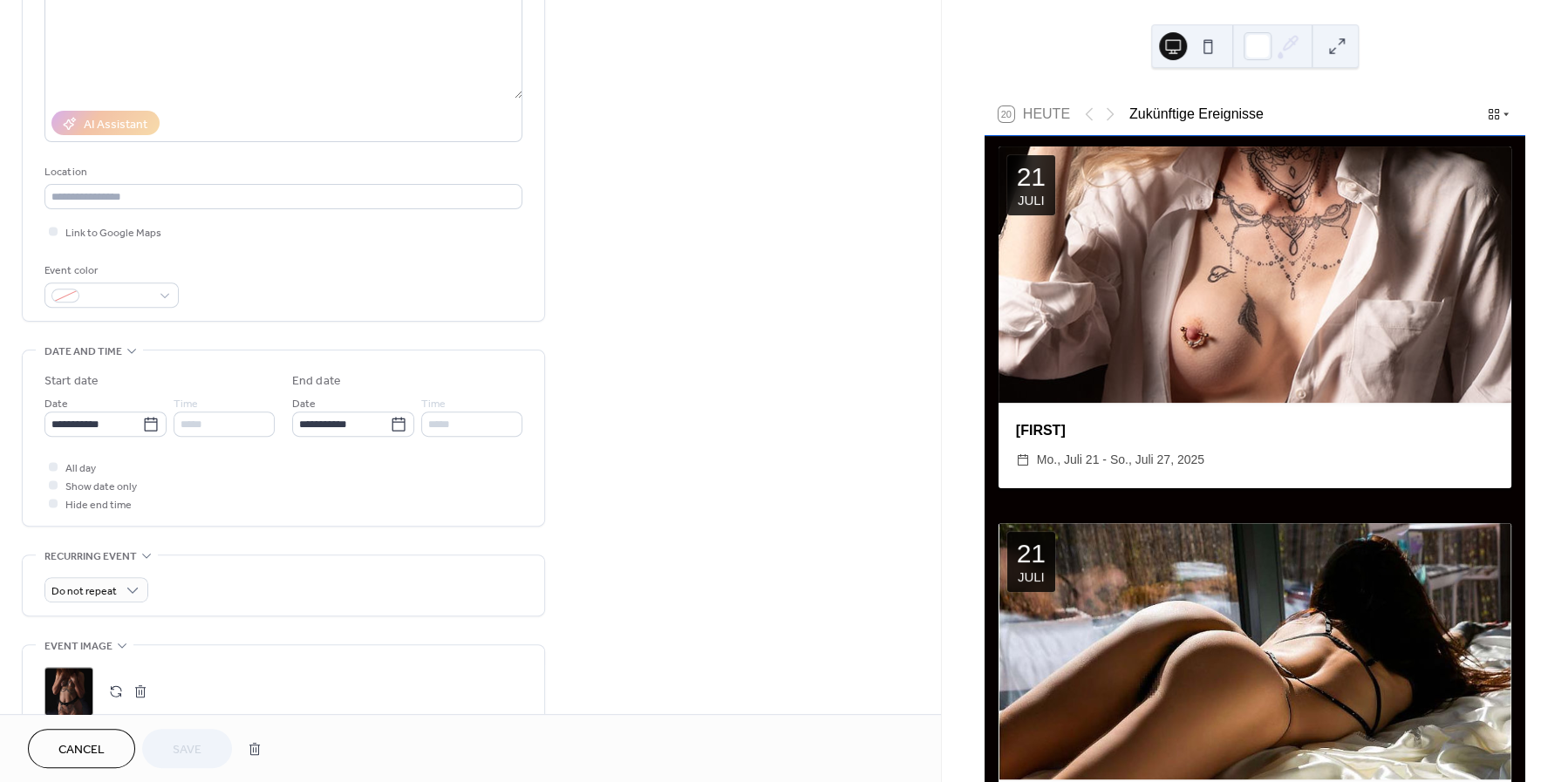 click at bounding box center (140, 691) 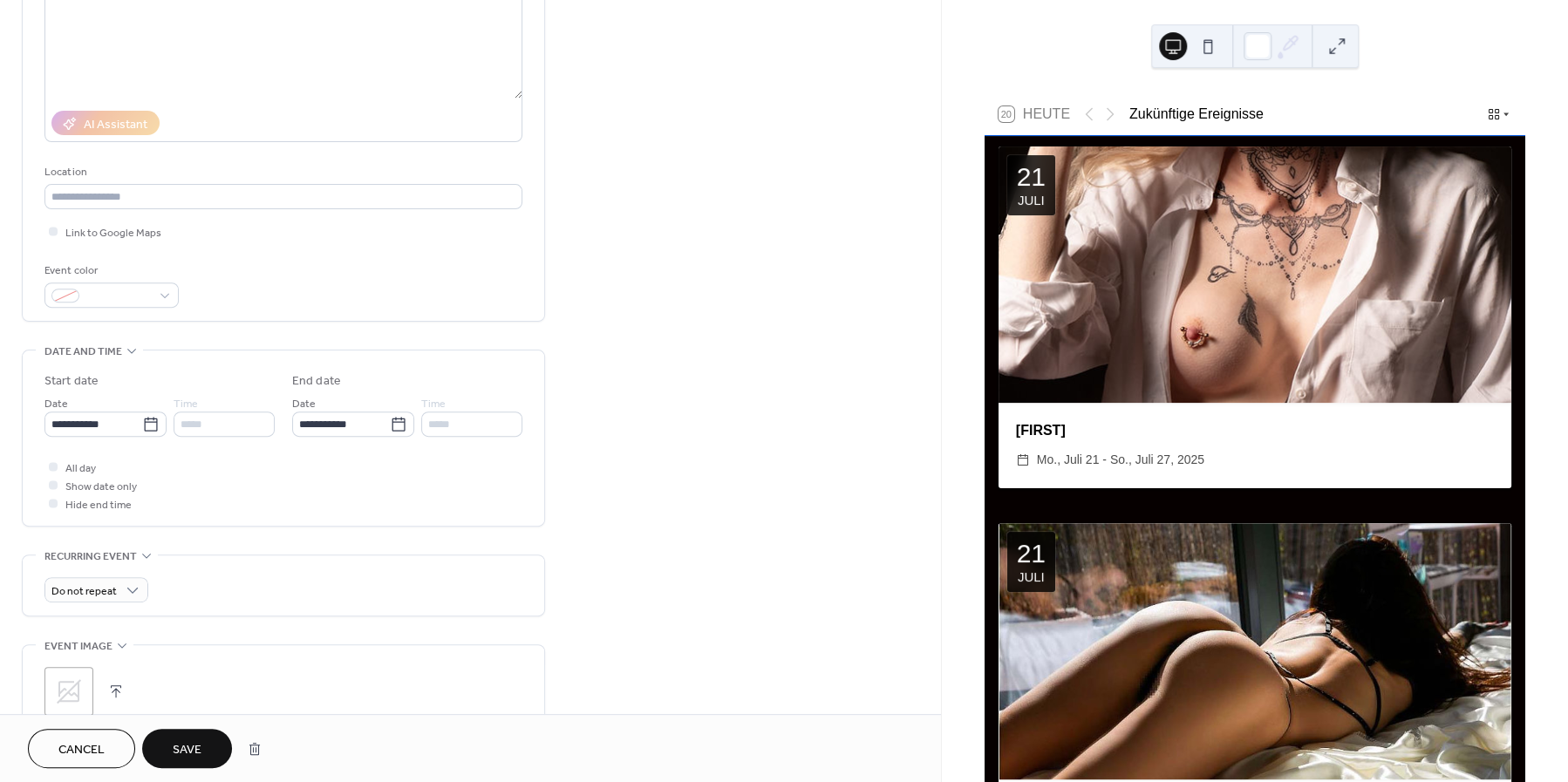 click 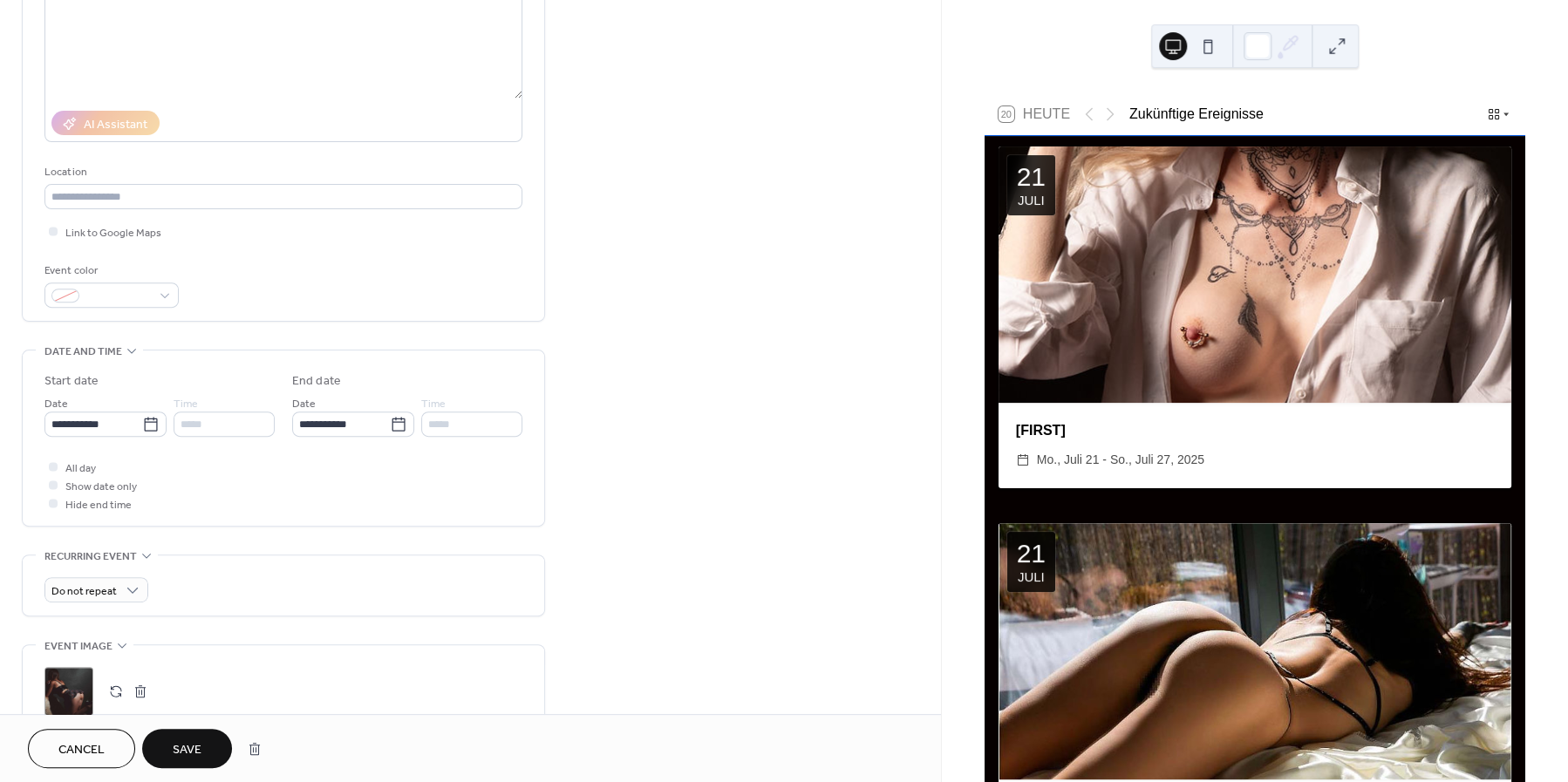 click on "Save" at bounding box center (187, 748) 